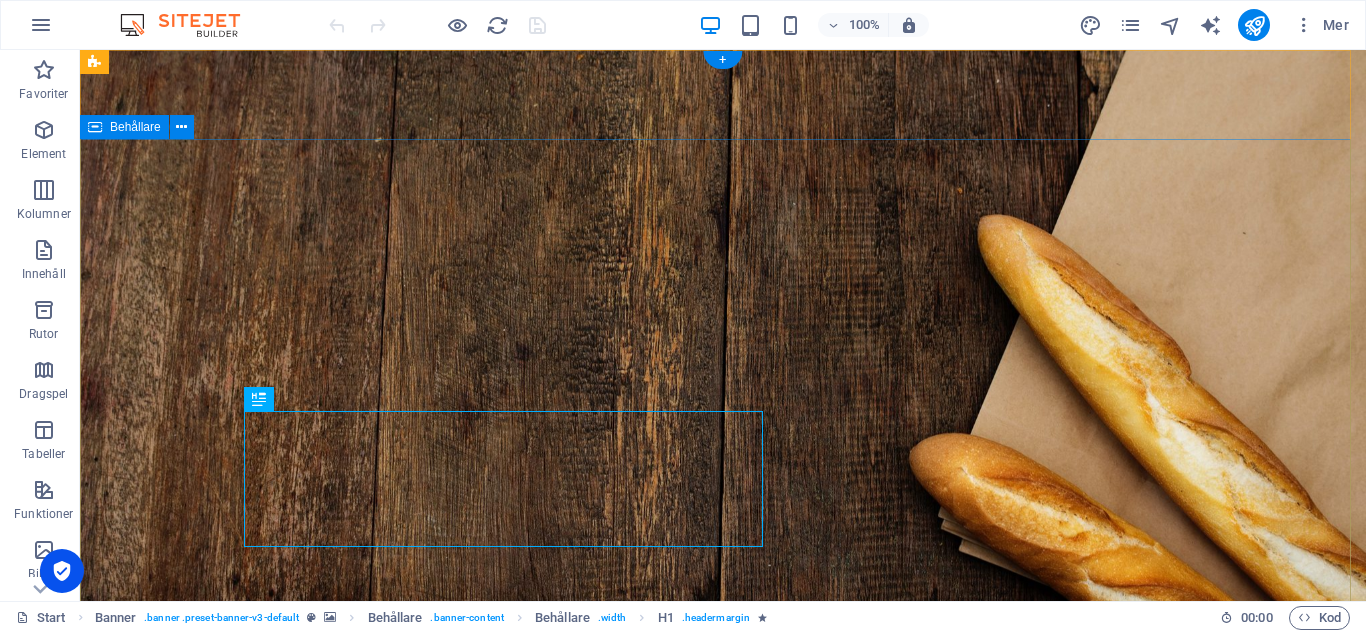 scroll, scrollTop: 0, scrollLeft: 0, axis: both 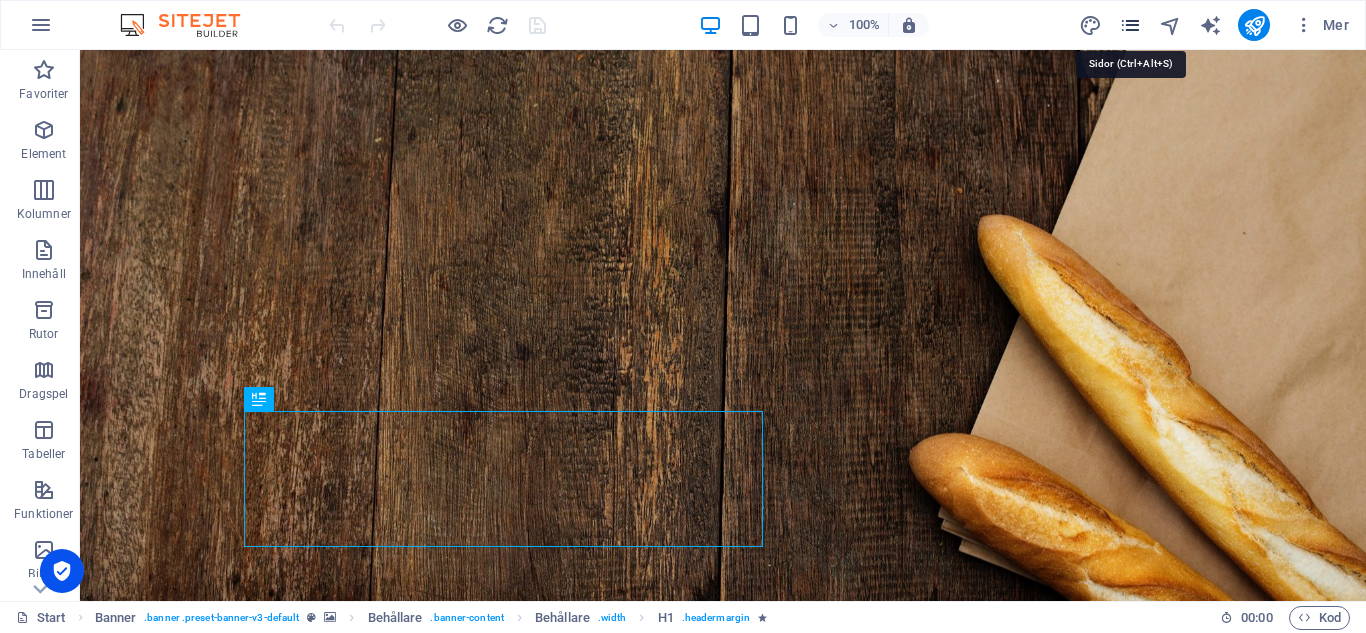 click at bounding box center (1130, 25) 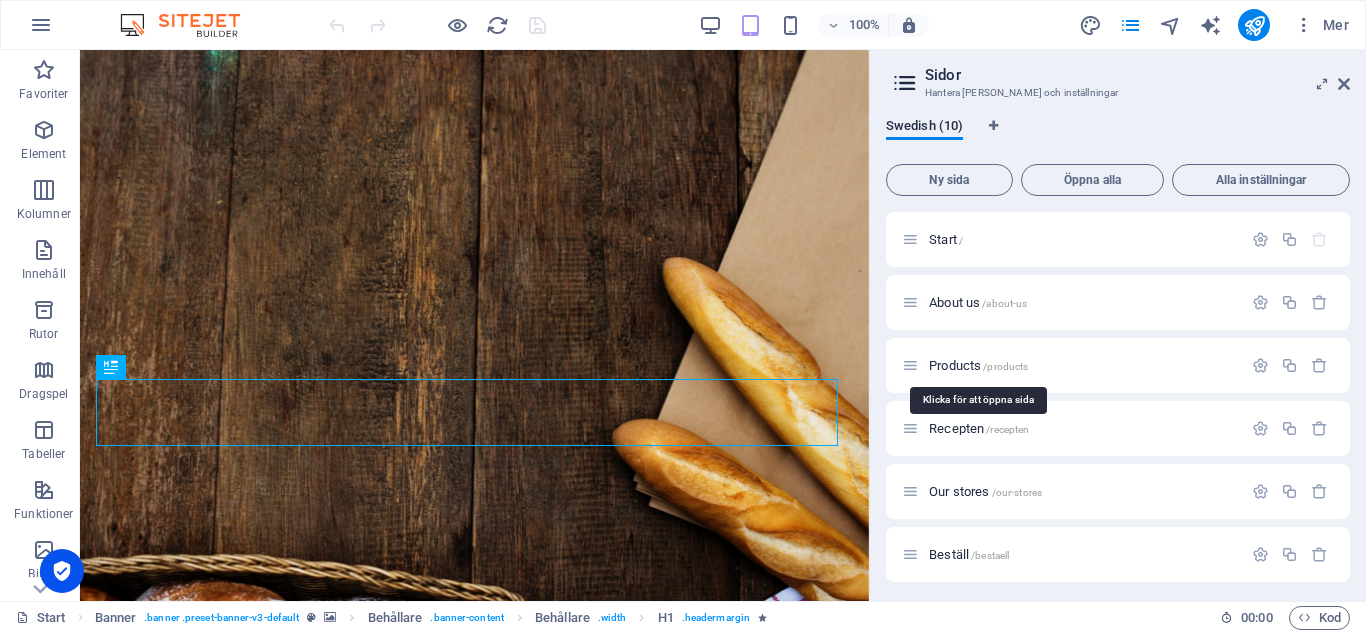 drag, startPoint x: 963, startPoint y: 366, endPoint x: 1073, endPoint y: 142, distance: 249.5516 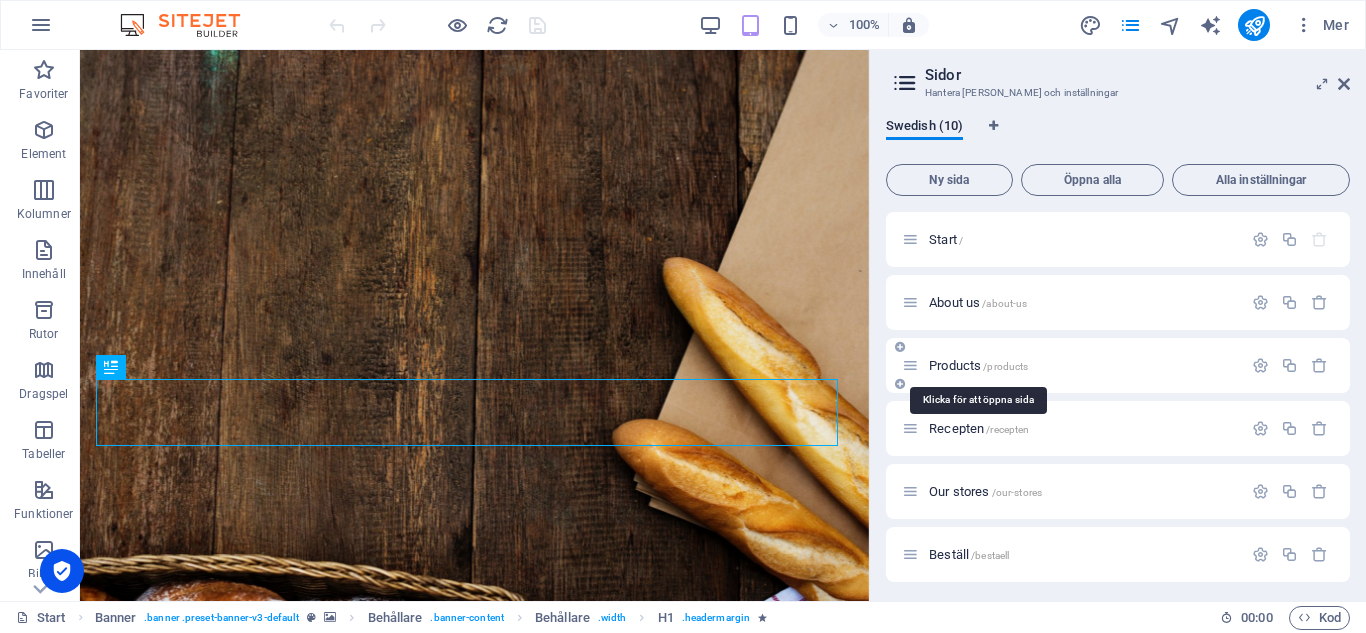 click on "Products /products" at bounding box center (978, 365) 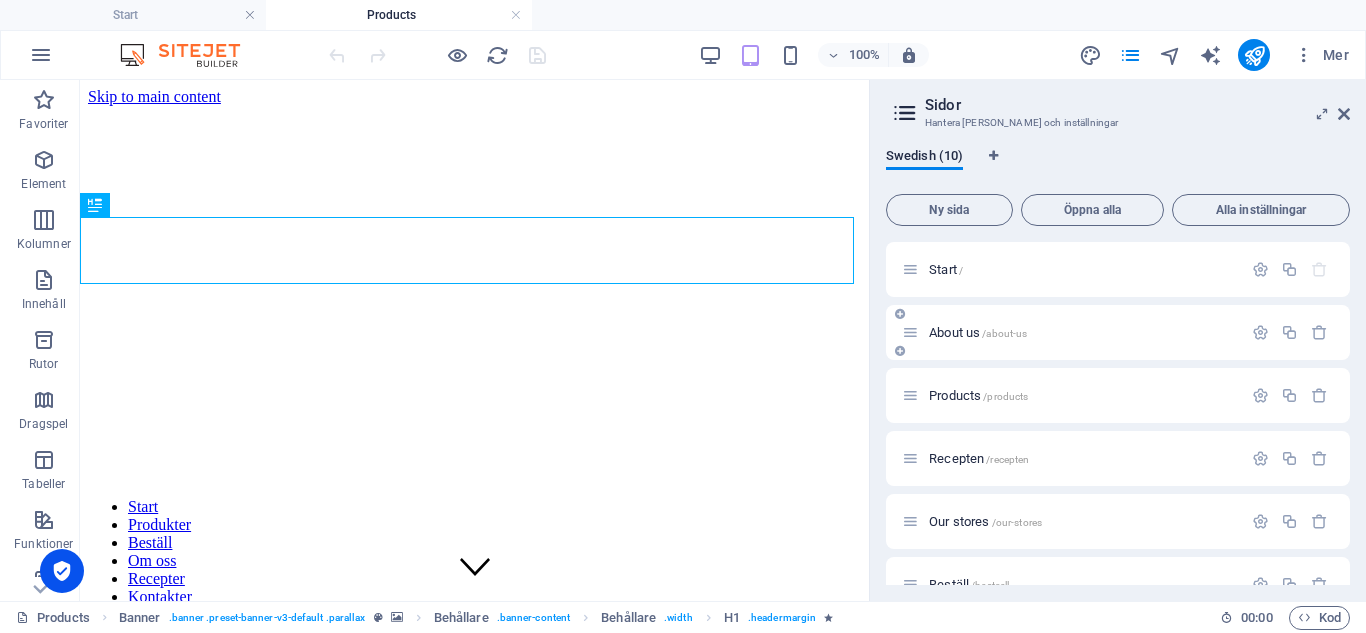 scroll, scrollTop: 0, scrollLeft: 0, axis: both 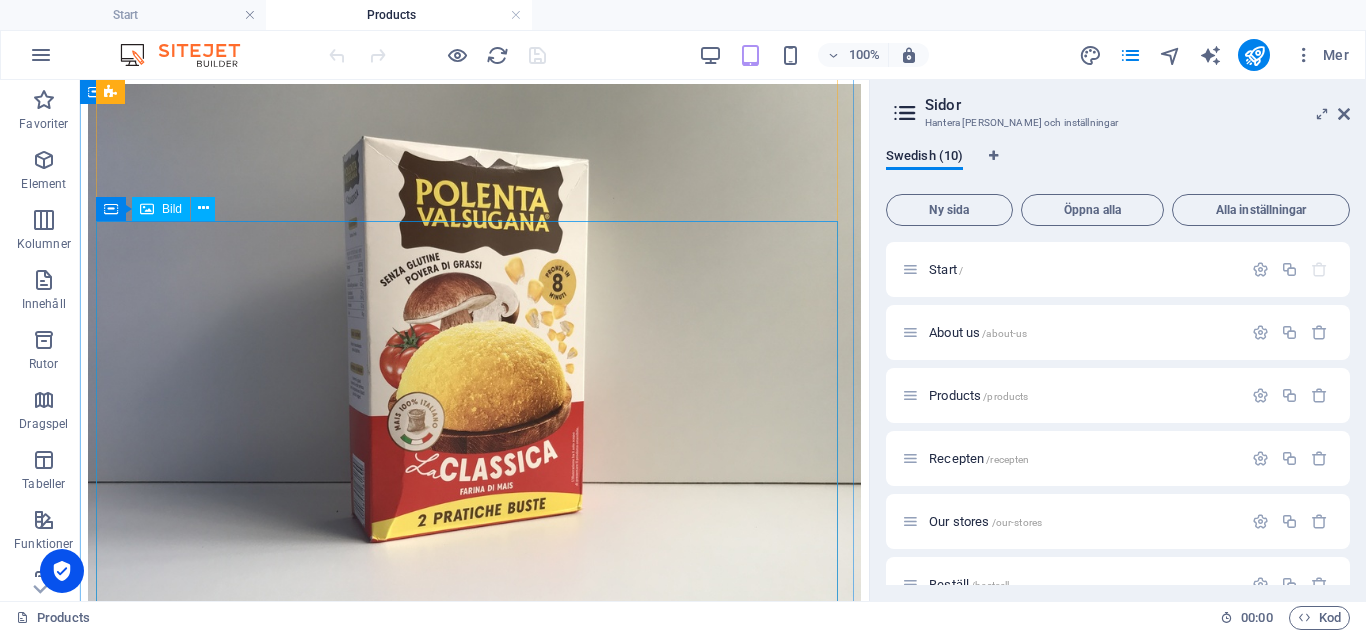 click at bounding box center [474, 6571] 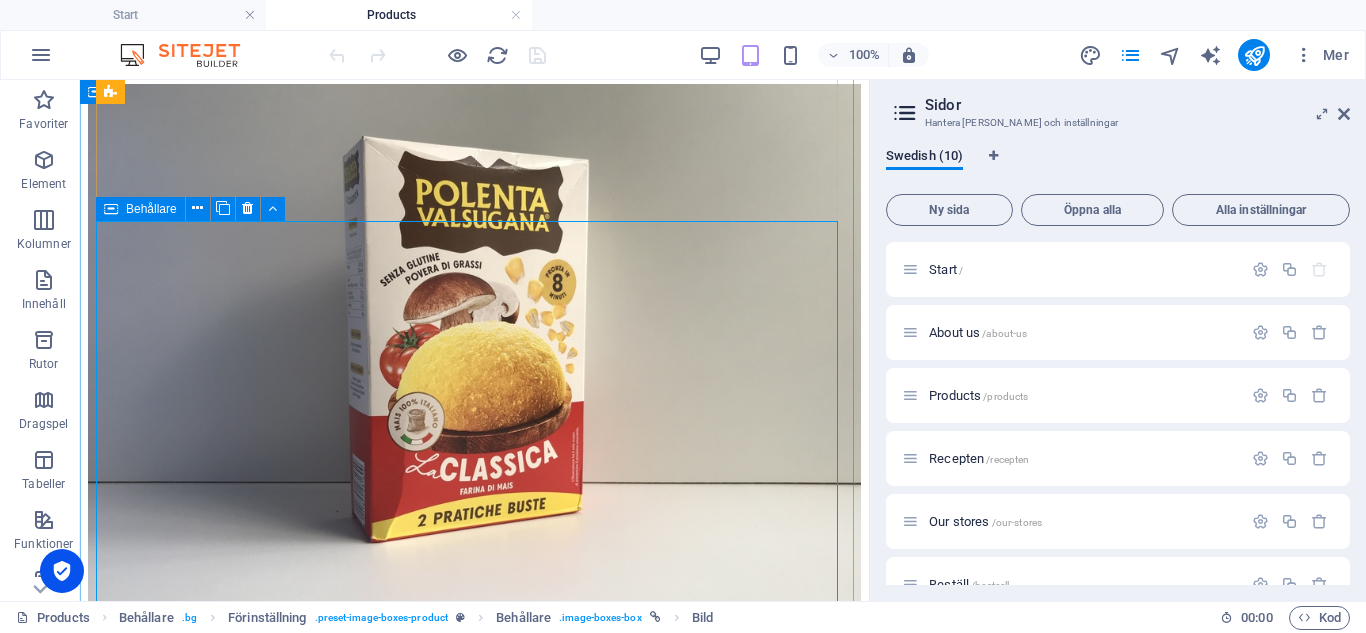 click at bounding box center [111, 209] 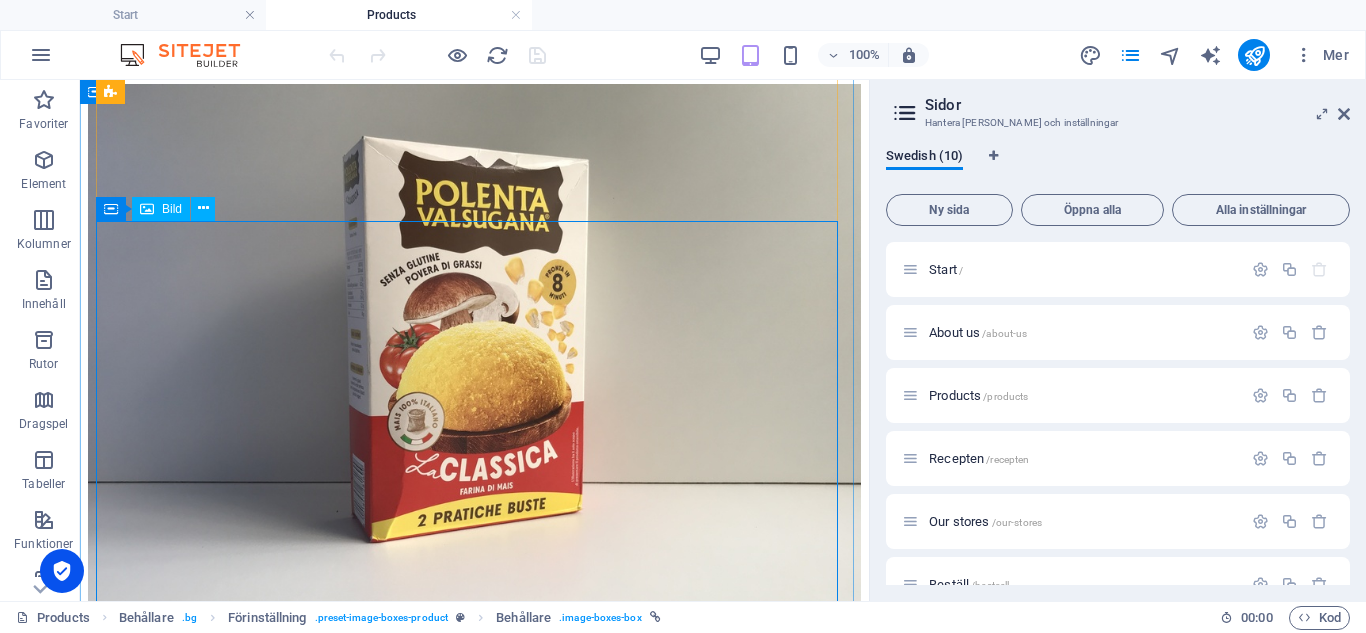 click at bounding box center (474, 6571) 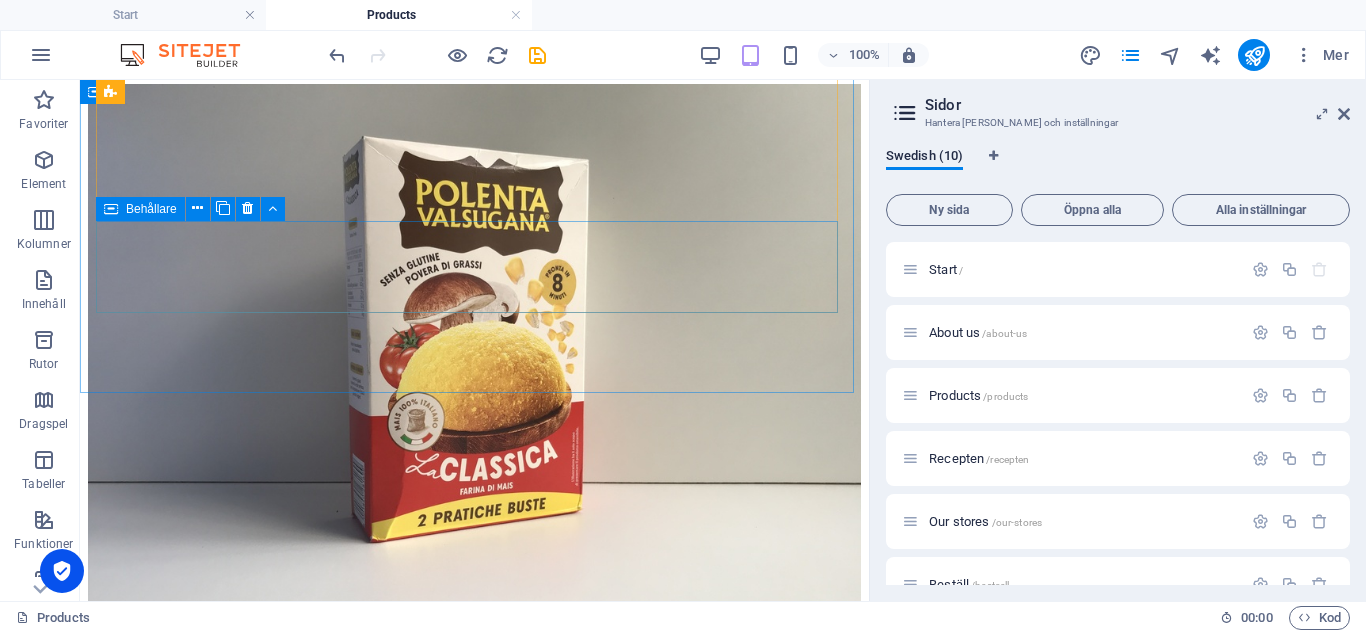click at bounding box center (111, 209) 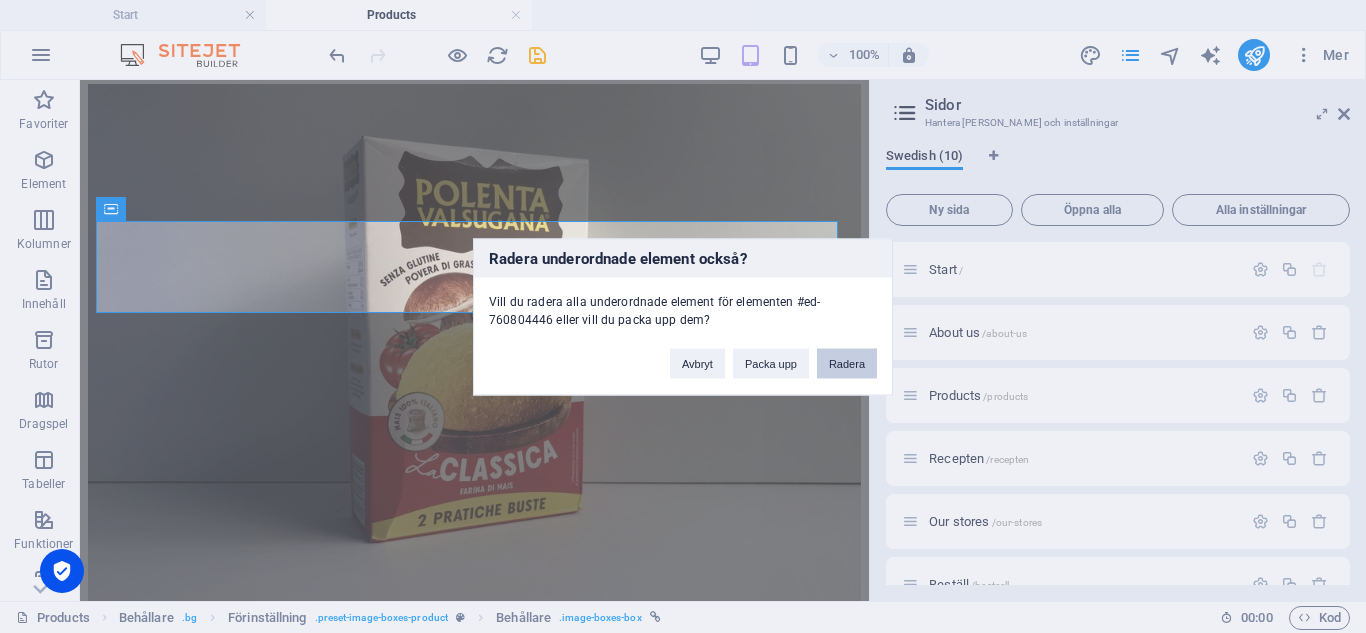click on "Radera" at bounding box center [847, 363] 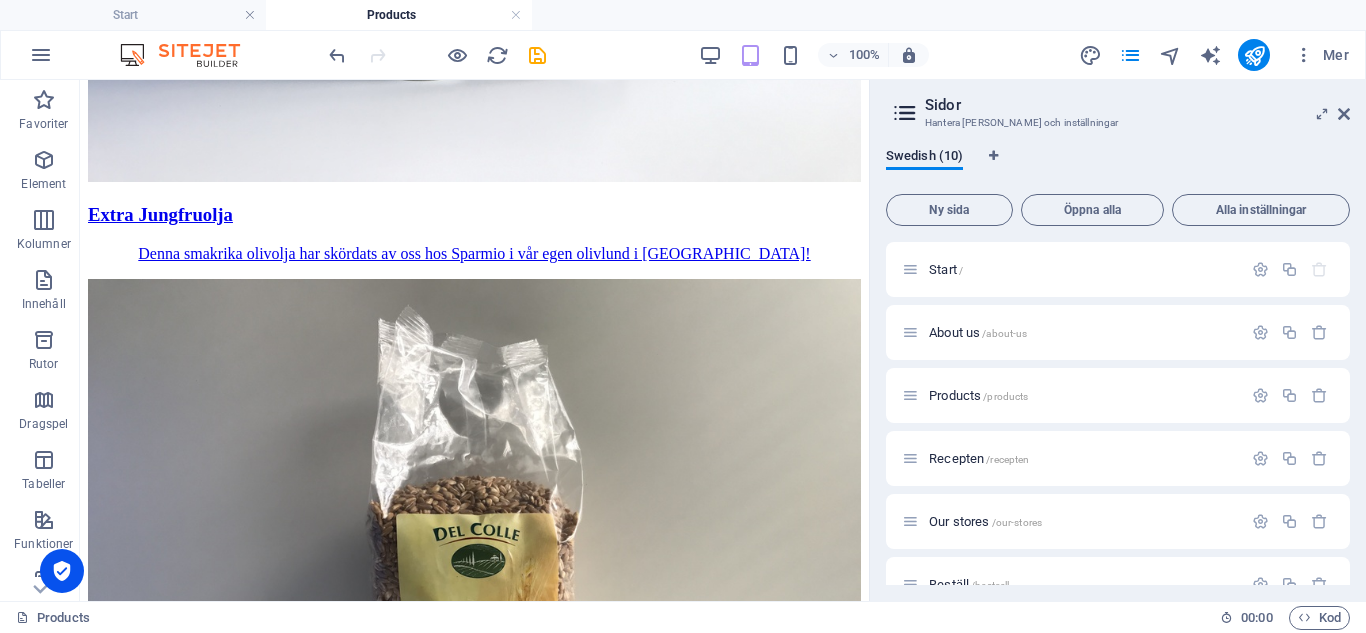 scroll, scrollTop: 1873, scrollLeft: 0, axis: vertical 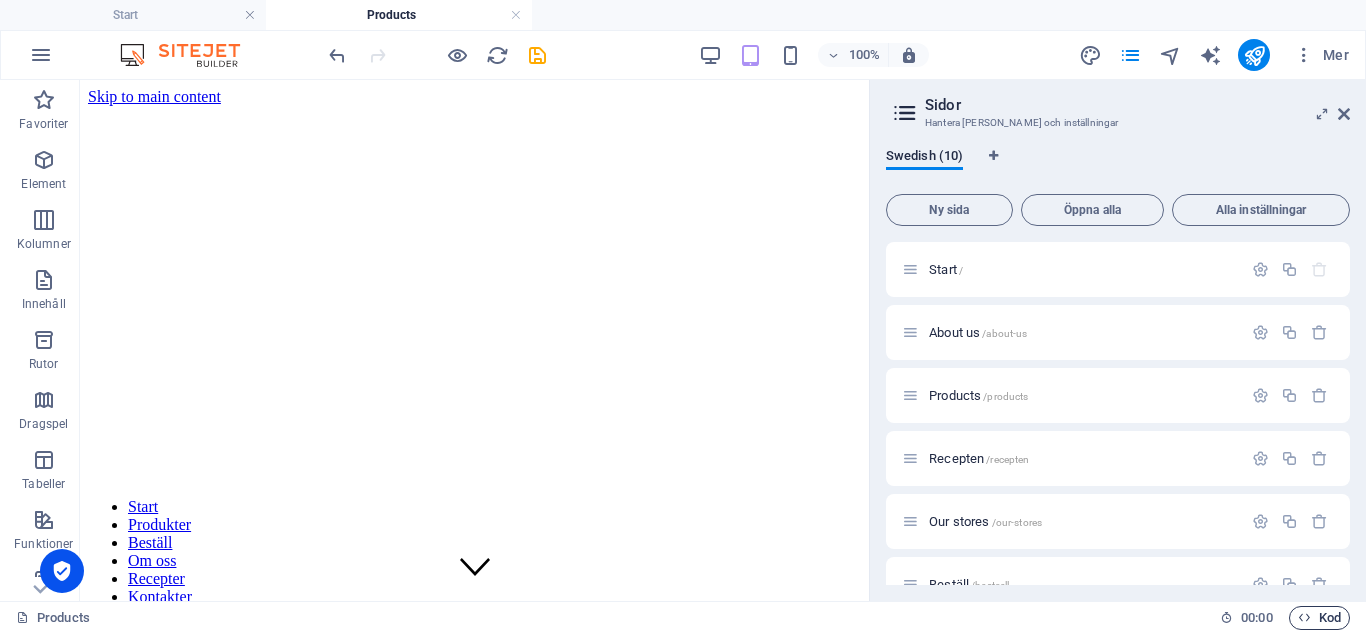 click on "Kod" at bounding box center (1319, 618) 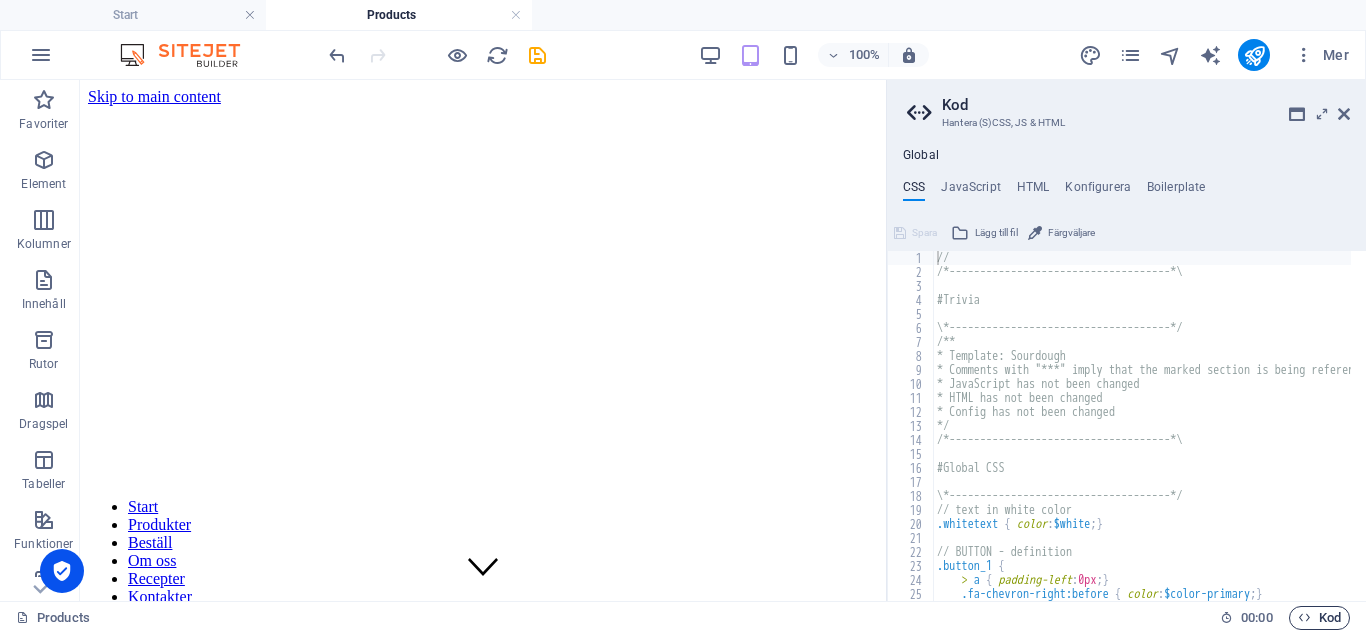 click on "Kod" at bounding box center (1319, 618) 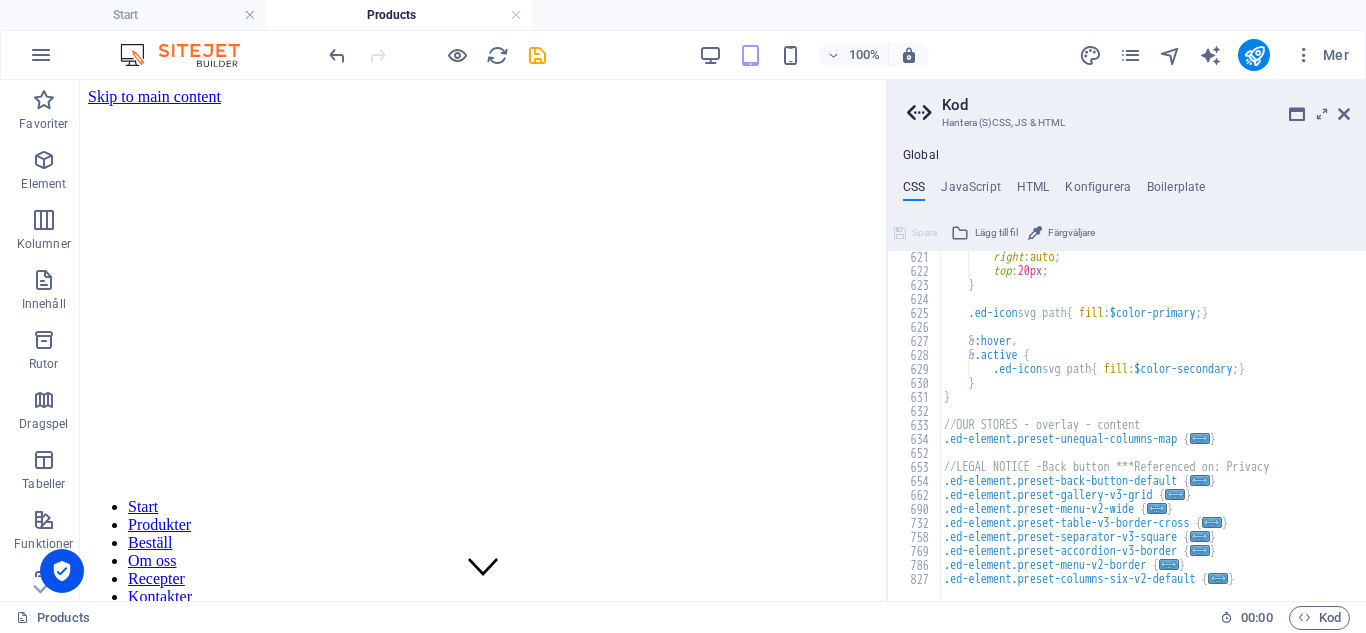 scroll, scrollTop: 2115, scrollLeft: 0, axis: vertical 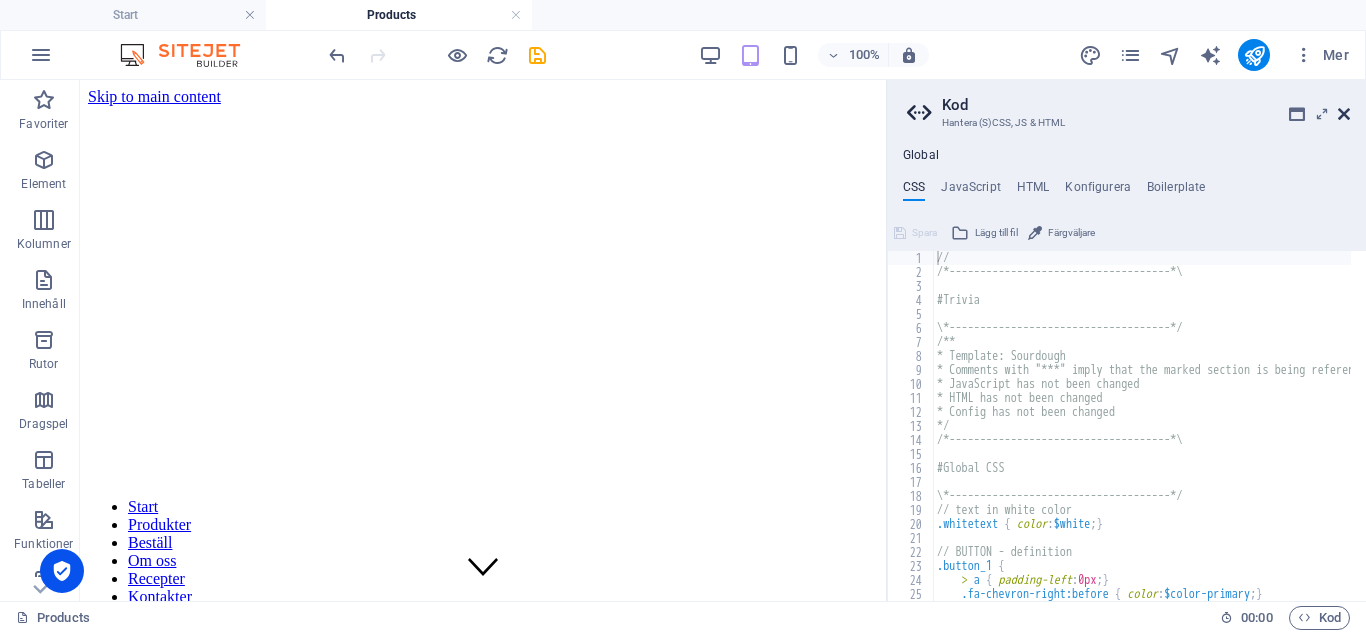 click at bounding box center (1344, 114) 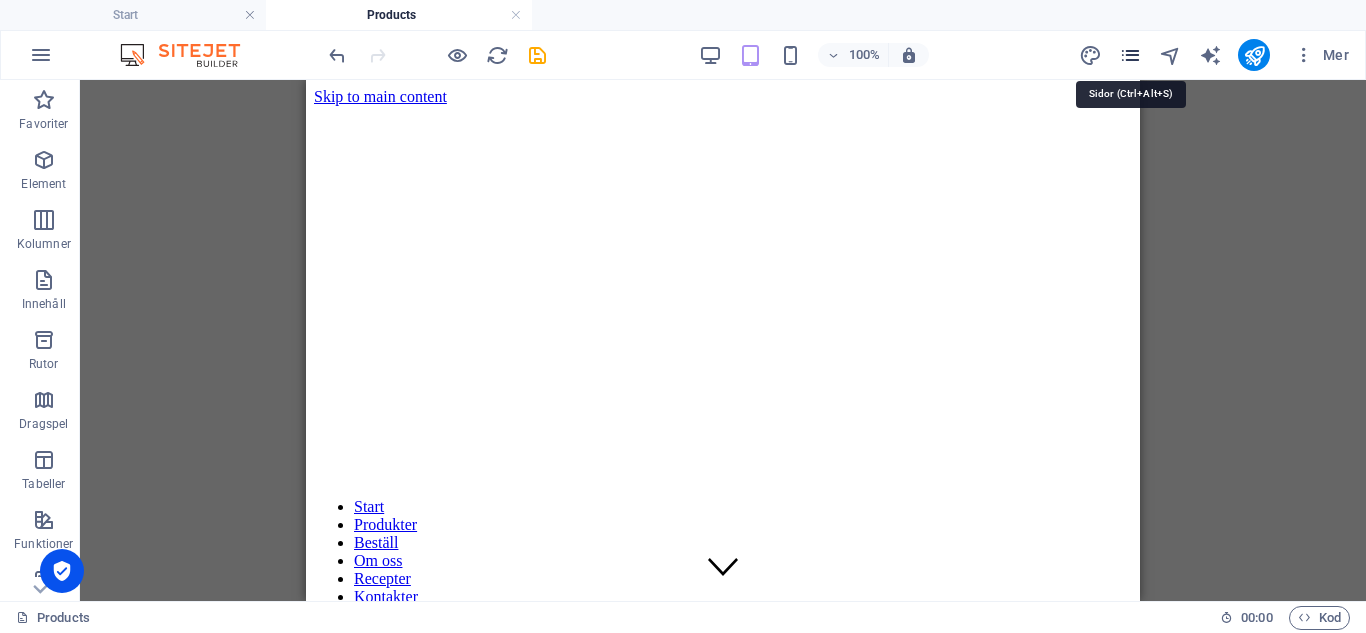 click at bounding box center (1130, 55) 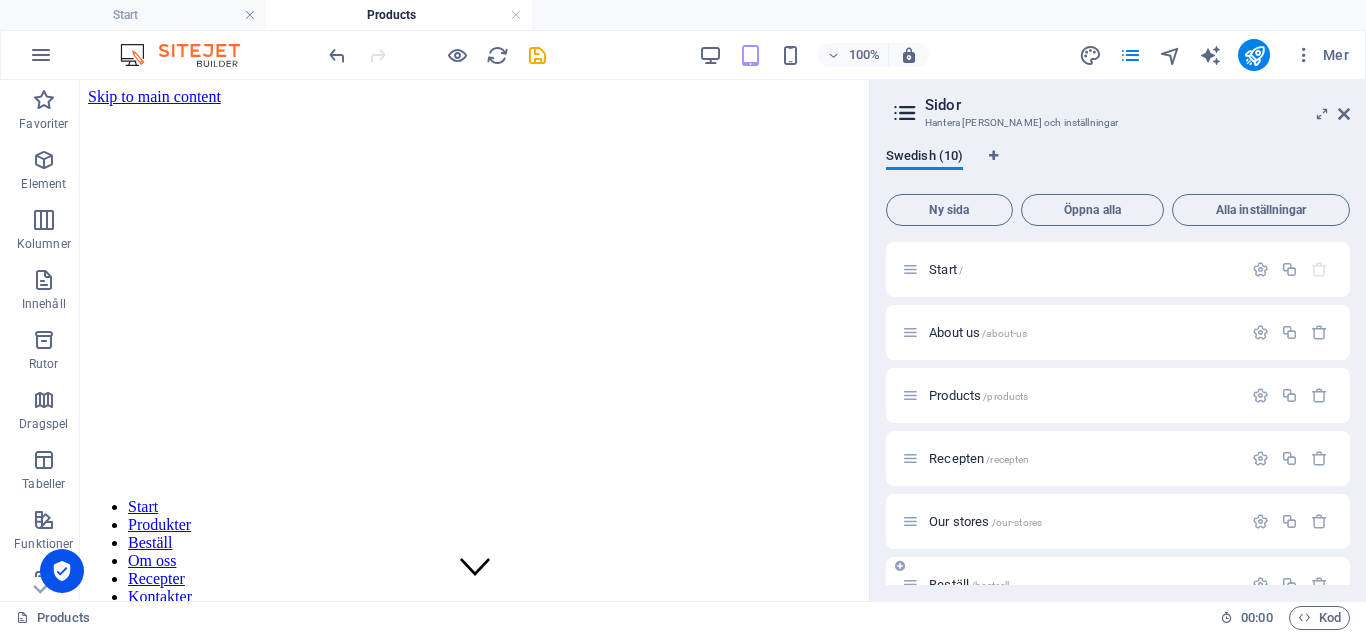 click on "Beställ /bestaell" at bounding box center (1072, 584) 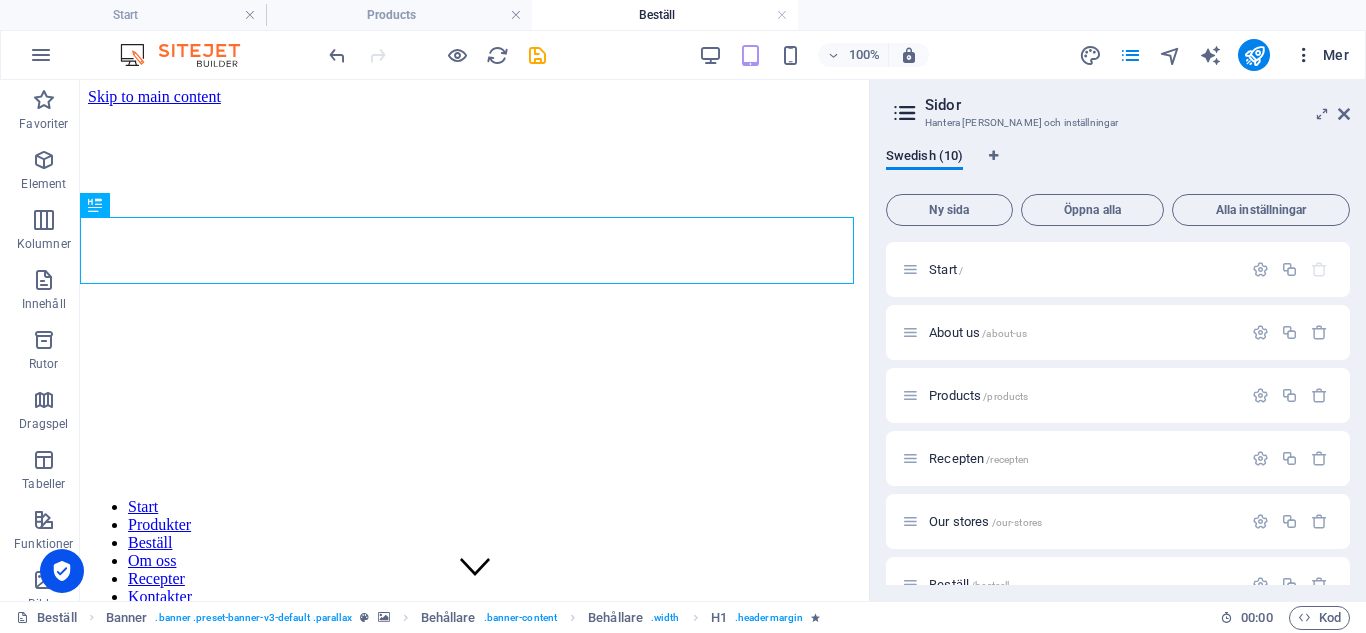 scroll, scrollTop: 0, scrollLeft: 0, axis: both 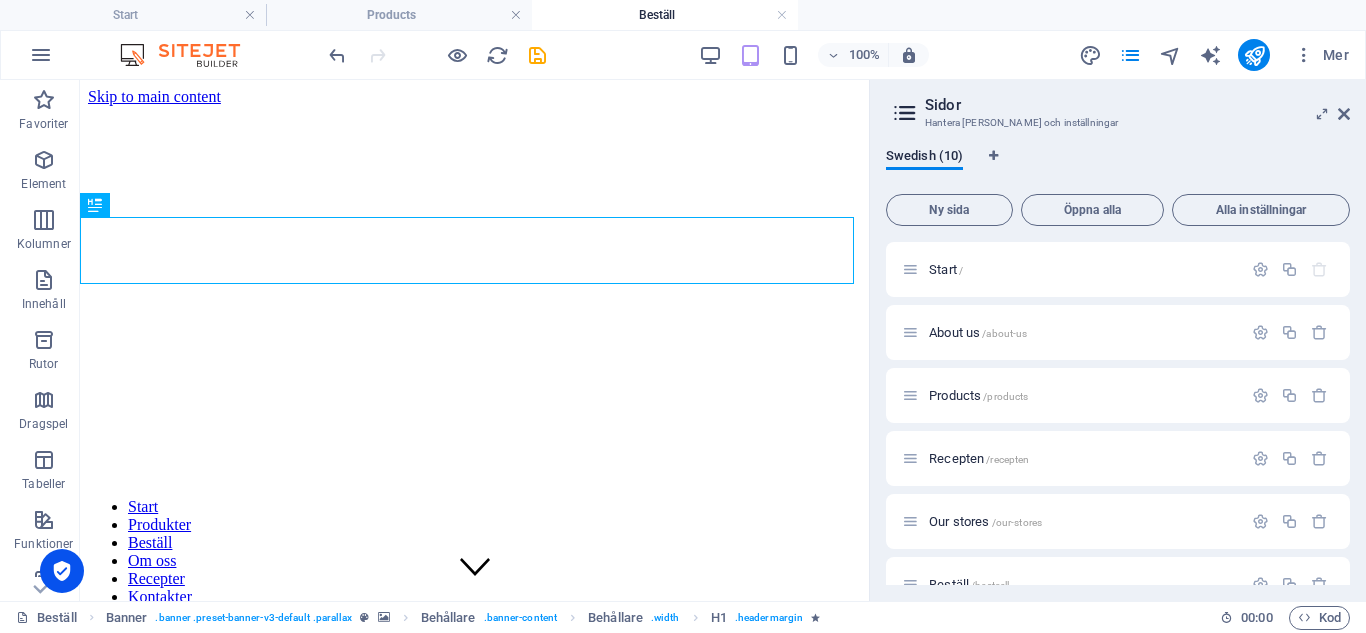 drag, startPoint x: 1347, startPoint y: 63, endPoint x: 1365, endPoint y: 121, distance: 60.728905 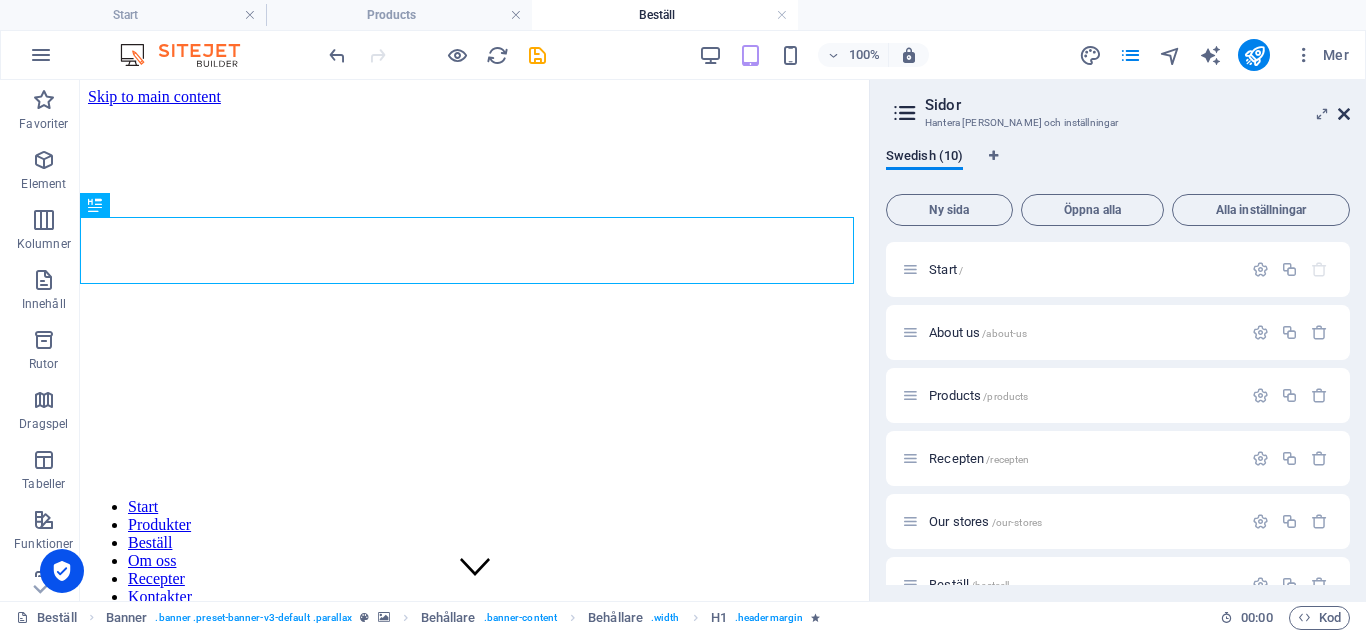 click at bounding box center [1344, 114] 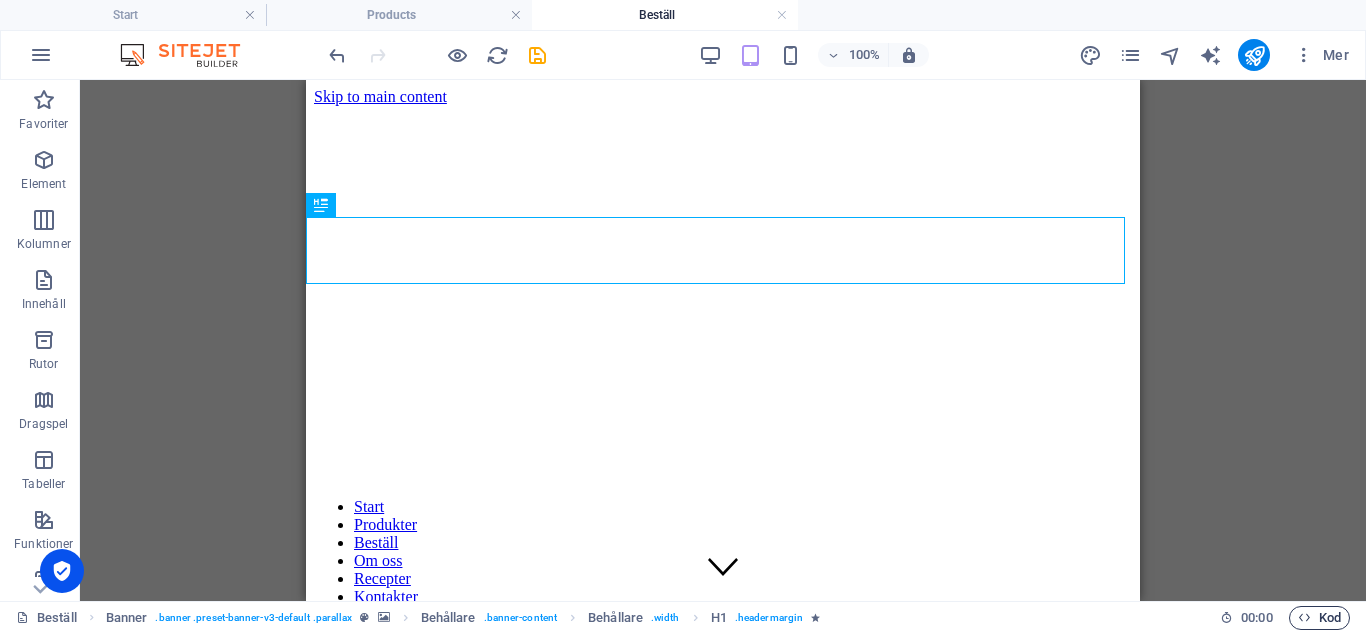 click on "Kod" at bounding box center [1319, 618] 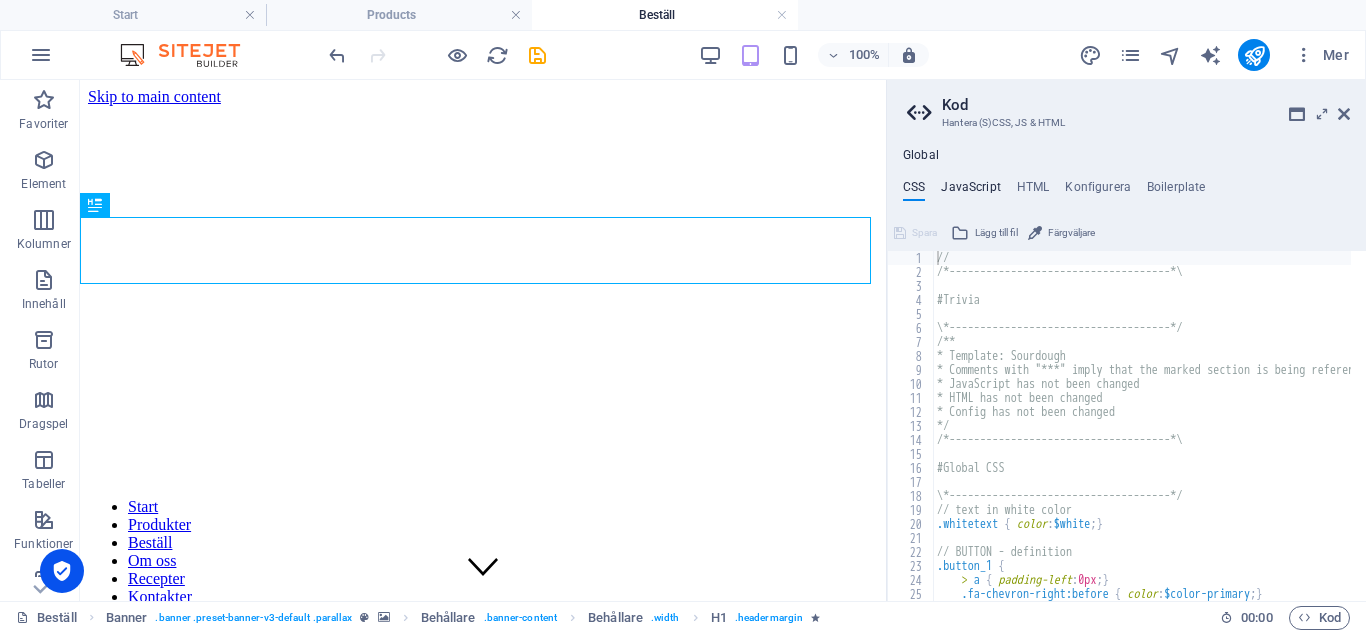 click on "JavaScript" at bounding box center [970, 191] 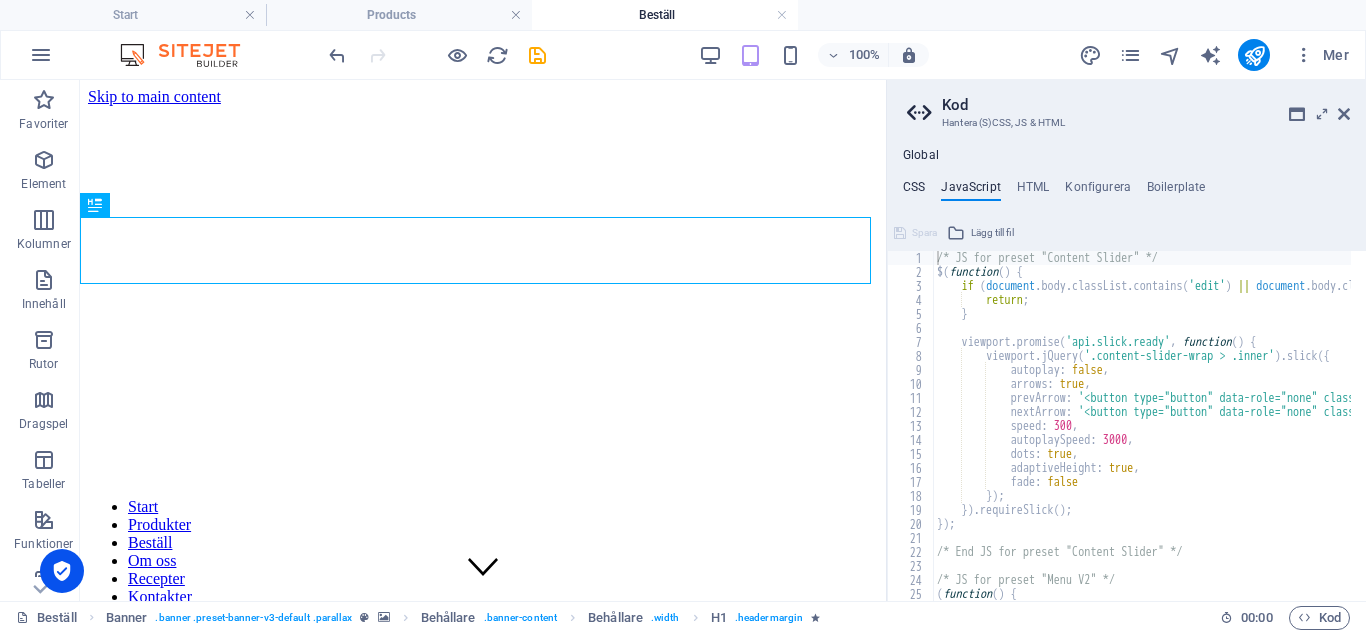 click on "CSS" at bounding box center [914, 191] 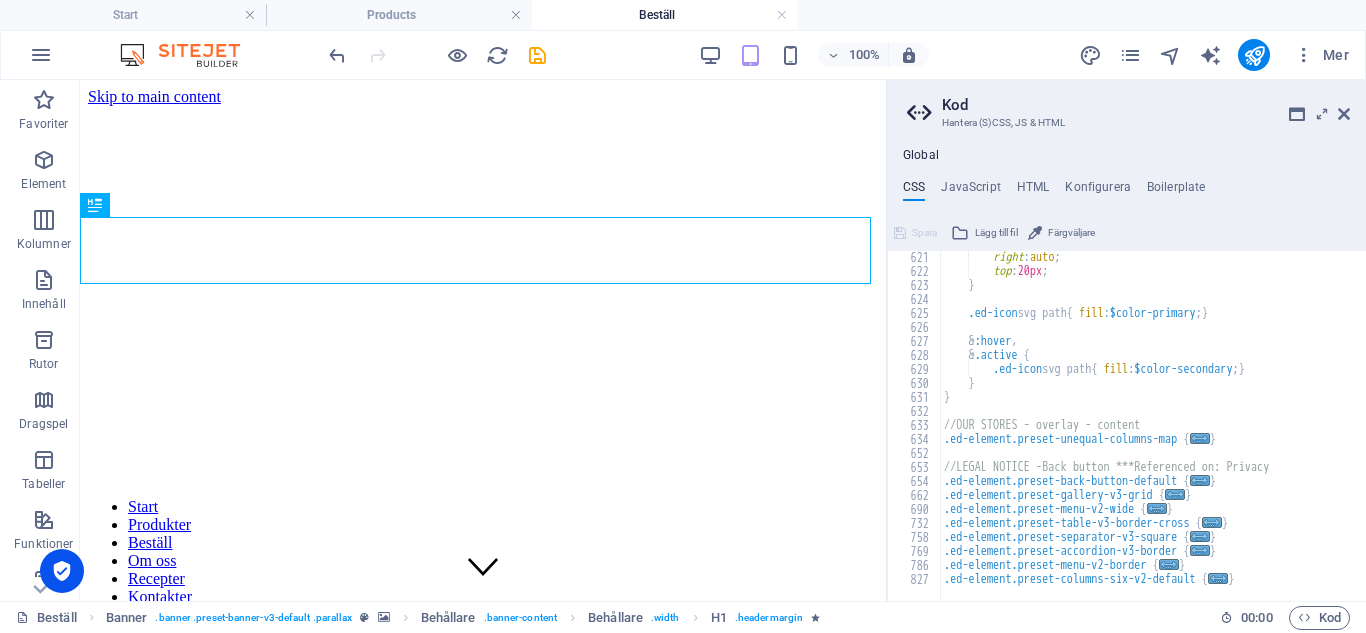 scroll, scrollTop: 2115, scrollLeft: 0, axis: vertical 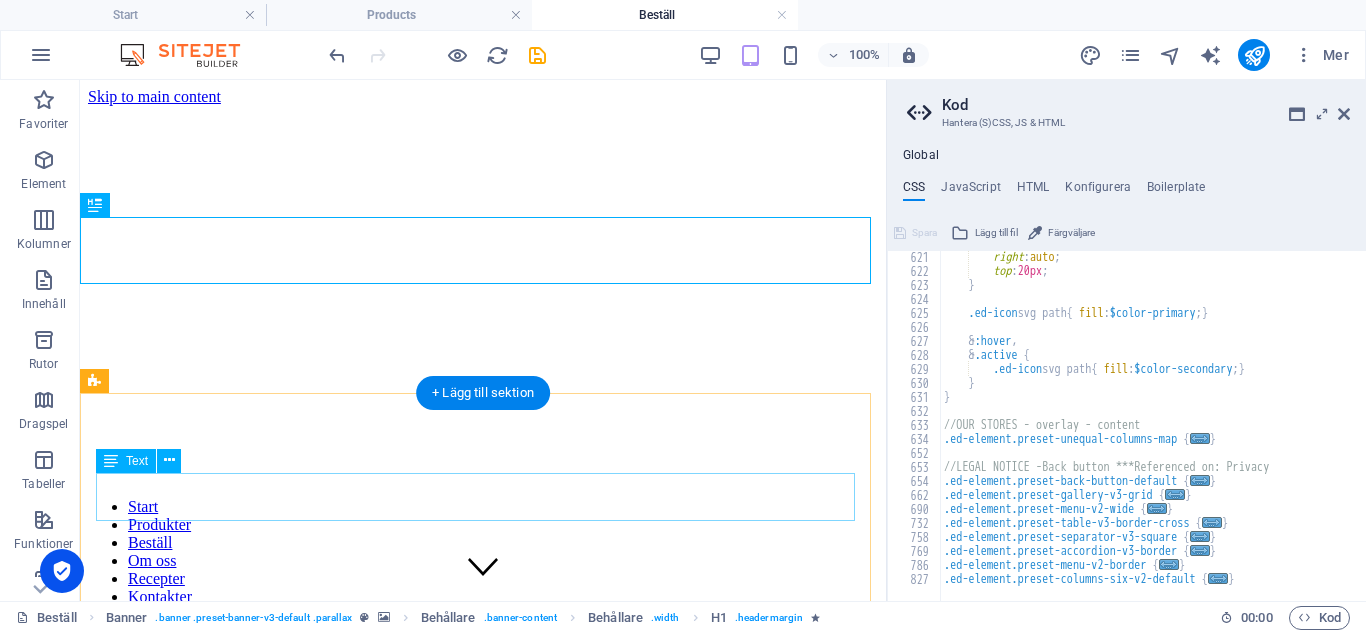 click on "Just nu går det inte att beställa något på hemsidan. Som ni redan kanske har märkt har de flesta priser till produkterna inte heller publicerats. Vänta någon dag till och så går det att göra allt på hemsidan!" at bounding box center [483, 736] 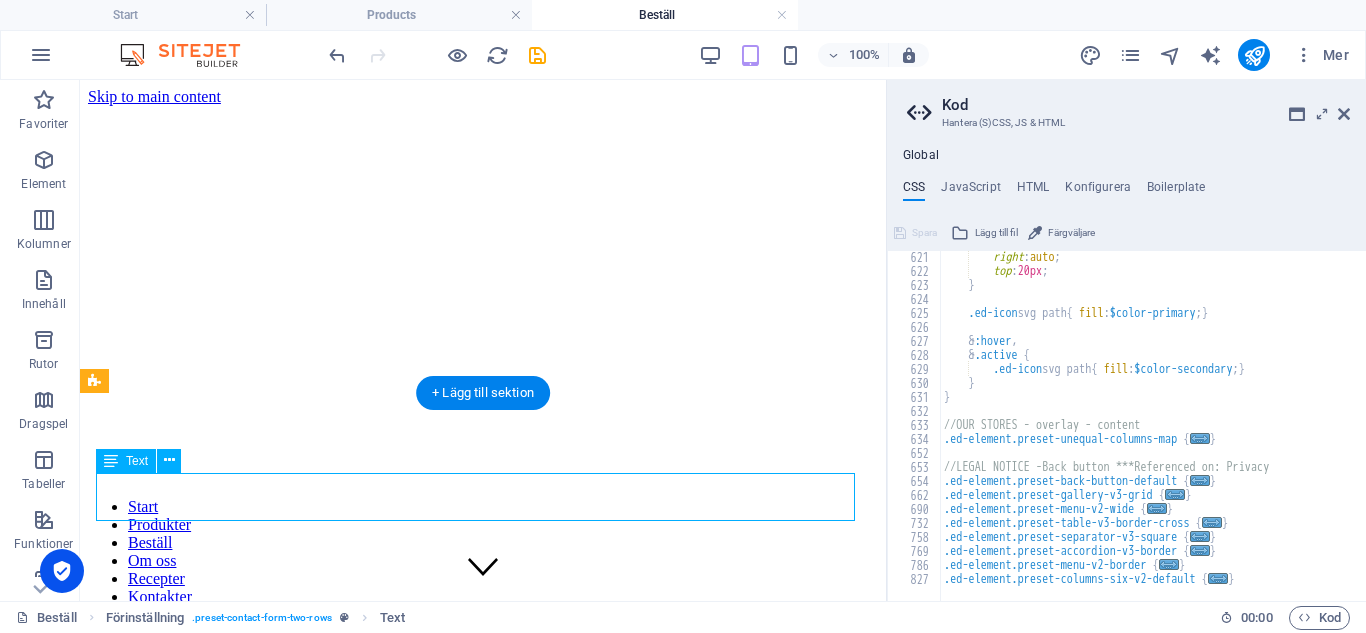 click on "Just nu går det inte att beställa något på hemsidan. Som ni redan kanske har märkt har de flesta priser till produkterna inte heller publicerats. Vänta någon dag till och så går det att göra allt på hemsidan!" at bounding box center [483, 736] 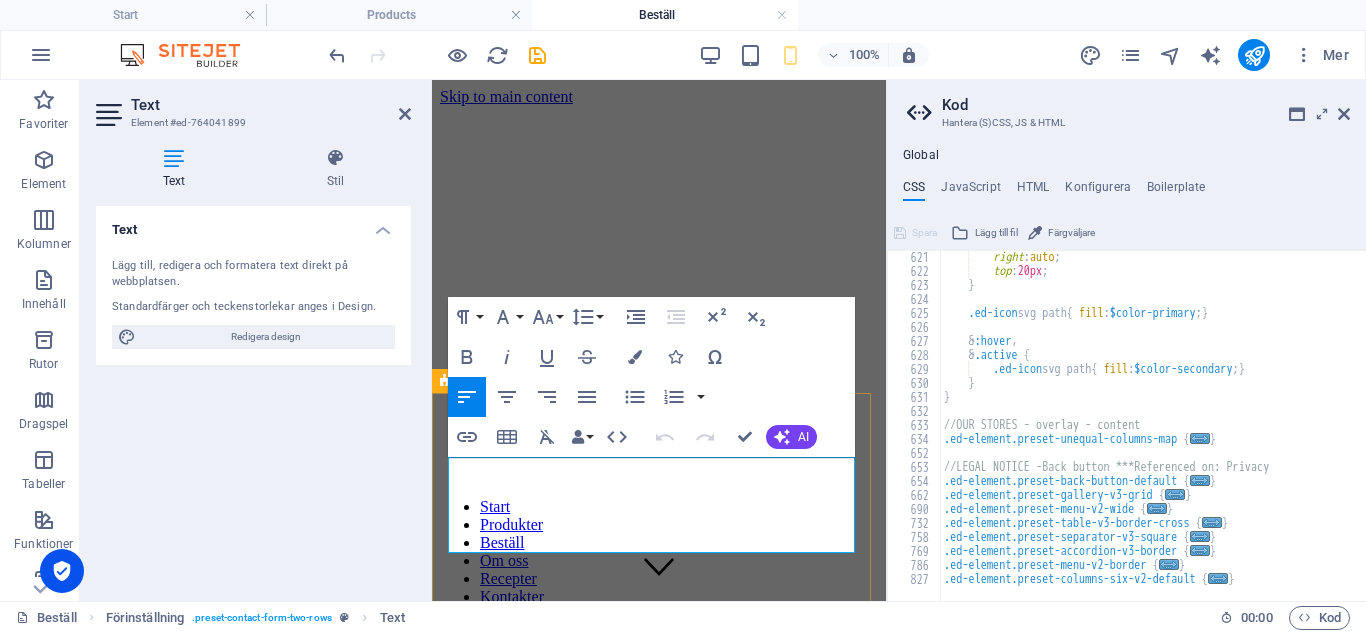 click on "Just nu går det inte att beställa något på hemsidan. Som ni redan kanske har märkt har de flesta priser till produkterna inte heller publicerats. Vänta någon dag till och så går det att göra allt på hemsidan!" at bounding box center [659, 754] 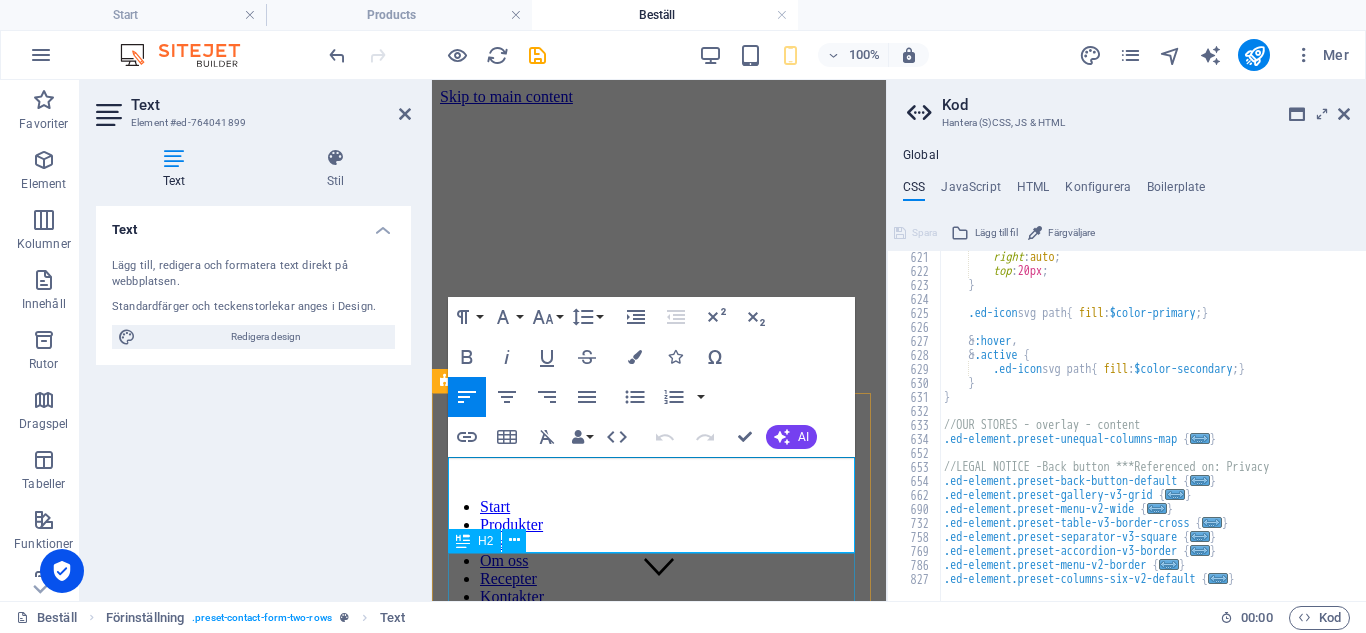 click on "Beställning" at bounding box center [659, 823] 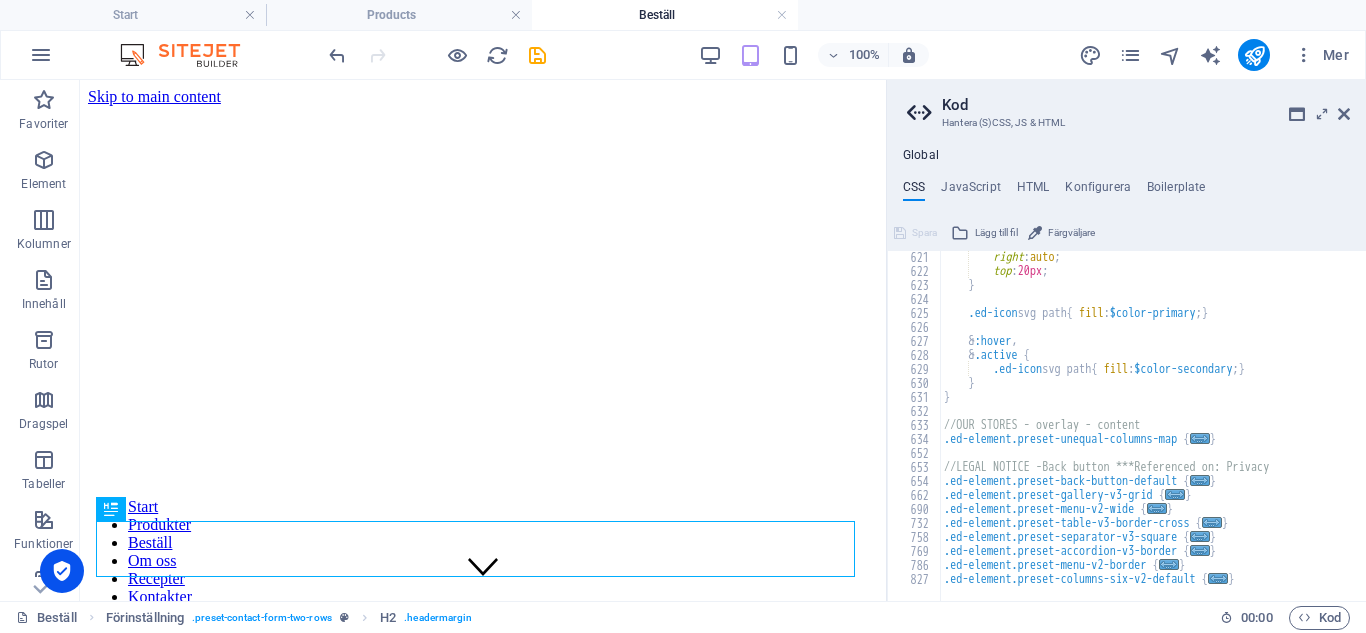 scroll, scrollTop: 2115, scrollLeft: 0, axis: vertical 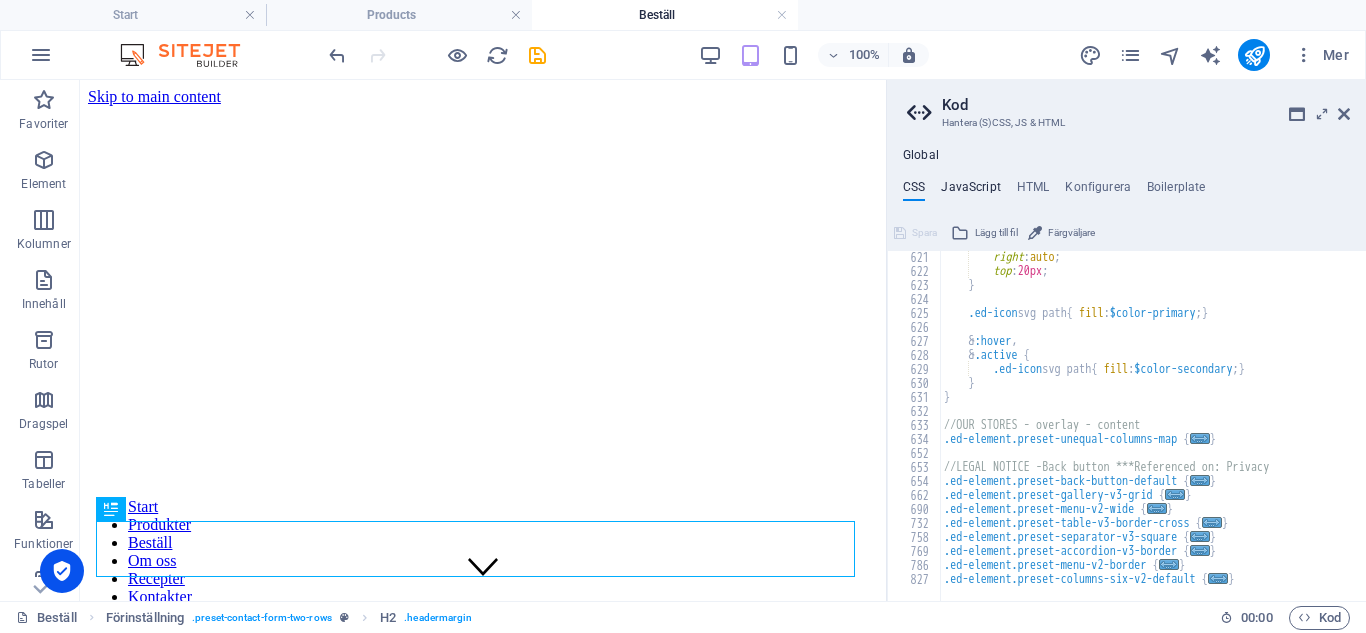 click on "JavaScript" at bounding box center (970, 191) 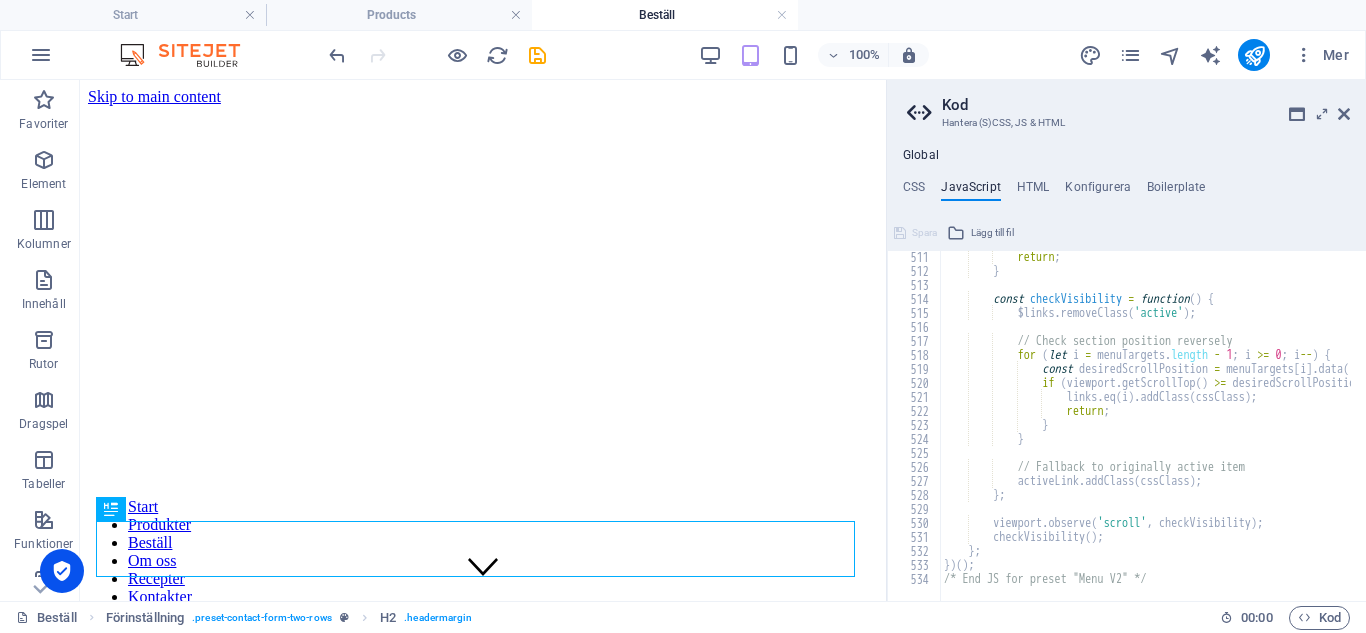 scroll, scrollTop: 7141, scrollLeft: 0, axis: vertical 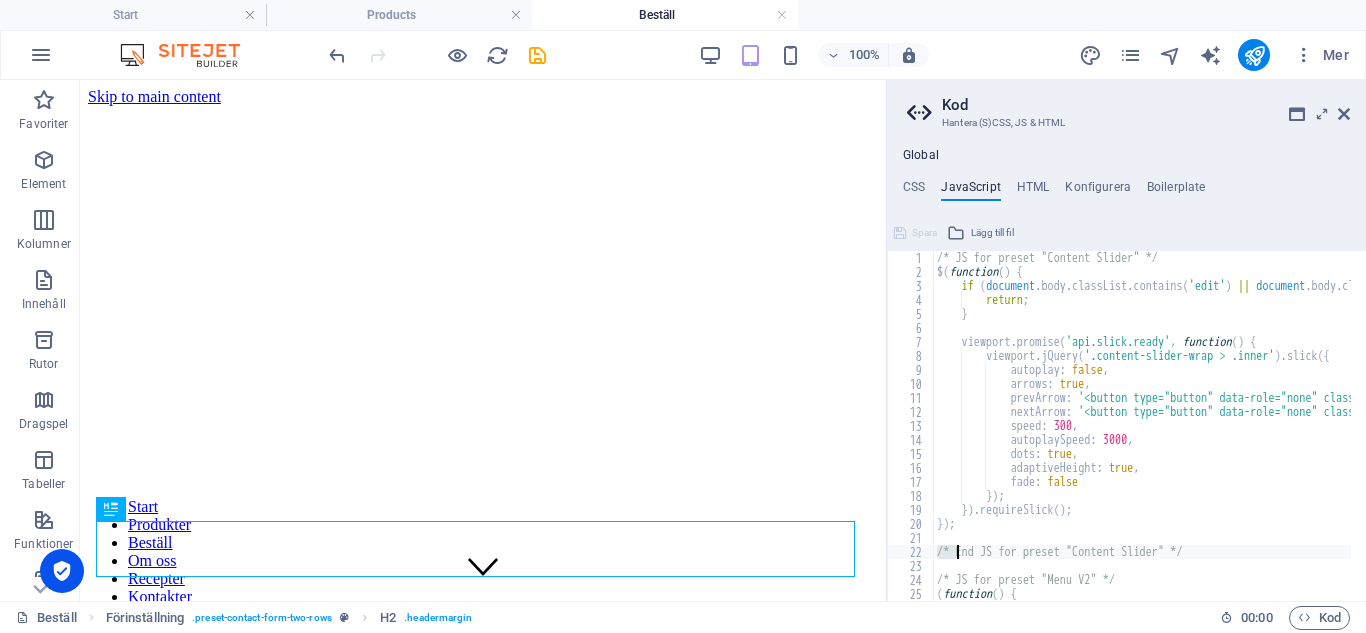 click on "/* JS for preset "Content Slider" */ $ ( function ( )   {      if   ( document . body . classList . contains ( 'edit' )   ||   document . body . classList . contains ( 'preview' ))   {           return ;      }      viewport . promise ( 'api.slick.ready' ,   function ( )   {           viewport . jQuery ( '.content-slider-wrap > .inner' ) . slick ({                autoplay :   false ,                arrows :   true ,                prevArrow :   '<button type="button" data-role="none" class="slick-prev" tabindex="0" role="button"></button>' ,                nextArrow :   '<button type="button" data-role="none" class="slick-next" tabindex="0" role="button"></button>' ,                speed :   300 ,                autoplaySpeed :   3000 ,                dots :   true ,                adaptiveHeight :   true ,                fade :   false           }) ;      }) . requireSlick ( ) ; }) ; /* End JS for preset "Content Slider" */ /* JS for preset "Menu V2" */ ( function ( )   {" at bounding box center (1392, 432) 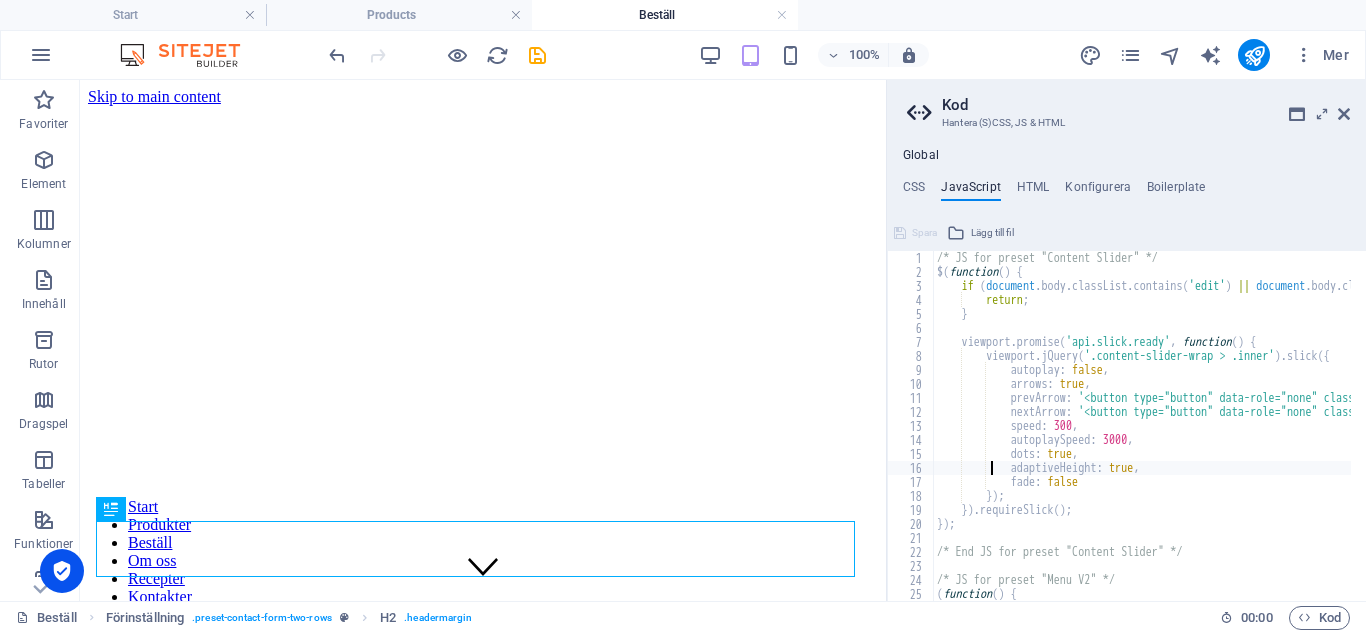 click on "/* JS for preset "Content Slider" */ $ ( function ( )   {      if   ( document . body . classList . contains ( 'edit' )   ||   document . body . classList . contains ( 'preview' ))   {           return ;      }      viewport . promise ( 'api.slick.ready' ,   function ( )   {           viewport . jQuery ( '.content-slider-wrap > .inner' ) . slick ({                autoplay :   false ,                arrows :   true ,                prevArrow :   '<button type="button" data-role="none" class="slick-prev" tabindex="0" role="button"></button>' ,                nextArrow :   '<button type="button" data-role="none" class="slick-next" tabindex="0" role="button"></button>' ,                speed :   300 ,                autoplaySpeed :   3000 ,                dots :   true ,                adaptiveHeight :   true ,                fade :   false           }) ;      }) . requireSlick ( ) ; }) ; /* End JS for preset "Content Slider" */ /* JS for preset "Menu V2" */ ( function ( )   {" at bounding box center [1392, 432] 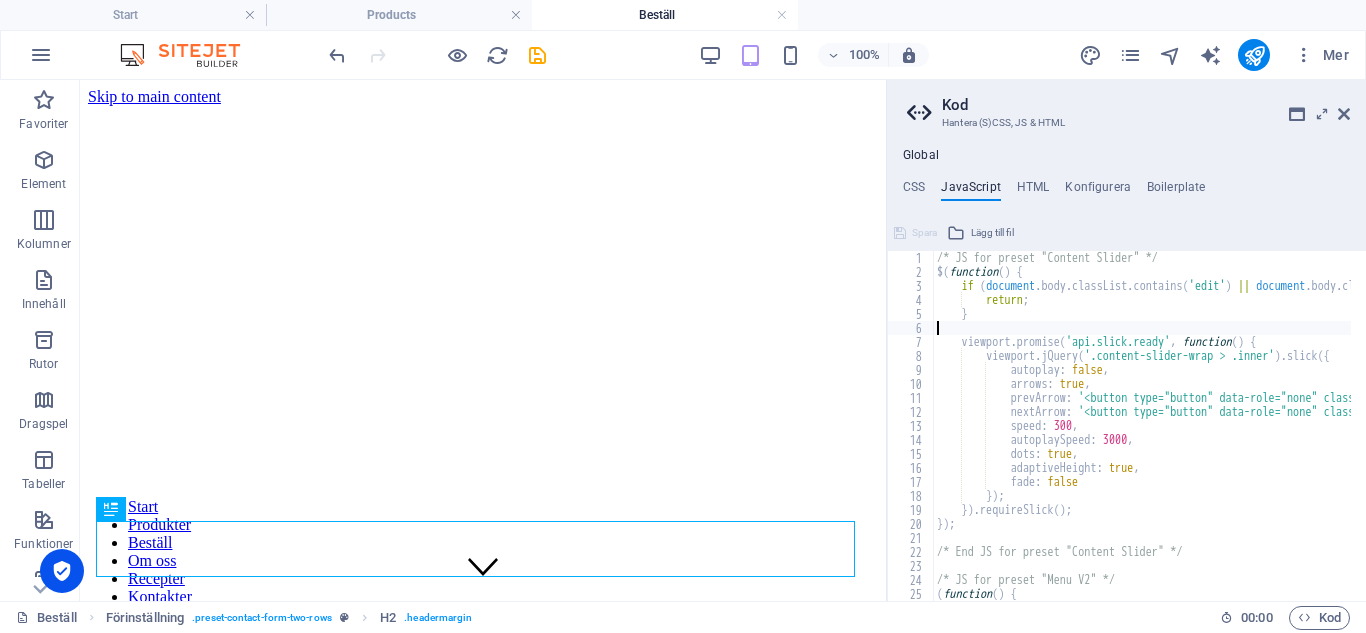 click on "/* JS for preset "Content Slider" */ $ ( function ( )   {      if   ( document . body . classList . contains ( 'edit' )   ||   document . body . classList . contains ( 'preview' ))   {           return ;      }      viewport . promise ( 'api.slick.ready' ,   function ( )   {           viewport . jQuery ( '.content-slider-wrap > .inner' ) . slick ({                autoplay :   false ,                arrows :   true ,                prevArrow :   '<button type="button" data-role="none" class="slick-prev" tabindex="0" role="button"></button>' ,                nextArrow :   '<button type="button" data-role="none" class="slick-next" tabindex="0" role="button"></button>' ,                speed :   300 ,                autoplaySpeed :   3000 ,                dots :   true ,                adaptiveHeight :   true ,                fade :   false           }) ;      }) . requireSlick ( ) ; }) ; /* End JS for preset "Content Slider" */ /* JS for preset "Menu V2" */ ( function ( )   {" at bounding box center (1392, 432) 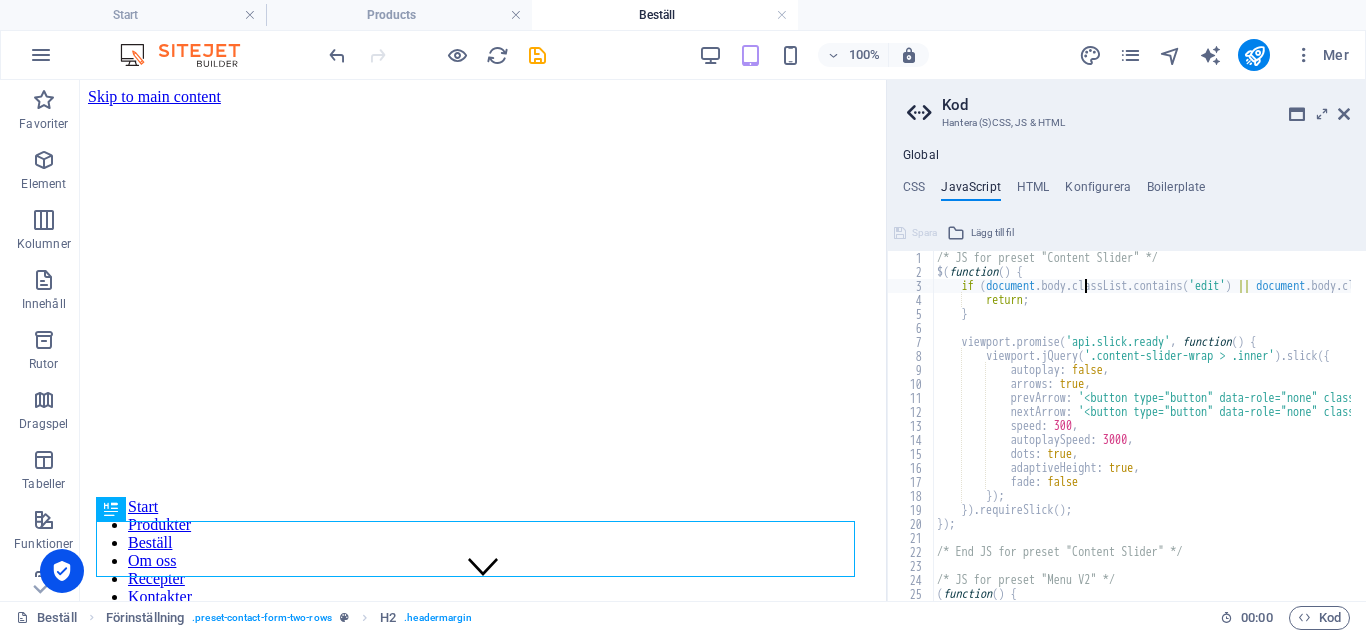 click on "/* JS for preset "Content Slider" */ $ ( function ( )   {      if   ( document . body . classList . contains ( 'edit' )   ||   document . body . classList . contains ( 'preview' ))   {           return ;      }      viewport . promise ( 'api.slick.ready' ,   function ( )   {           viewport . jQuery ( '.content-slider-wrap > .inner' ) . slick ({                autoplay :   false ,                arrows :   true ,                prevArrow :   '<button type="button" data-role="none" class="slick-prev" tabindex="0" role="button"></button>' ,                nextArrow :   '<button type="button" data-role="none" class="slick-next" tabindex="0" role="button"></button>' ,                speed :   300 ,                autoplaySpeed :   3000 ,                dots :   true ,                adaptiveHeight :   true ,                fade :   false           }) ;      }) . requireSlick ( ) ; }) ; /* End JS for preset "Content Slider" */ /* JS for preset "Menu V2" */ ( function ( )   {" at bounding box center [1392, 432] 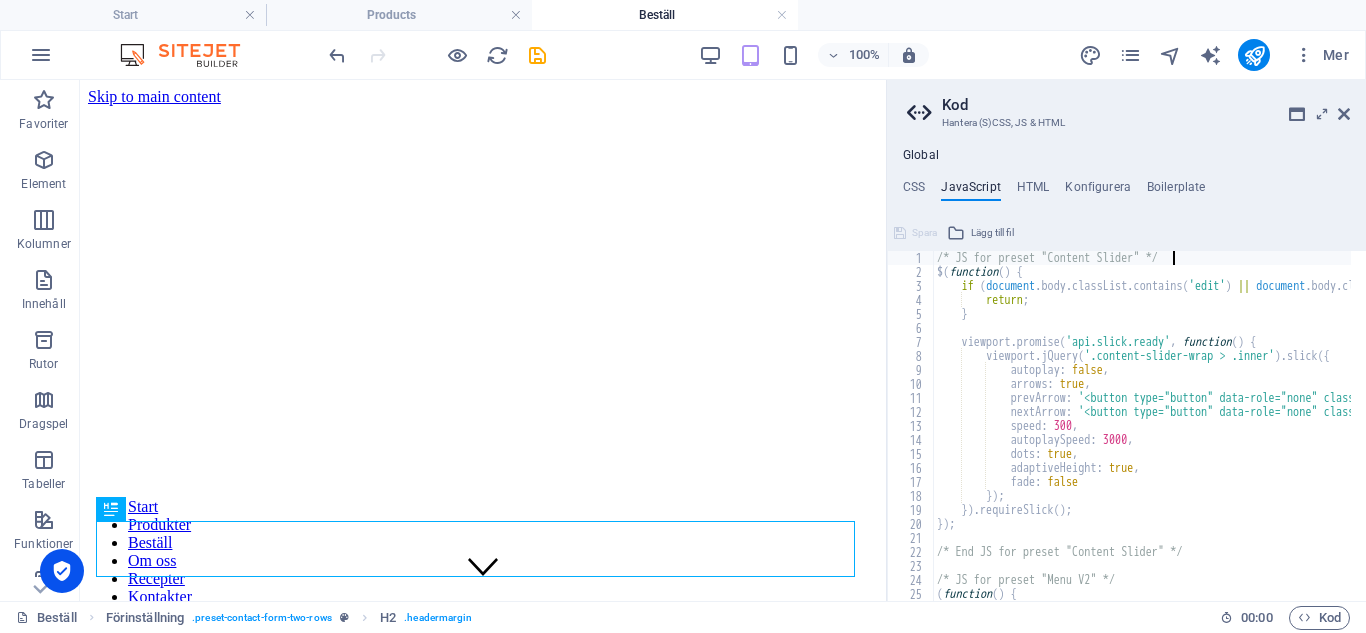 click on "/* JS for preset "Content Slider" */ $ ( function ( )   {      if   ( document . body . classList . contains ( 'edit' )   ||   document . body . classList . contains ( 'preview' ))   {           return ;      }      viewport . promise ( 'api.slick.ready' ,   function ( )   {           viewport . jQuery ( '.content-slider-wrap > .inner' ) . slick ({                autoplay :   false ,                arrows :   true ,                prevArrow :   '<button type="button" data-role="none" class="slick-prev" tabindex="0" role="button"></button>' ,                nextArrow :   '<button type="button" data-role="none" class="slick-next" tabindex="0" role="button"></button>' ,                speed :   300 ,                autoplaySpeed :   3000 ,                dots :   true ,                adaptiveHeight :   true ,                fade :   false           }) ;      }) . requireSlick ( ) ; }) ; /* End JS for preset "Content Slider" */ /* JS for preset "Menu V2" */ ( function ( )   {" at bounding box center [1392, 432] 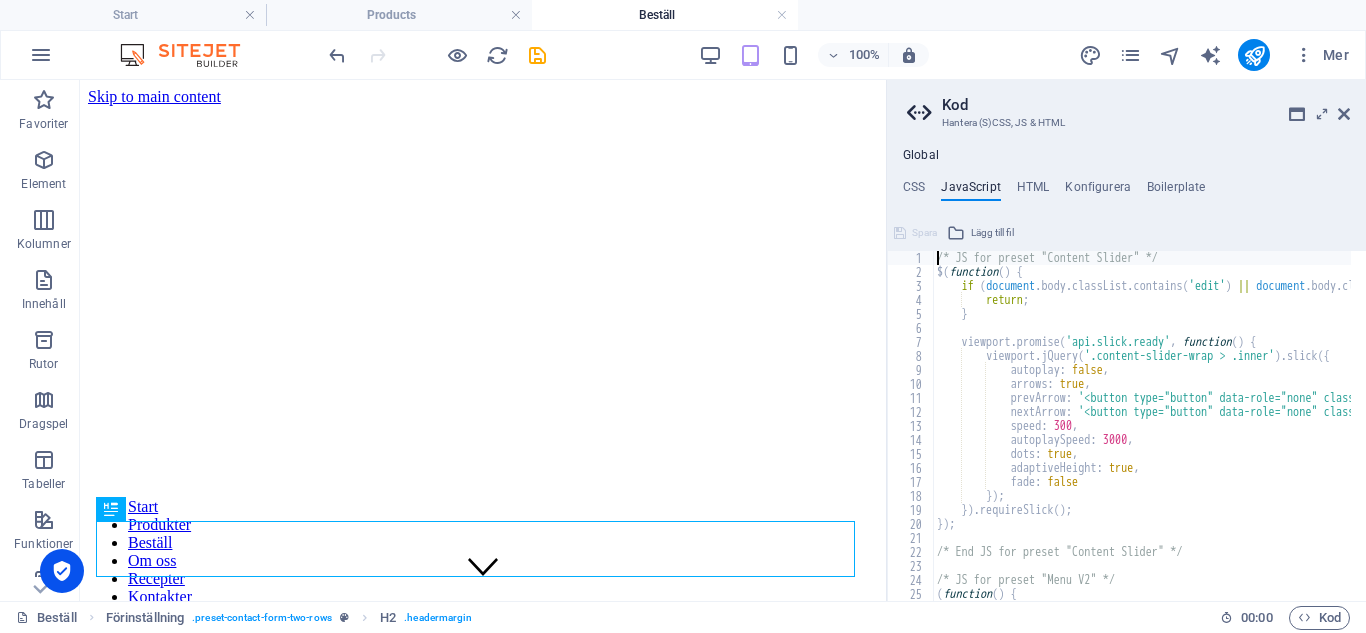 click on "/* JS for preset "Content Slider" */ $ ( function ( )   {      if   ( document . body . classList . contains ( 'edit' )   ||   document . body . classList . contains ( 'preview' ))   {           return ;      }      viewport . promise ( 'api.slick.ready' ,   function ( )   {           viewport . jQuery ( '.content-slider-wrap > .inner' ) . slick ({                autoplay :   false ,                arrows :   true ,                prevArrow :   '<button type="button" data-role="none" class="slick-prev" tabindex="0" role="button"></button>' ,                nextArrow :   '<button type="button" data-role="none" class="slick-next" tabindex="0" role="button"></button>' ,                speed :   300 ,                autoplaySpeed :   3000 ,                dots :   true ,                adaptiveHeight :   true ,                fade :   false           }) ;      }) . requireSlick ( ) ; }) ; /* End JS for preset "Content Slider" */ /* JS for preset "Menu V2" */ ( function ( )   {" at bounding box center [1392, 432] 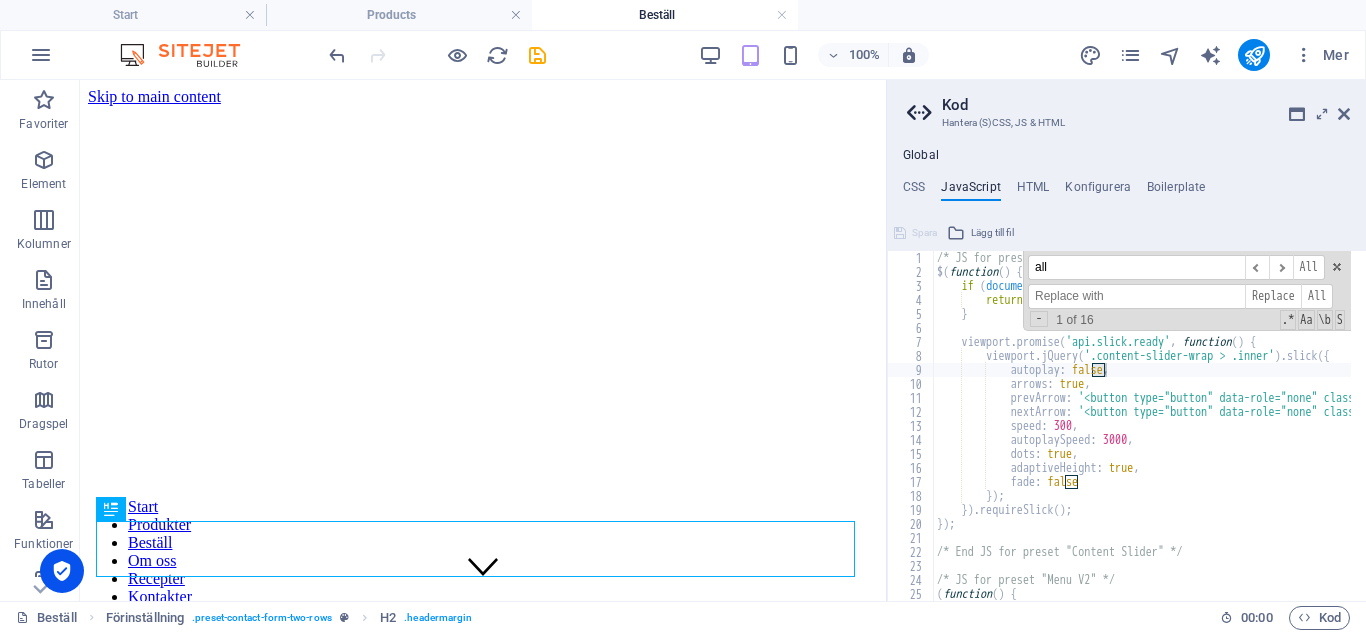 scroll, scrollTop: 617, scrollLeft: 0, axis: vertical 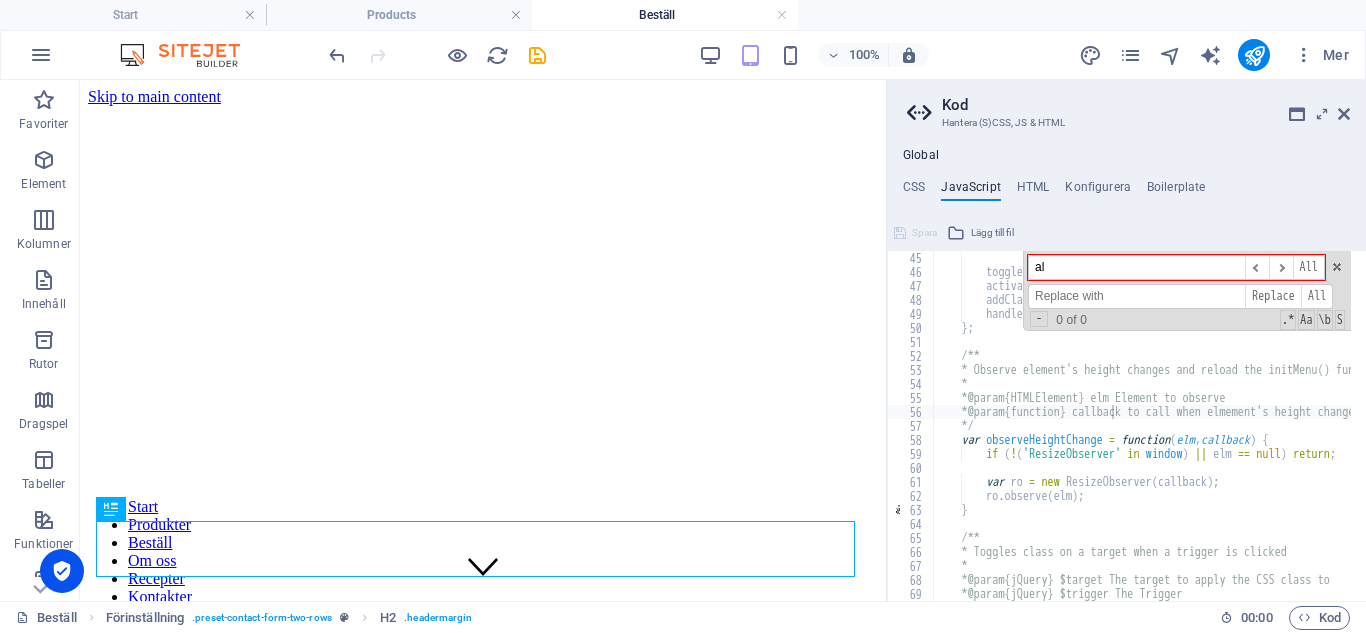 type on "a" 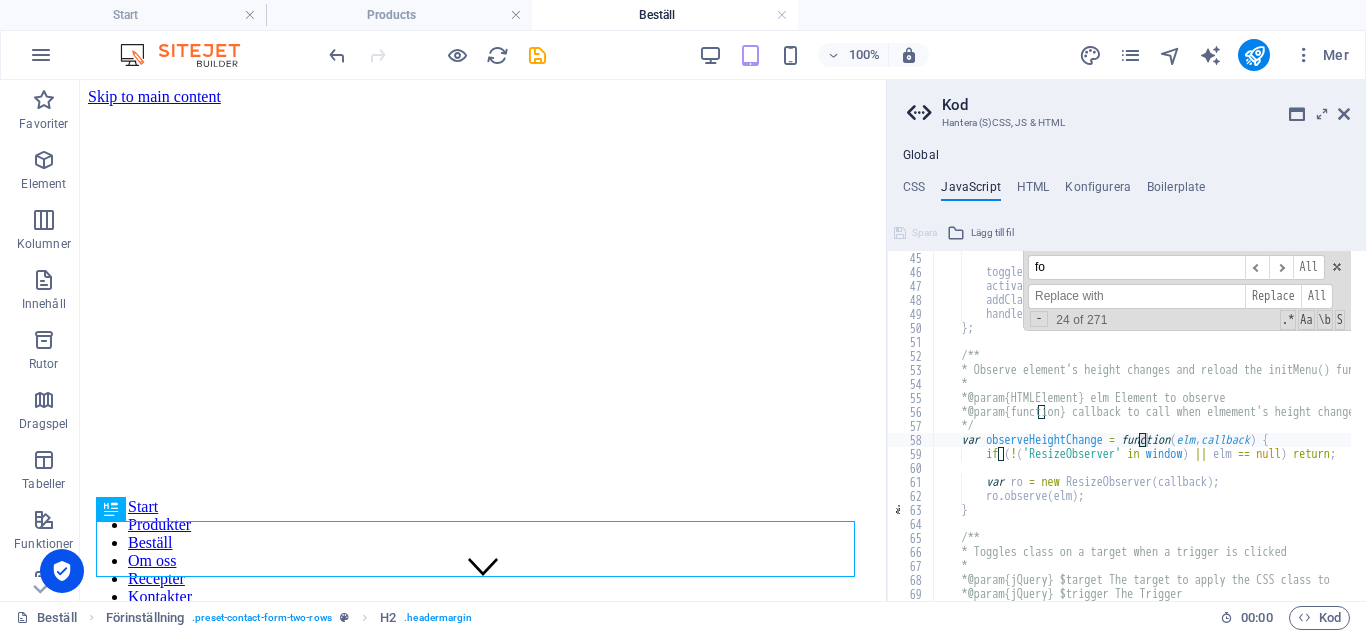 scroll, scrollTop: 1303, scrollLeft: 0, axis: vertical 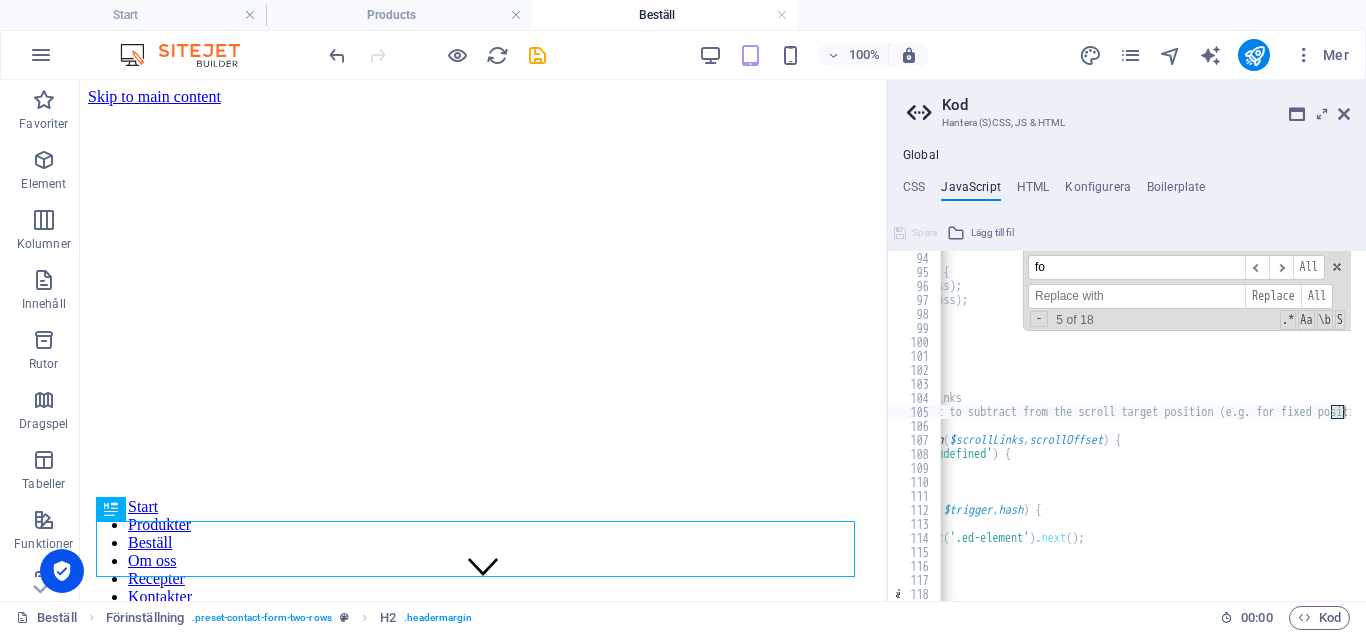 click on "fo" at bounding box center [1136, 267] 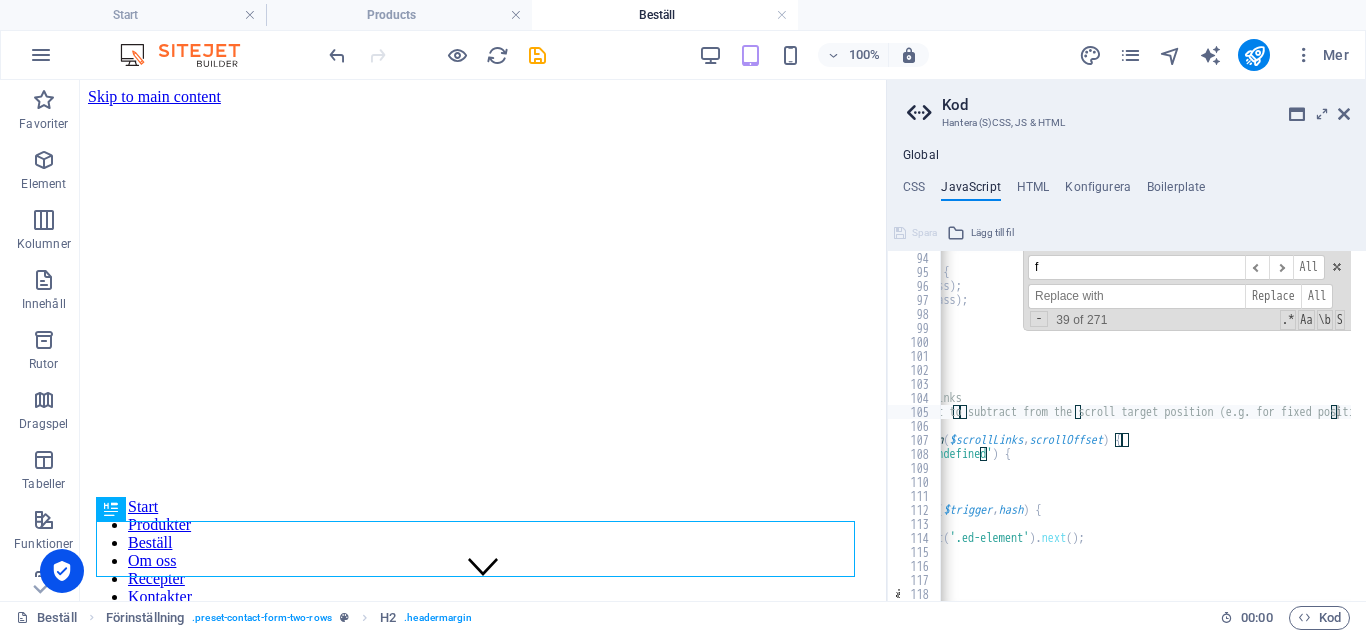 type 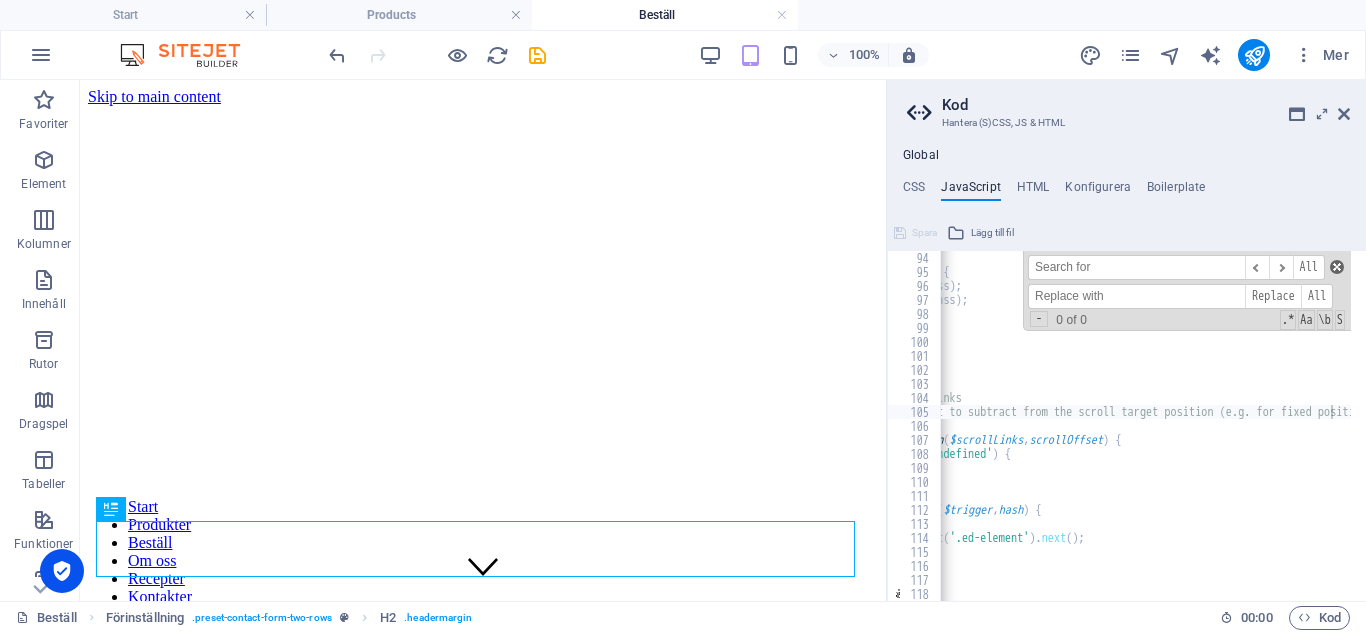 click at bounding box center (1337, 267) 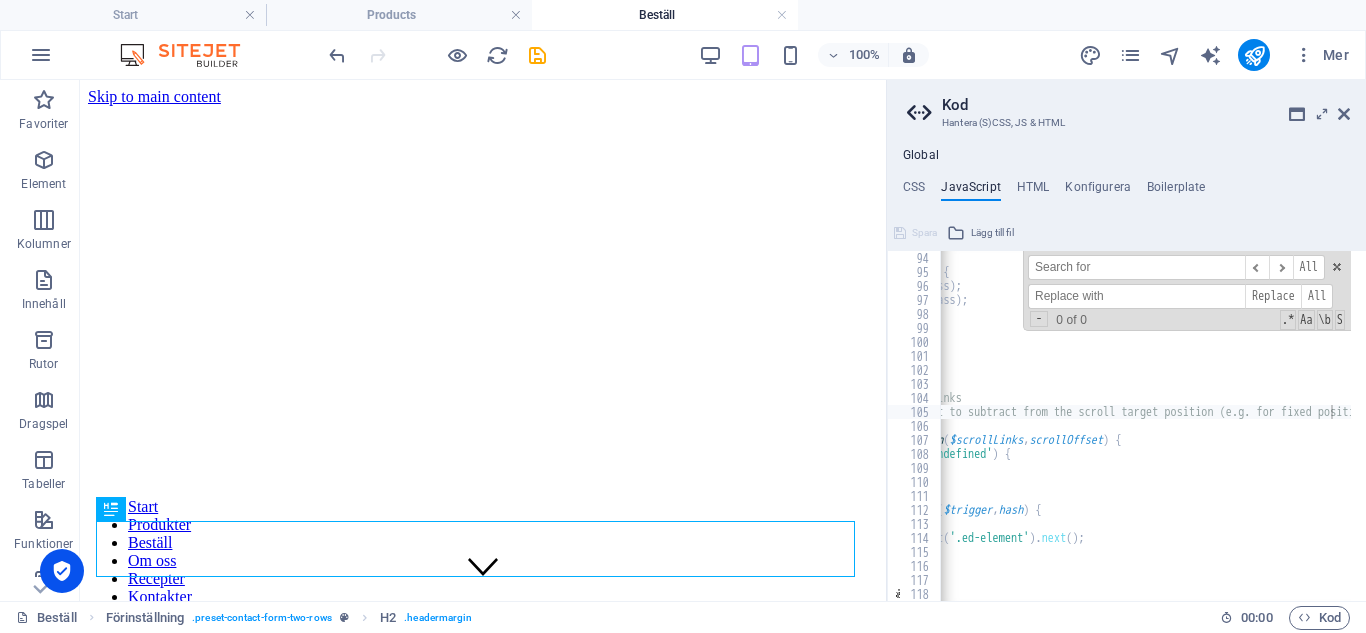 type on "* @param {jQuery} scrollOffset Offset to subtract from the scroll target position (e.g. for fixed positioned elements like a menu)" 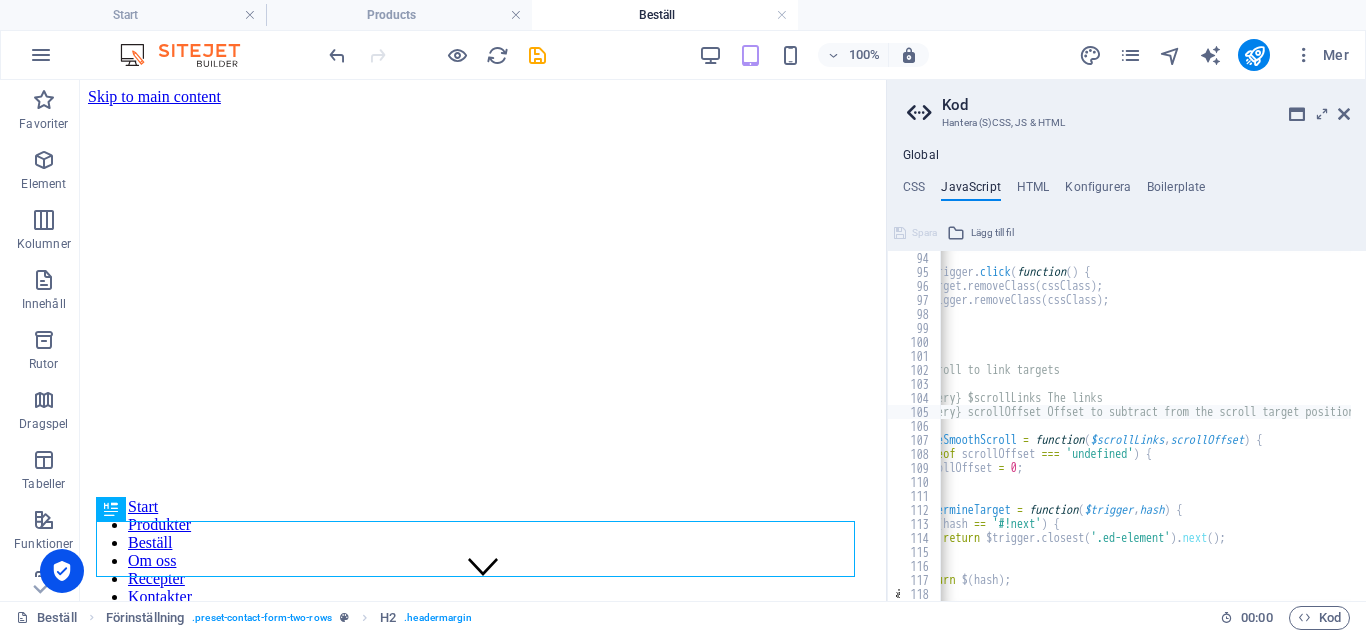 scroll, scrollTop: 0, scrollLeft: 0, axis: both 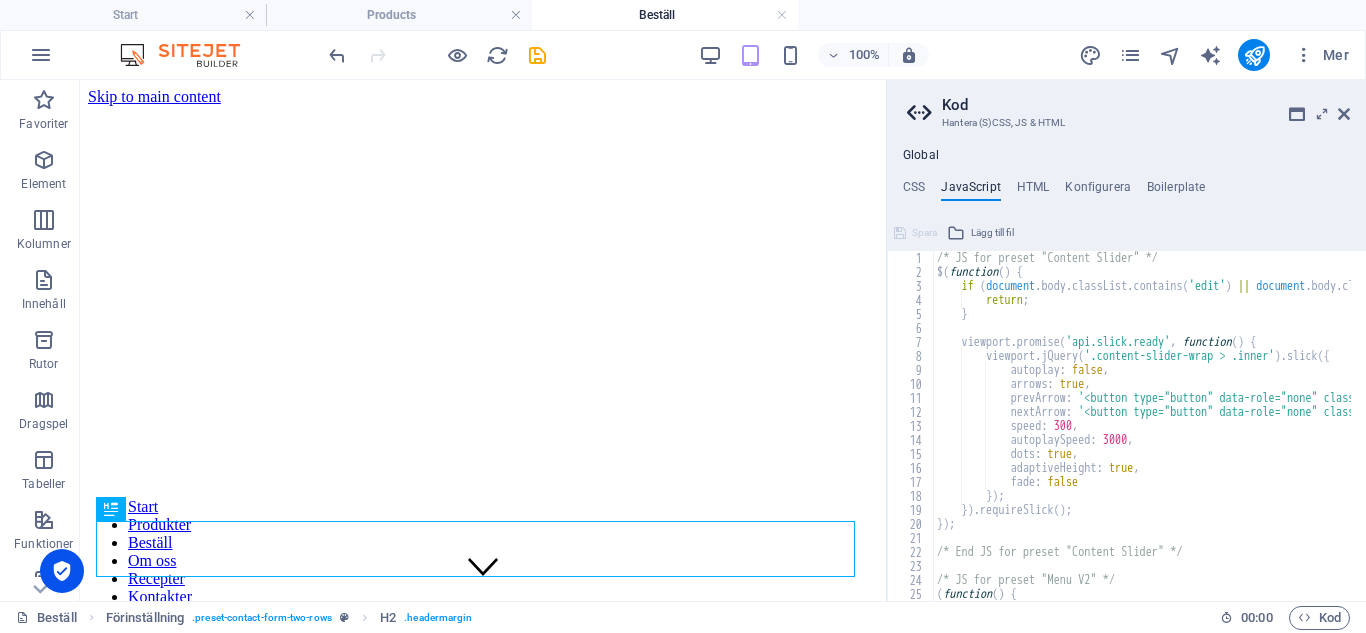 click on "Kod" at bounding box center [1146, 105] 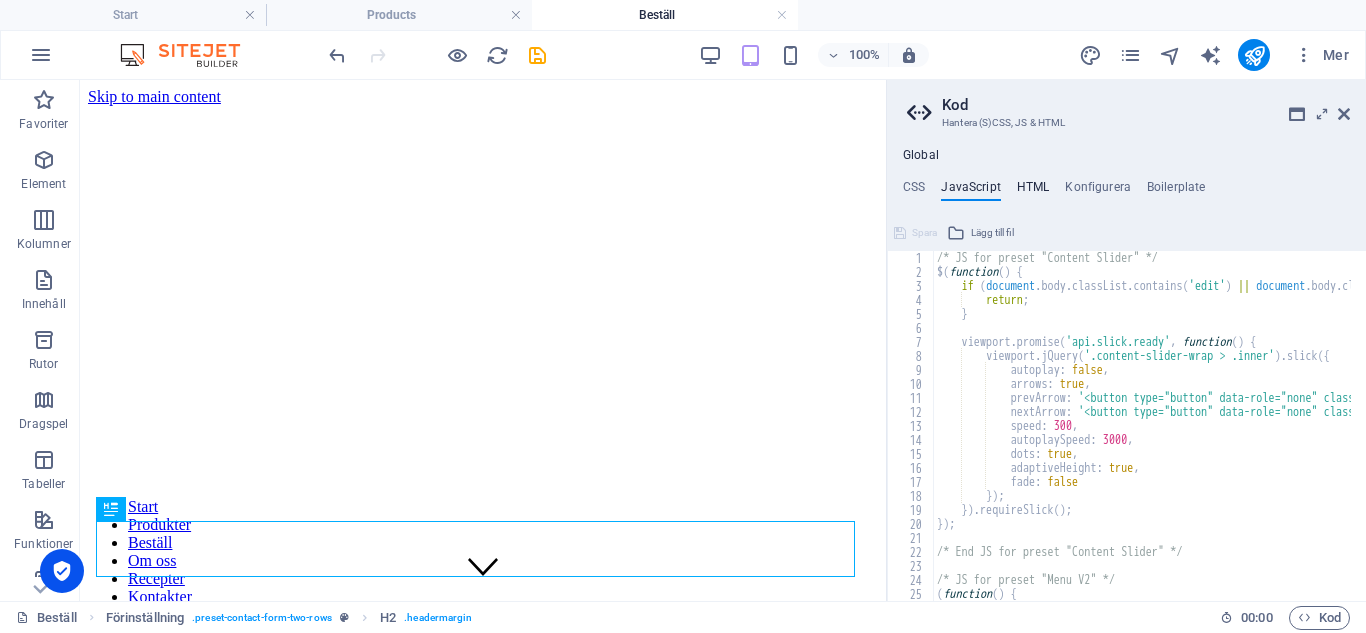 click on "HTML" at bounding box center (1033, 191) 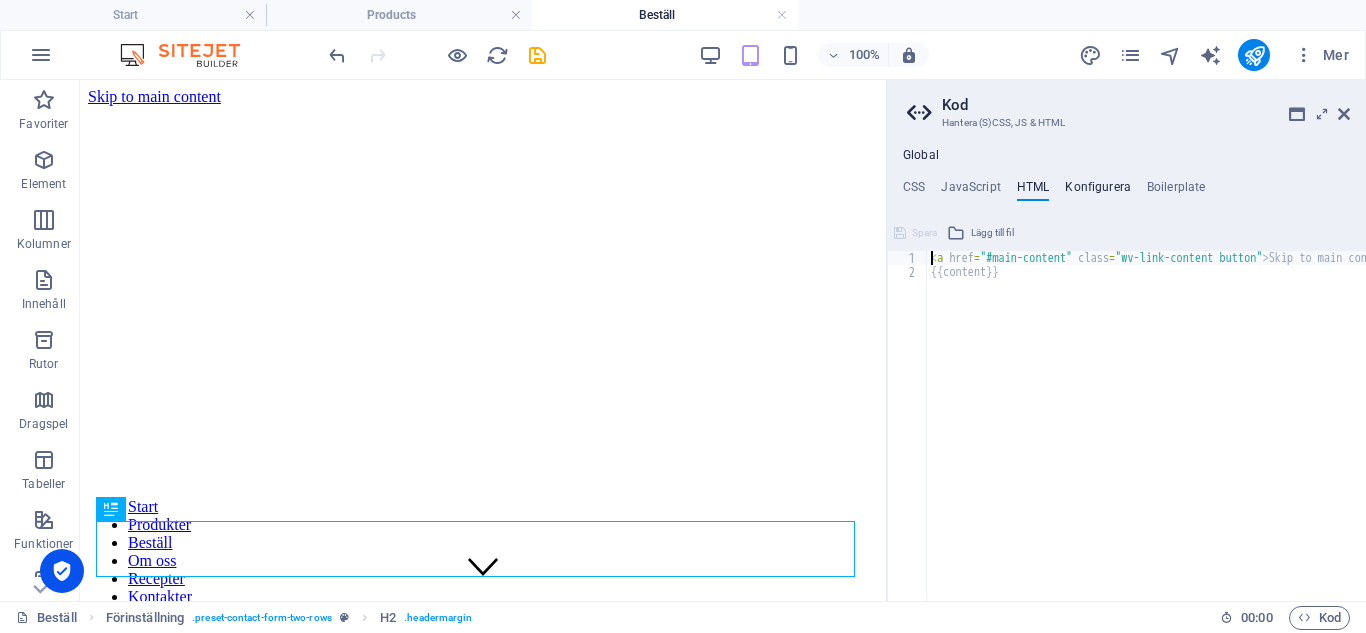 click on "Konfigurera" at bounding box center [1098, 191] 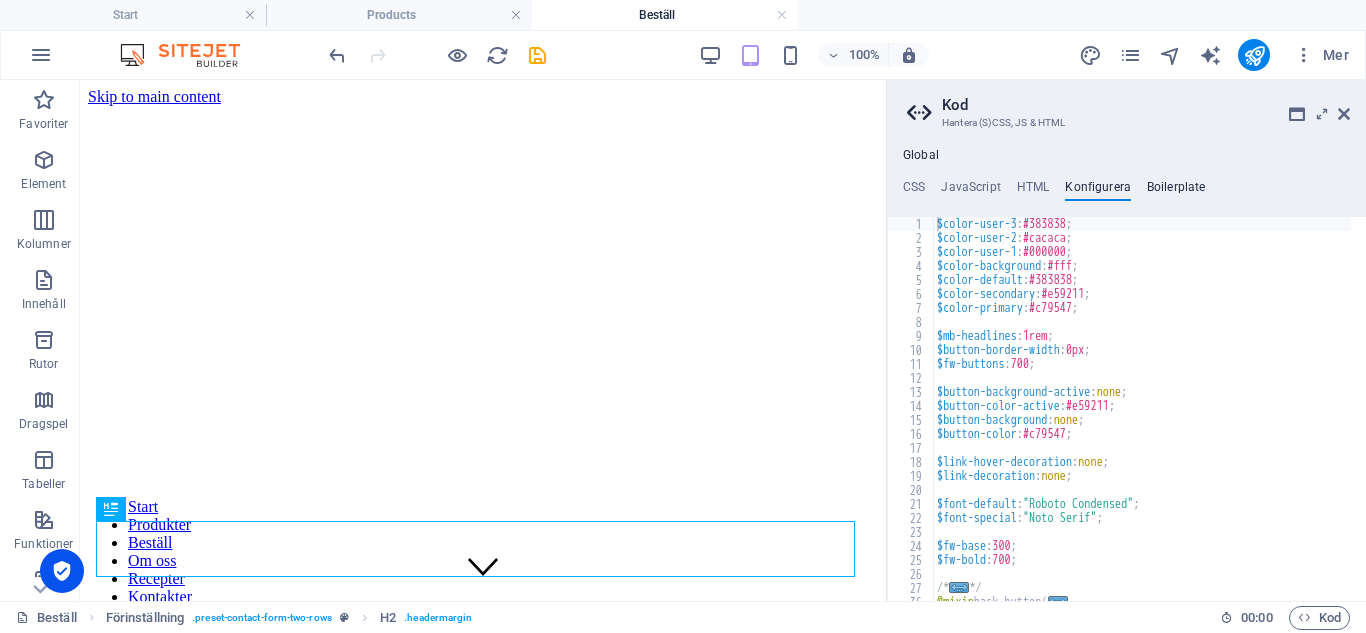 click on "Boilerplate" at bounding box center [1176, 191] 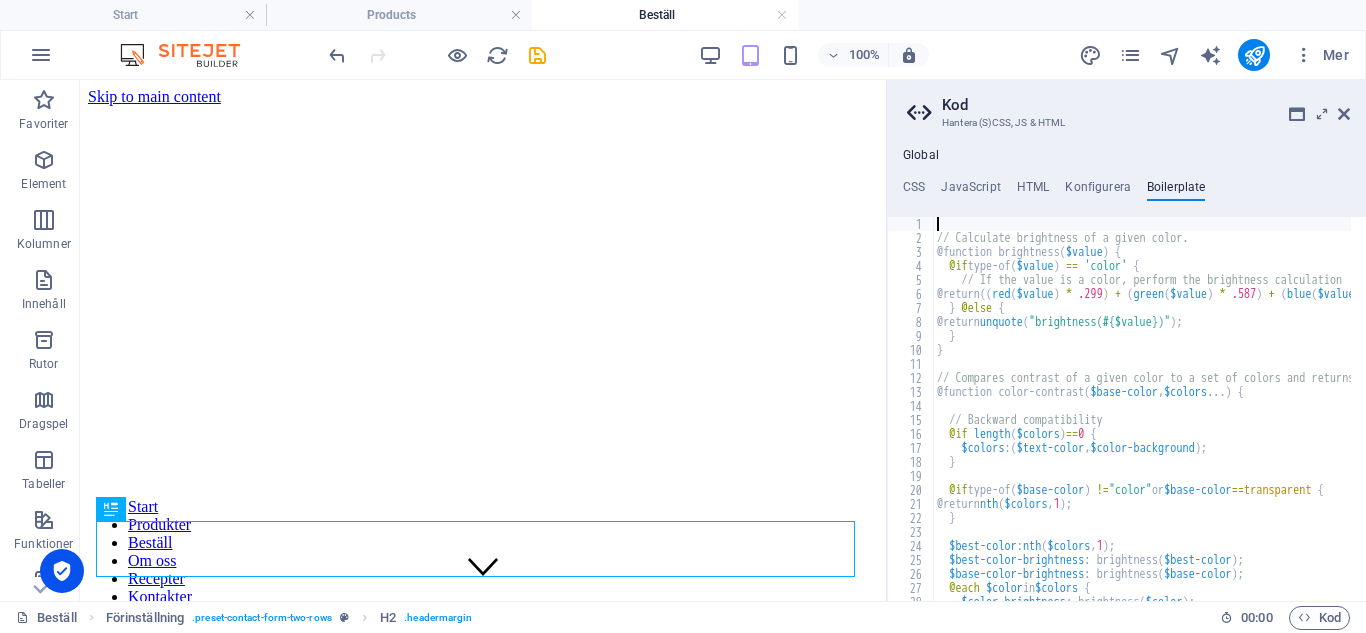 click on "// Calculate brightness of a given color. @function brightness ( $value )   {    @if  type-of ( $value )   ==   'color'   {      // If the value is a color, perform the brightness calculation     @return  (( red ( $value )   *   .299 )   +   ( green ( $value )   *   .587 )   +   ( blue ( $value )   *   .114 ))  /  255   *   100% ;    }   @else   {     @return  unquote ( "brightness(#{$value})" ) ;    } } // Compares contrast of a given color to a set of colors and returns whichever is most "contrasty" @function color-contrast ( $base-color ,  $colors ... )   {    // Backward compatibility    @if   length ( $colors ) == 0   {      $colors :  ( $text-color ,  $color-background ) ;    }    @if  type-of ( $base-color )   != "color" or  $base-color == transparent   {     @return  nth ( $colors ,  1 ) ;    }    $best-color :  nth ( $colors ,  1 ) ;    $best-color-brightness : brightness ( $best-color ) ;    $base-color-brightness : brightness ( $base-color ) ;    @each   $color  in  $colors   {      : brightness (" at bounding box center [1826, 415] 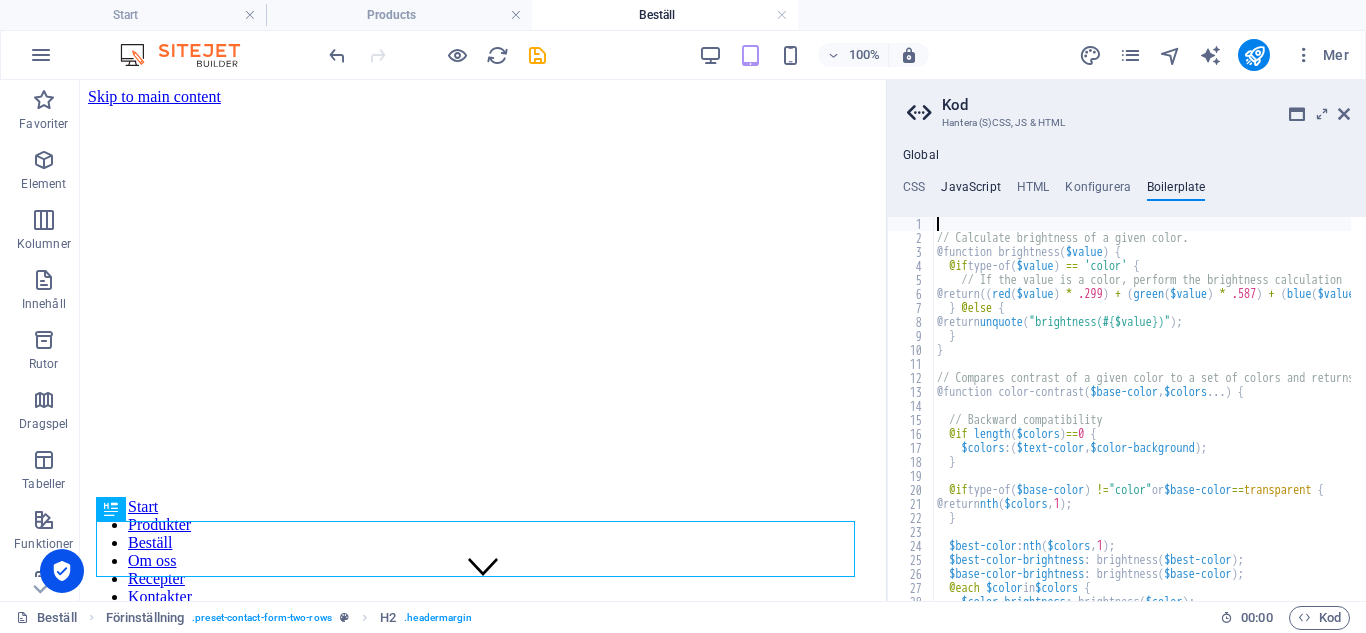 click on "JavaScript" at bounding box center [970, 191] 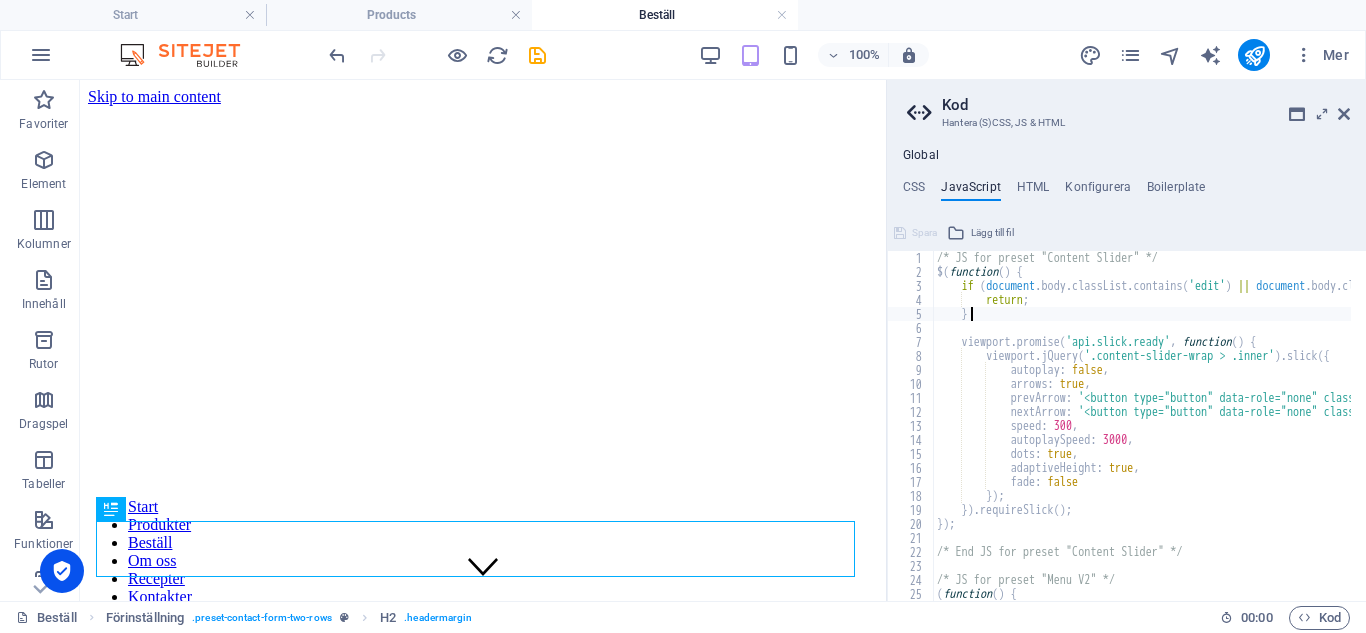 click on "/* JS for preset "Content Slider" */ $ ( function ( )   {      if   ( document . body . classList . contains ( 'edit' )   ||   document . body . classList . contains ( 'preview' ))   {           return ;      }      viewport . promise ( 'api.slick.ready' ,   function ( )   {           viewport . jQuery ( '.content-slider-wrap > .inner' ) . slick ({                autoplay :   false ,                arrows :   true ,                prevArrow :   '<button type="button" data-role="none" class="slick-prev" tabindex="0" role="button"></button>' ,                nextArrow :   '<button type="button" data-role="none" class="slick-next" tabindex="0" role="button"></button>' ,                speed :   300 ,                autoplaySpeed :   3000 ,                dots :   true ,                adaptiveHeight :   true ,                fade :   false           }) ;      }) . requireSlick ( ) ; }) ; /* End JS for preset "Content Slider" */ /* JS for preset "Menu V2" */ ( function ( )   {" at bounding box center [1392, 432] 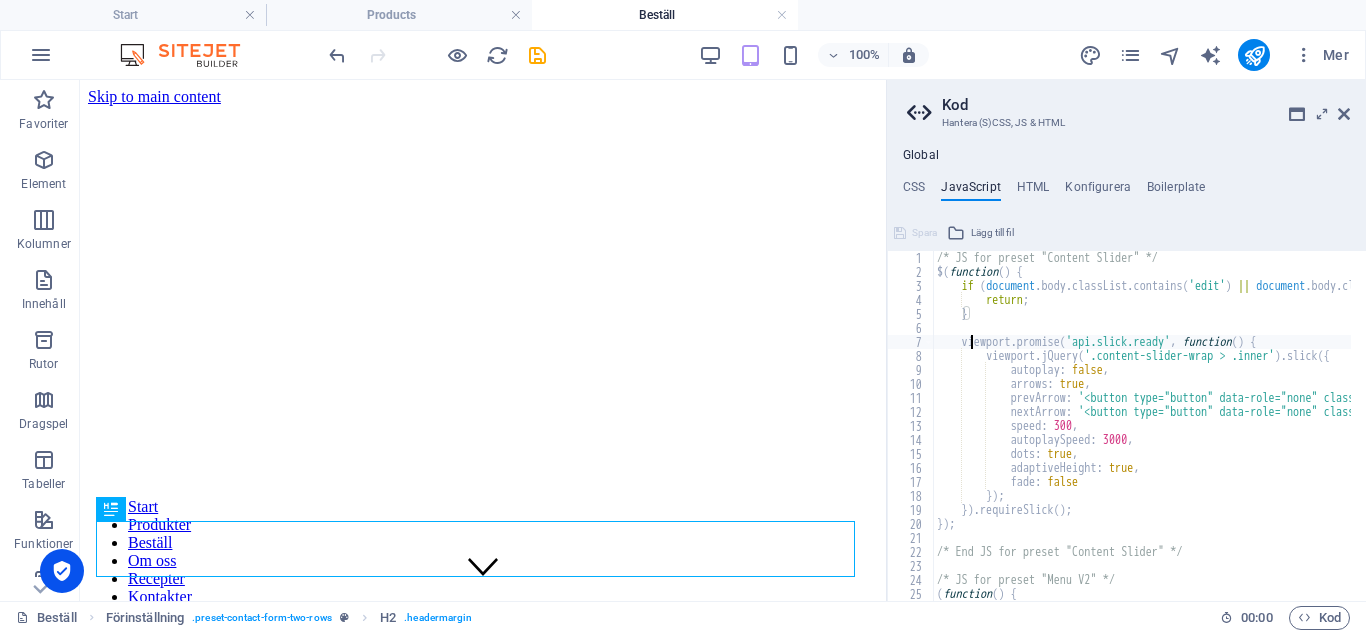 click on "/* JS for preset "Content Slider" */ $ ( function ( )   {      if   ( document . body . classList . contains ( 'edit' )   ||   document . body . classList . contains ( 'preview' ))   {           return ;      }      viewport . promise ( 'api.slick.ready' ,   function ( )   {           viewport . jQuery ( '.content-slider-wrap > .inner' ) . slick ({                autoplay :   false ,                arrows :   true ,                prevArrow :   '<button type="button" data-role="none" class="slick-prev" tabindex="0" role="button"></button>' ,                nextArrow :   '<button type="button" data-role="none" class="slick-next" tabindex="0" role="button"></button>' ,                speed :   300 ,                autoplaySpeed :   3000 ,                dots :   true ,                adaptiveHeight :   true ,                fade :   false           }) ;      }) . requireSlick ( ) ; }) ; /* End JS for preset "Content Slider" */ /* JS for preset "Menu V2" */ ( function ( )   {" at bounding box center [1392, 432] 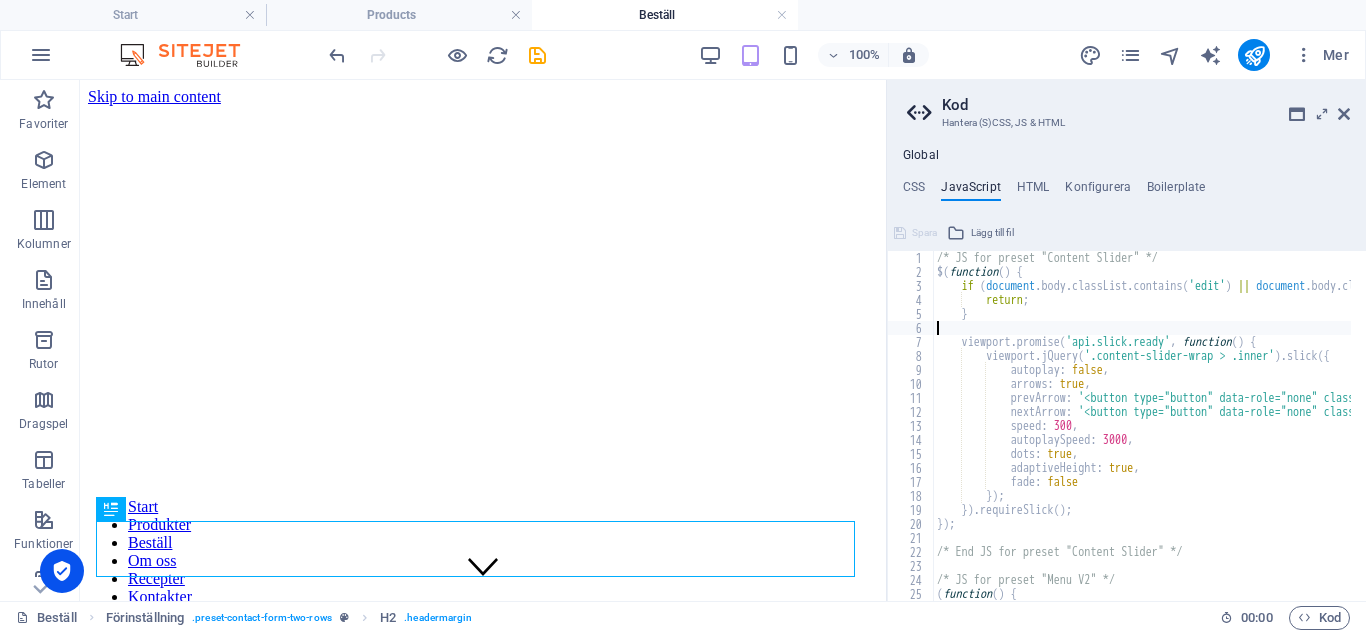 click on "/* JS for preset "Content Slider" */ $ ( function ( )   {      if   ( document . body . classList . contains ( 'edit' )   ||   document . body . classList . contains ( 'preview' ))   {           return ;      }      viewport . promise ( 'api.slick.ready' ,   function ( )   {           viewport . jQuery ( '.content-slider-wrap > .inner' ) . slick ({                autoplay :   false ,                arrows :   true ,                prevArrow :   '<button type="button" data-role="none" class="slick-prev" tabindex="0" role="button"></button>' ,                nextArrow :   '<button type="button" data-role="none" class="slick-next" tabindex="0" role="button"></button>' ,                speed :   300 ,                autoplaySpeed :   3000 ,                dots :   true ,                adaptiveHeight :   true ,                fade :   false           }) ;      }) . requireSlick ( ) ; }) ; /* End JS for preset "Content Slider" */ /* JS for preset "Menu V2" */ ( function ( )   {" at bounding box center (1392, 432) 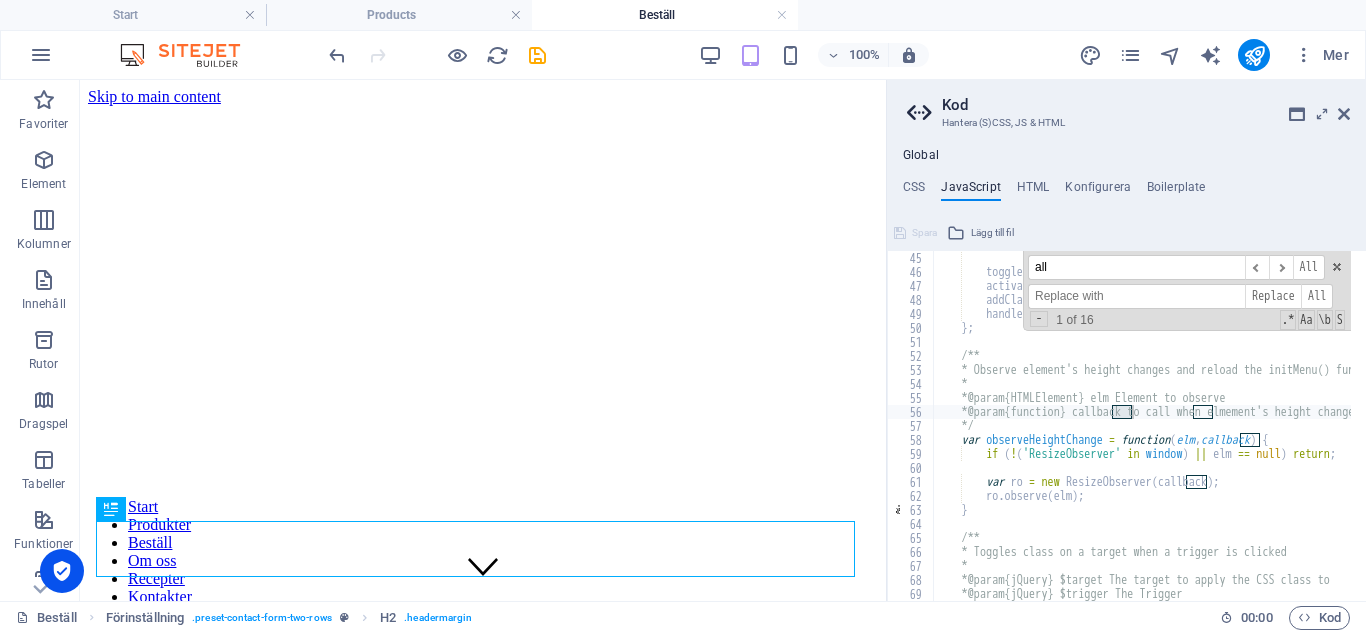 scroll, scrollTop: 617, scrollLeft: 0, axis: vertical 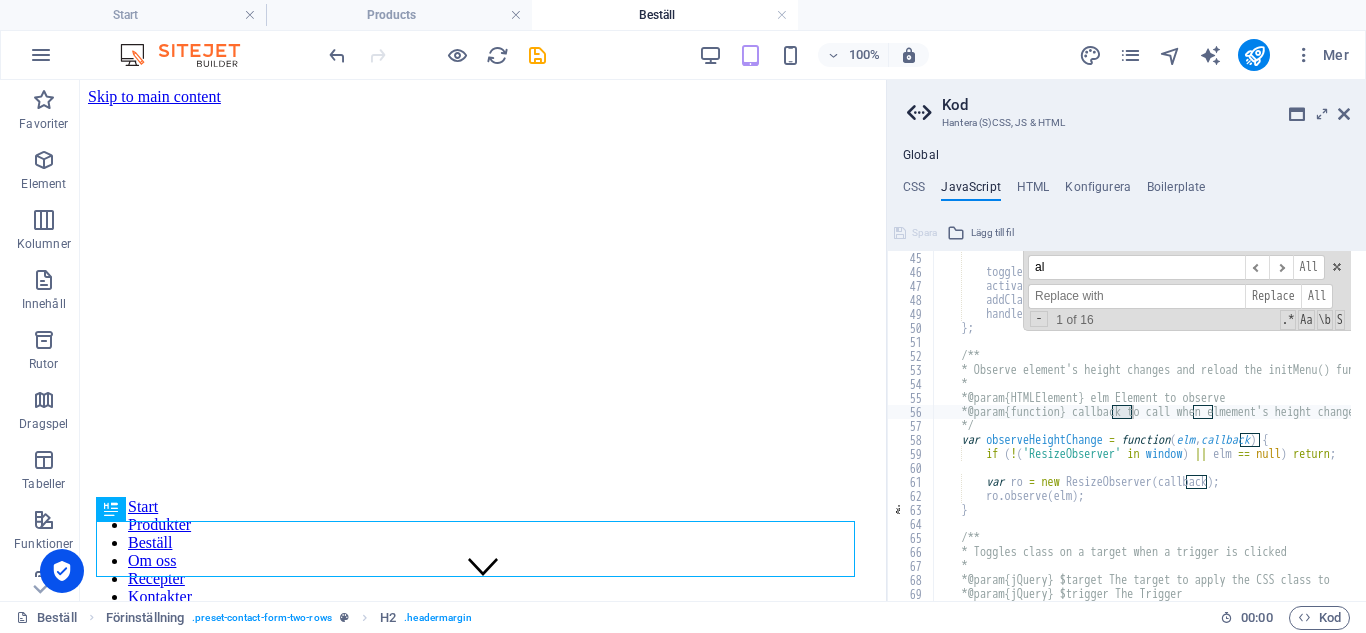 type on "a" 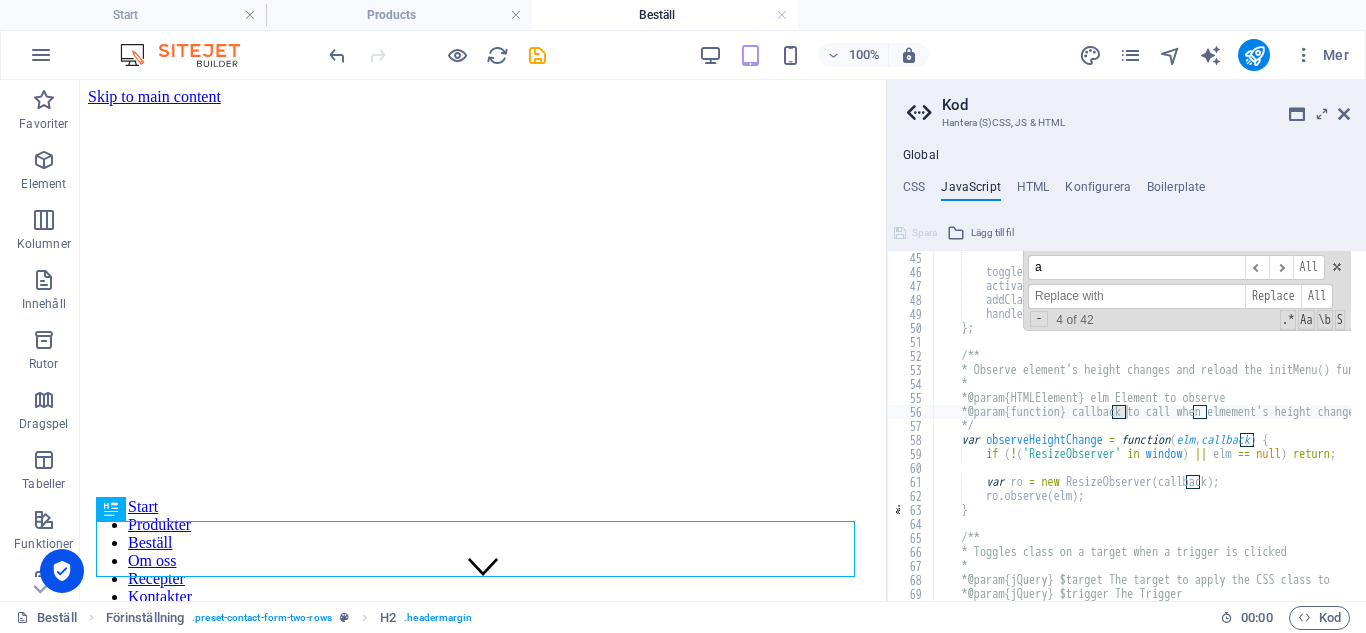 type 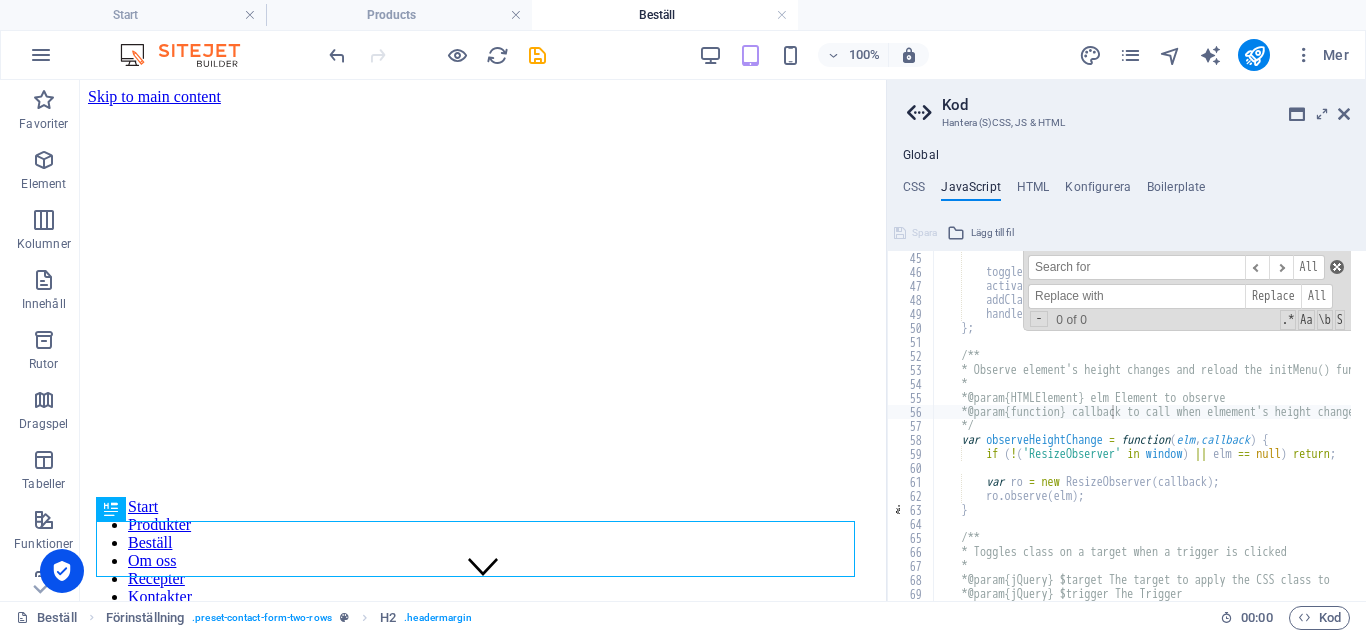 click at bounding box center (1337, 267) 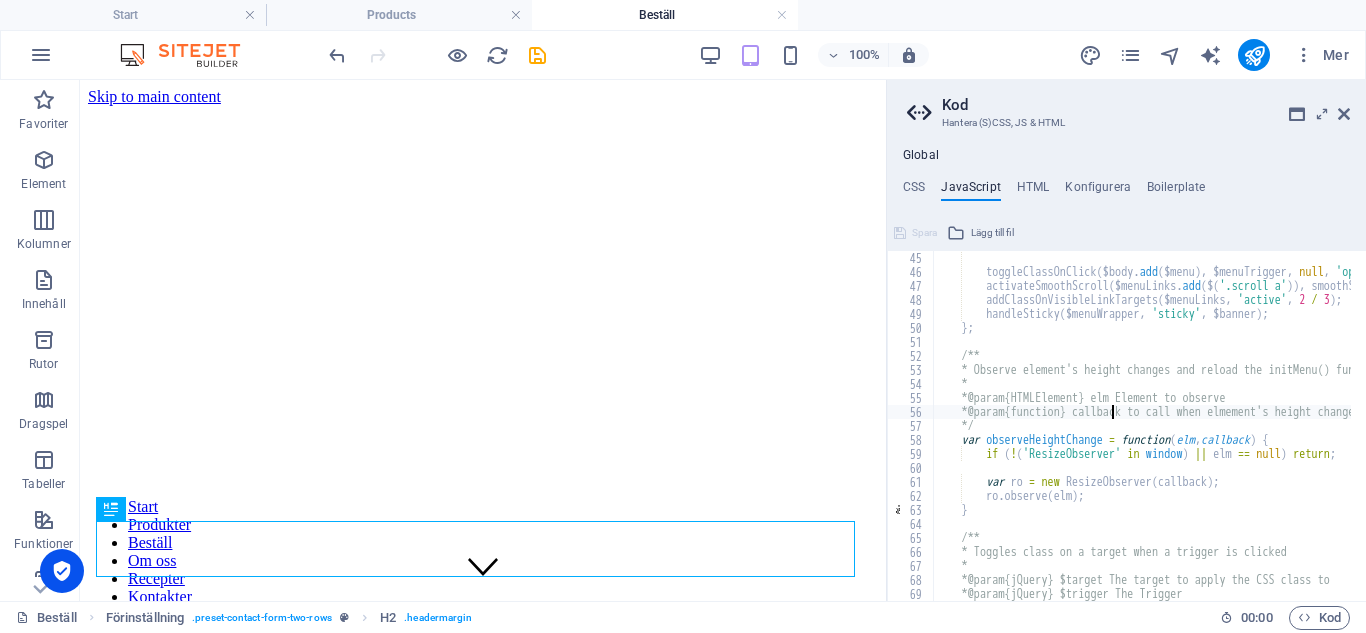 click on "toggleClassOnClick ( $body . add ( $menu ) ,   $menuTrigger ,   null ,   'open open-menu' ) ;   // Keep open on $menu for backward compatibility           activateSmoothScroll ( $menuLinks . add ( $ ( '.scroll a' )) ,   smoothScrollOffset ) ;           addClassOnVisibleLinkTargets ( $menuLinks ,   'active' ,   2   /   3 ) ;           handleSticky ( $menuWrapper ,   'sticky' ,   $banner ) ;      } ;      /**       * Observe element's height changes and reload the initMenu() function       *       *  @param  {HTMLElement} elm Element to observe       *  @param  {function} callback to call when elmement's height changed       */      var   observeHeightChange   =   function ( elm ,  callback )   {           if   ( ! ( 'ResizeObserver'   in   window )   ||   elm   ==   null )   return ;           var   ro   =   new   ResizeObserver ( callback ) ;           ro . observe ( elm ) ;      }      /**       * Toggles class on a target when a trigger is clicked       *        *  @param       *  @param" at bounding box center [1392, 432] 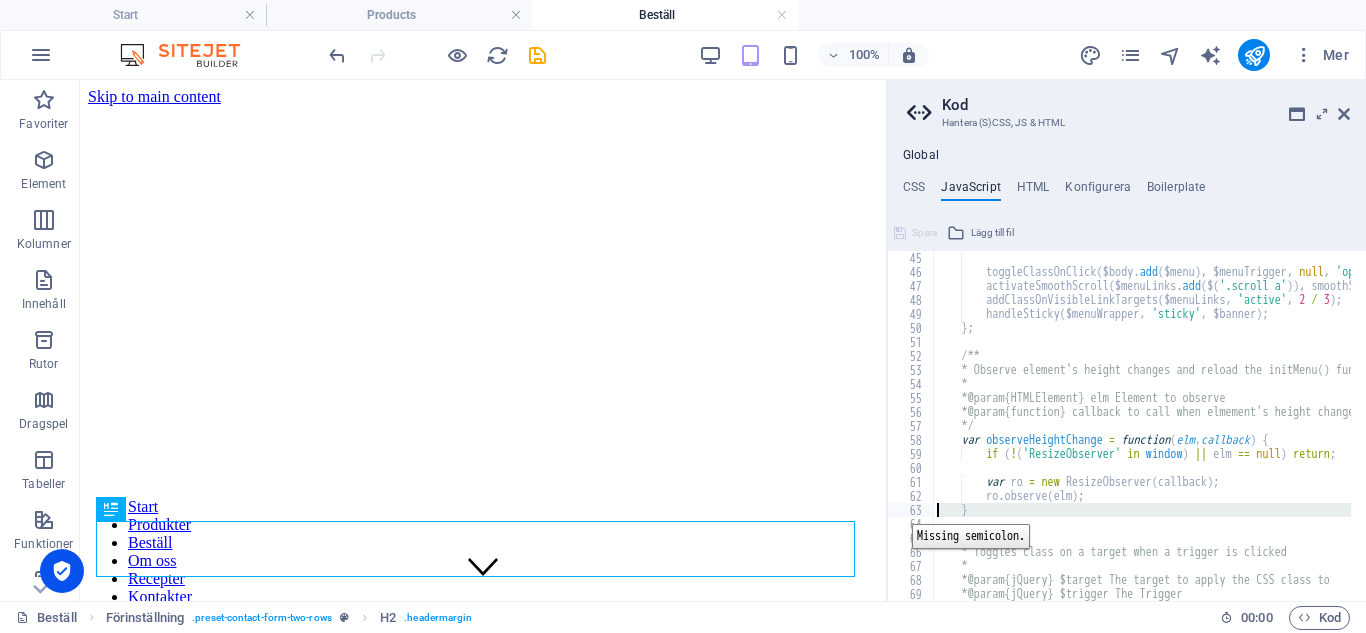 click on "63" at bounding box center [911, 510] 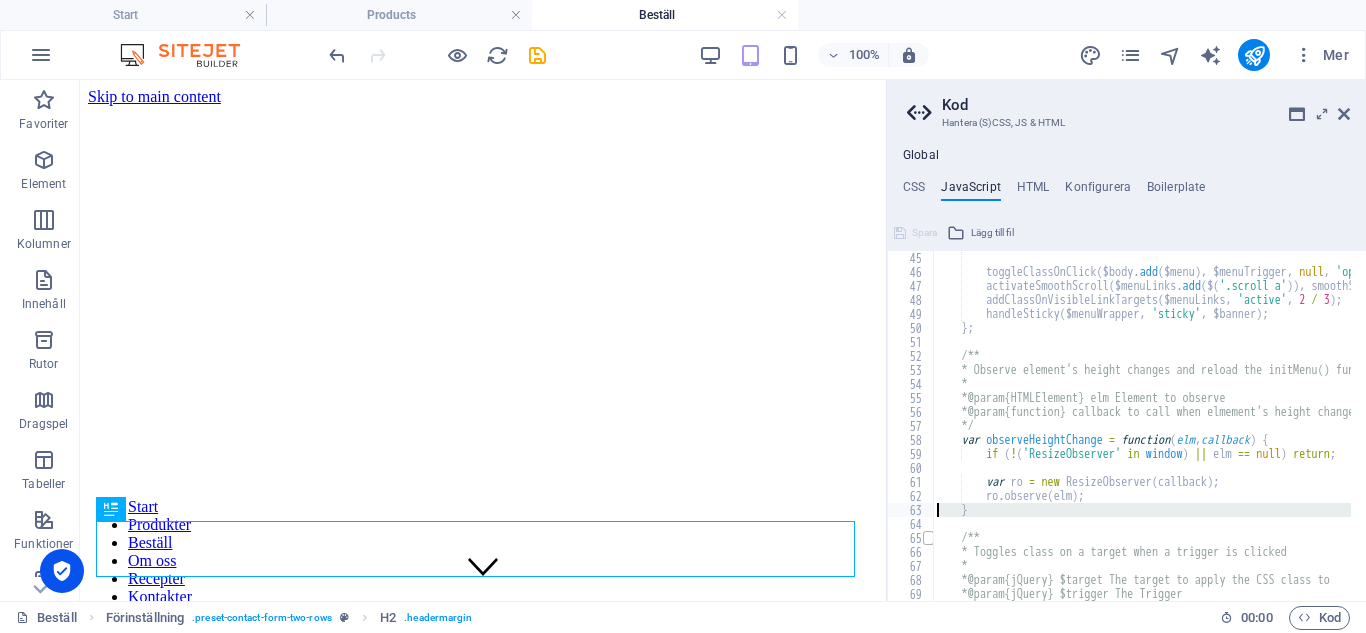 click at bounding box center (928, 538) 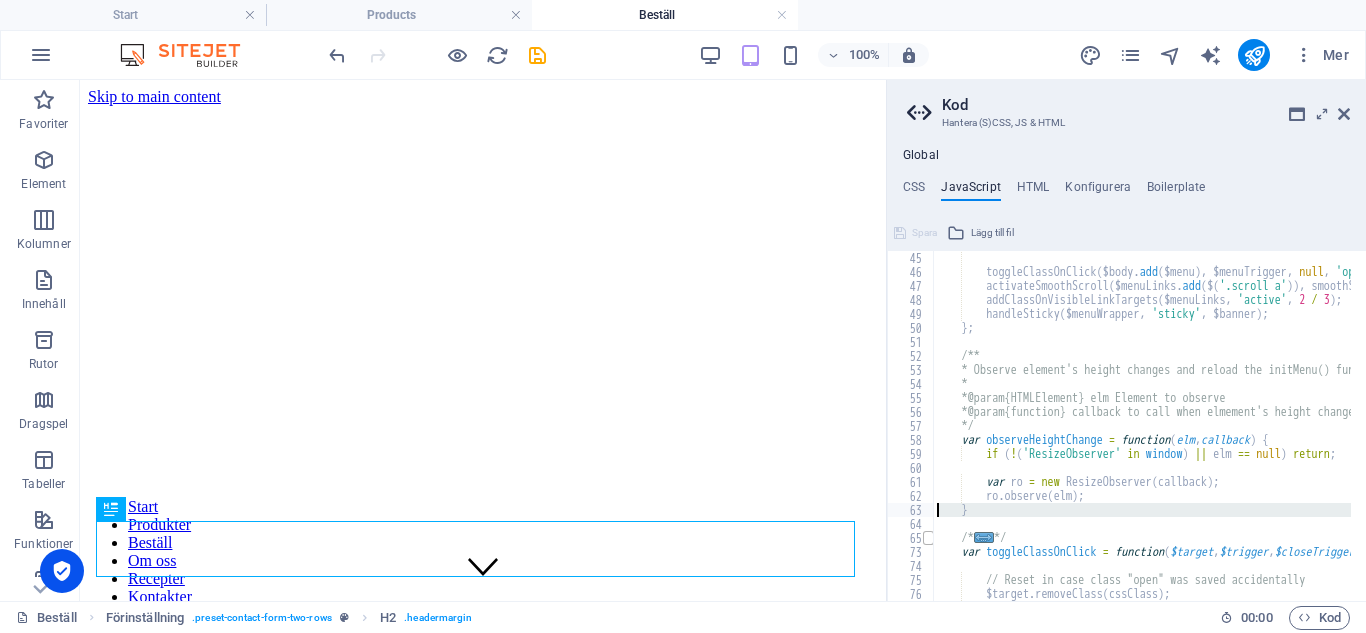 click at bounding box center (928, 538) 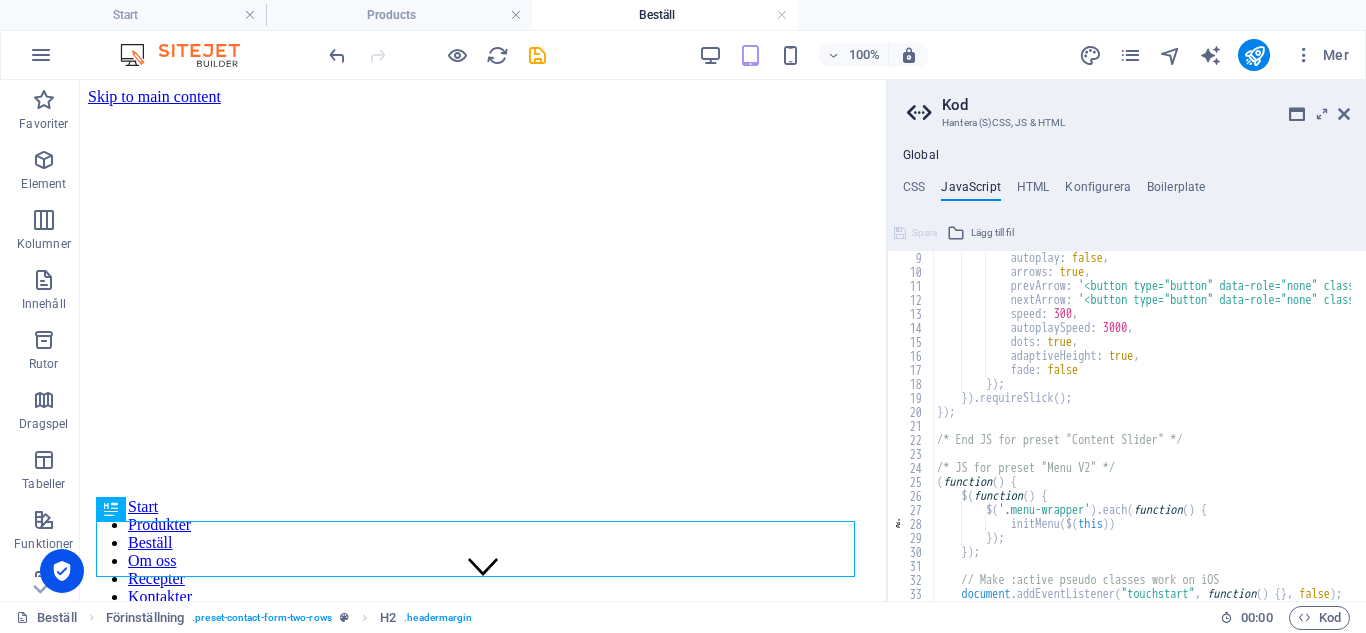 scroll, scrollTop: 0, scrollLeft: 0, axis: both 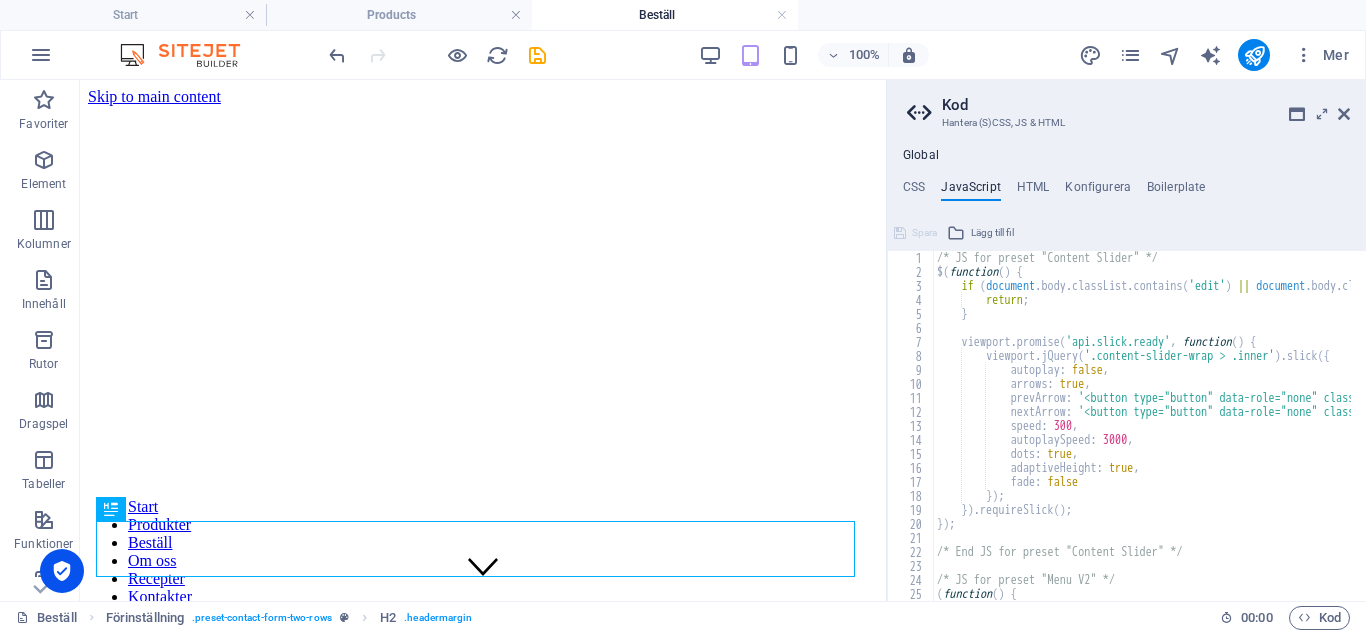 click on "/* JS for preset "Content Slider" */ $ ( function ( )   {      if   ( document . body . classList . contains ( 'edit' )   ||   document . body . classList . contains ( 'preview' ))   {           return ;      }      viewport . promise ( 'api.slick.ready' ,   function ( )   {           viewport . jQuery ( '.content-slider-wrap > .inner' ) . slick ({                autoplay :   false ,                arrows :   true ,                prevArrow :   '<button type="button" data-role="none" class="slick-prev" tabindex="0" role="button"></button>' ,                nextArrow :   '<button type="button" data-role="none" class="slick-next" tabindex="0" role="button"></button>' ,                speed :   300 ,                autoplaySpeed :   3000 ,                dots :   true ,                adaptiveHeight :   true ,                fade :   false           }) ;      }) . requireSlick ( ) ; }) ; /* End JS for preset "Content Slider" */ /* JS for preset "Menu V2" */ ( function ( )   {" at bounding box center (1392, 432) 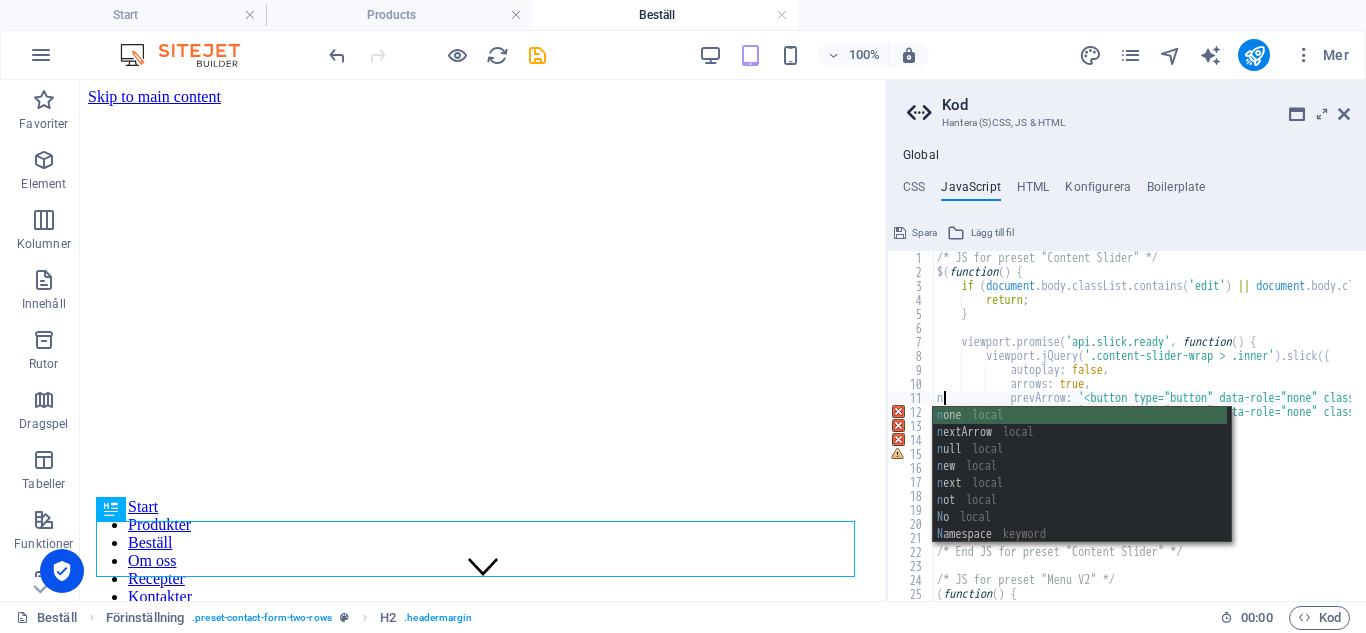type on "prevArrow: '<button type="button" data-role="none" class="slick-prev" tabindex="0" role="button"></button>'," 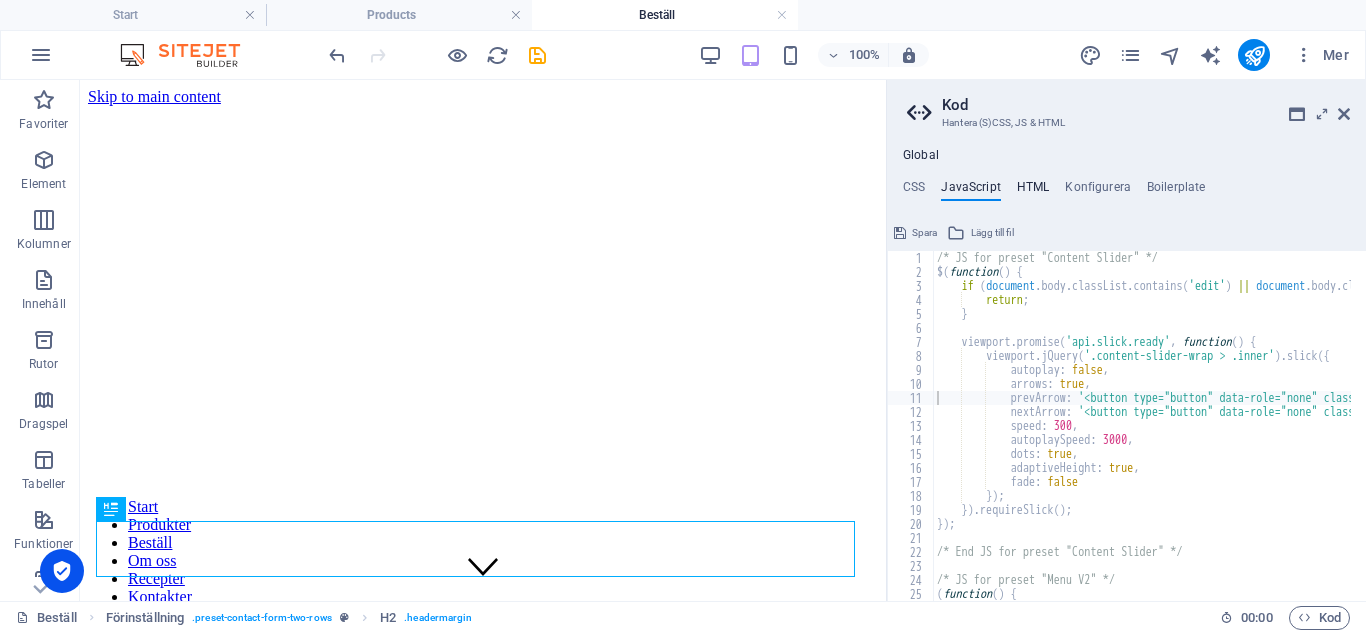 click on "HTML" at bounding box center [1033, 191] 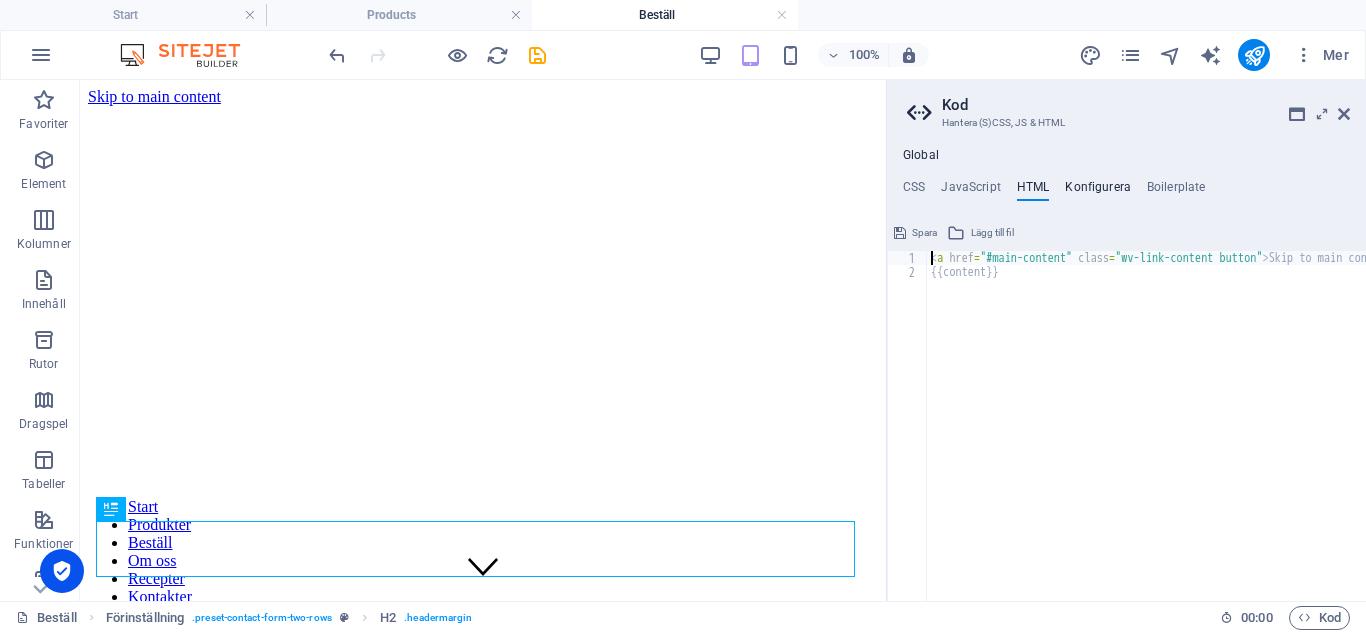 click on "Konfigurera" at bounding box center (1098, 191) 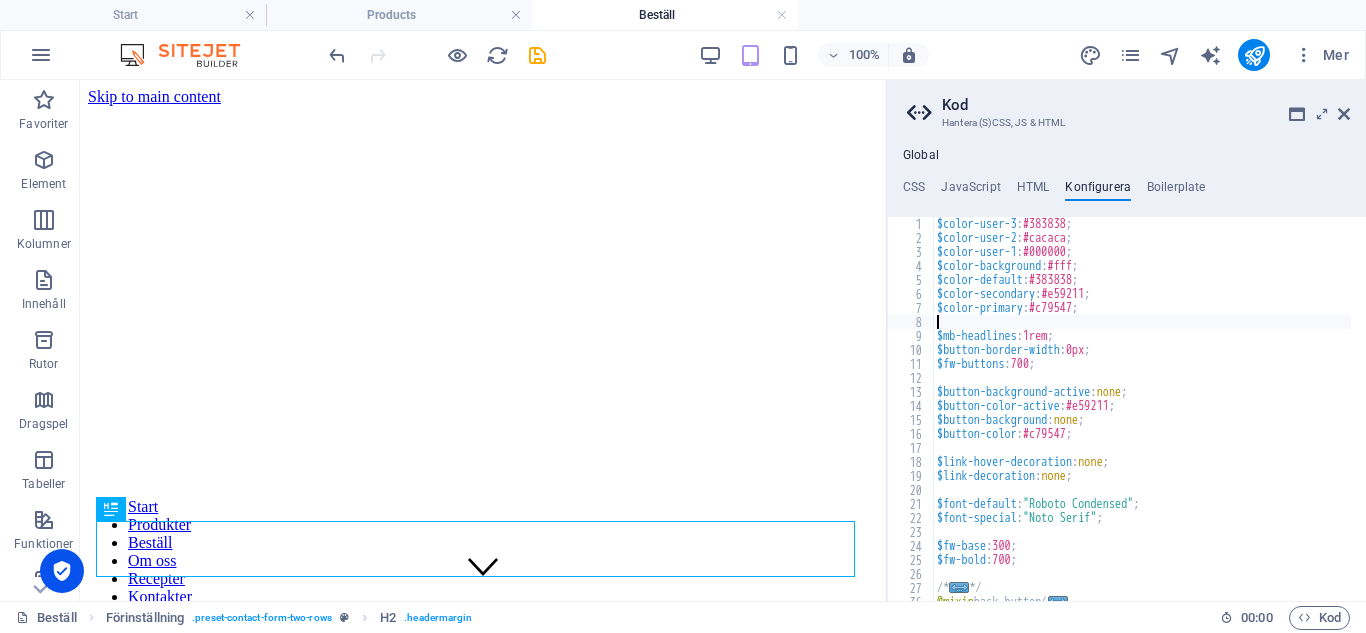 click on "$color-user-3 :  #383838 ; $color-user-2 :  #cacaca ; $color-user-1 :  #000000 ; $color-background :  #fff ; $color-default :  #383838 ; $color-secondary :  #e59211 ; $color-primary :  #c79547 ; $mb-headlines :  1rem ; $button-border-width :  0px ; $fw-buttons :  700 ; $button-background-active :  none ; $button-color-active :  #e59211 ; $button-background :  none ; $button-color :  #c79547 ; $link-hover-decoration :  none ; $link-decoration :  none ; $font-default :  "Roboto Condensed" ; $font-special :  "Noto Serif" ; $fw-base :  300 ; $fw-bold :  700 ; /* ... */ @mixin  back-button ( ..." at bounding box center [1200, 415] 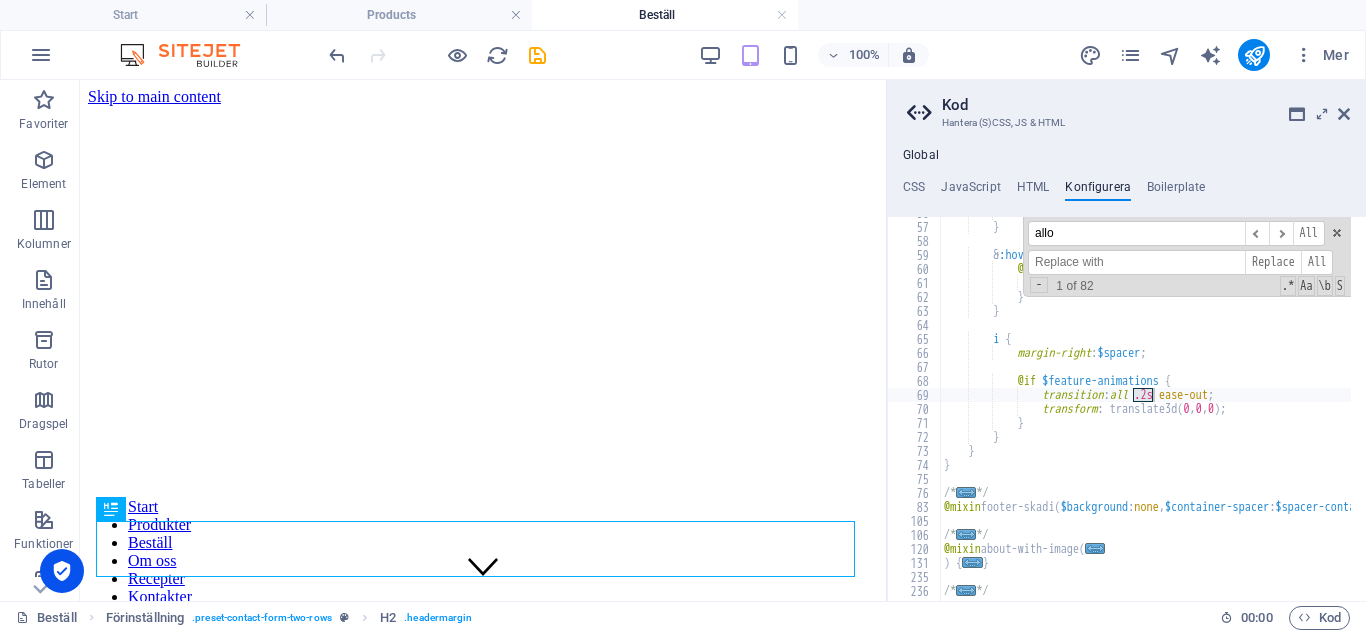 scroll, scrollTop: 3820, scrollLeft: 0, axis: vertical 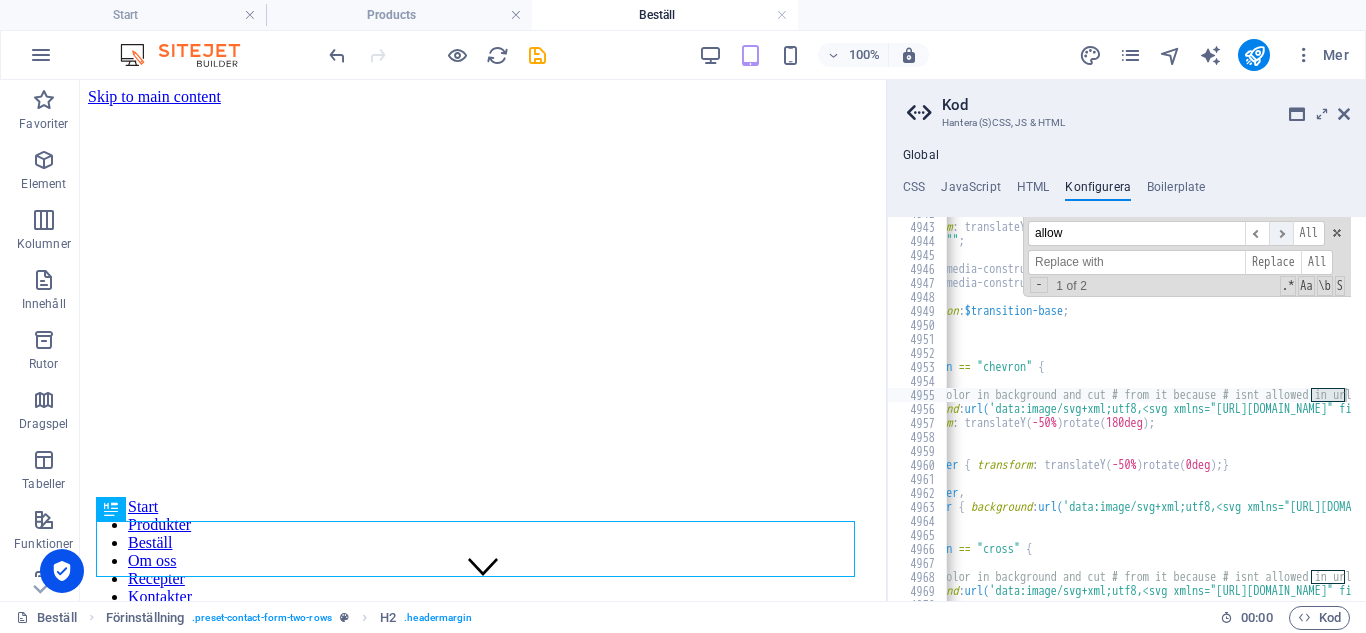 click on "​" at bounding box center (1281, 233) 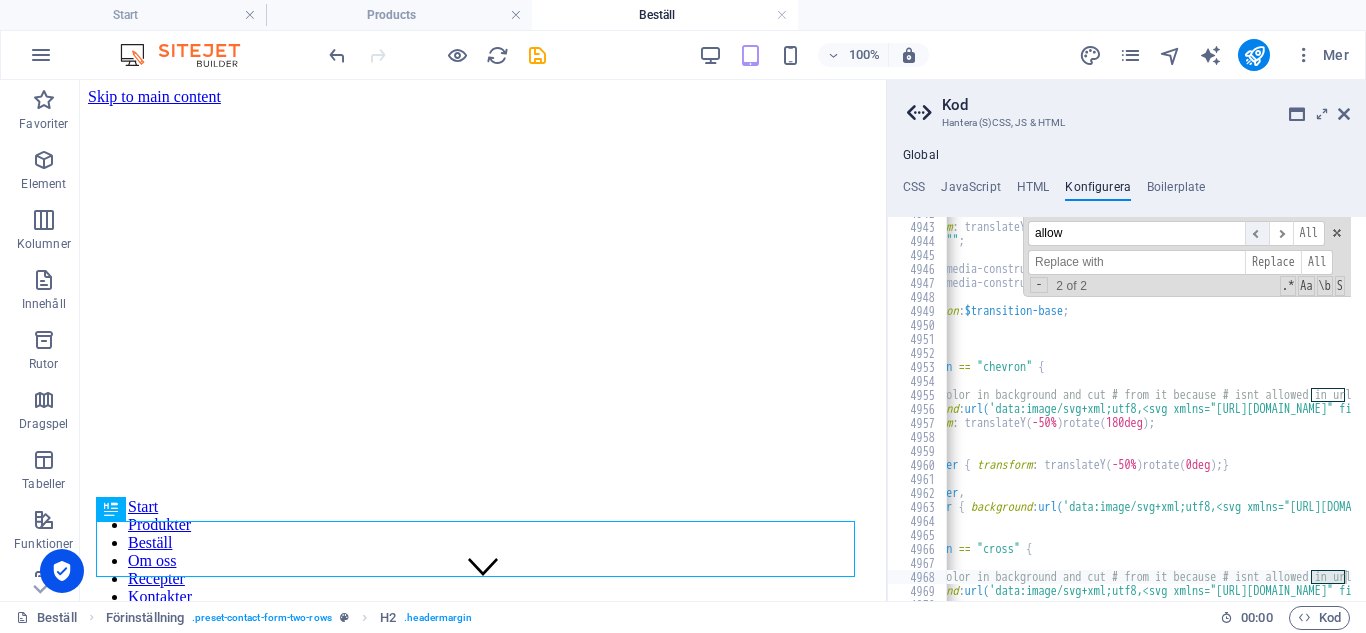 click on "​" at bounding box center (1257, 233) 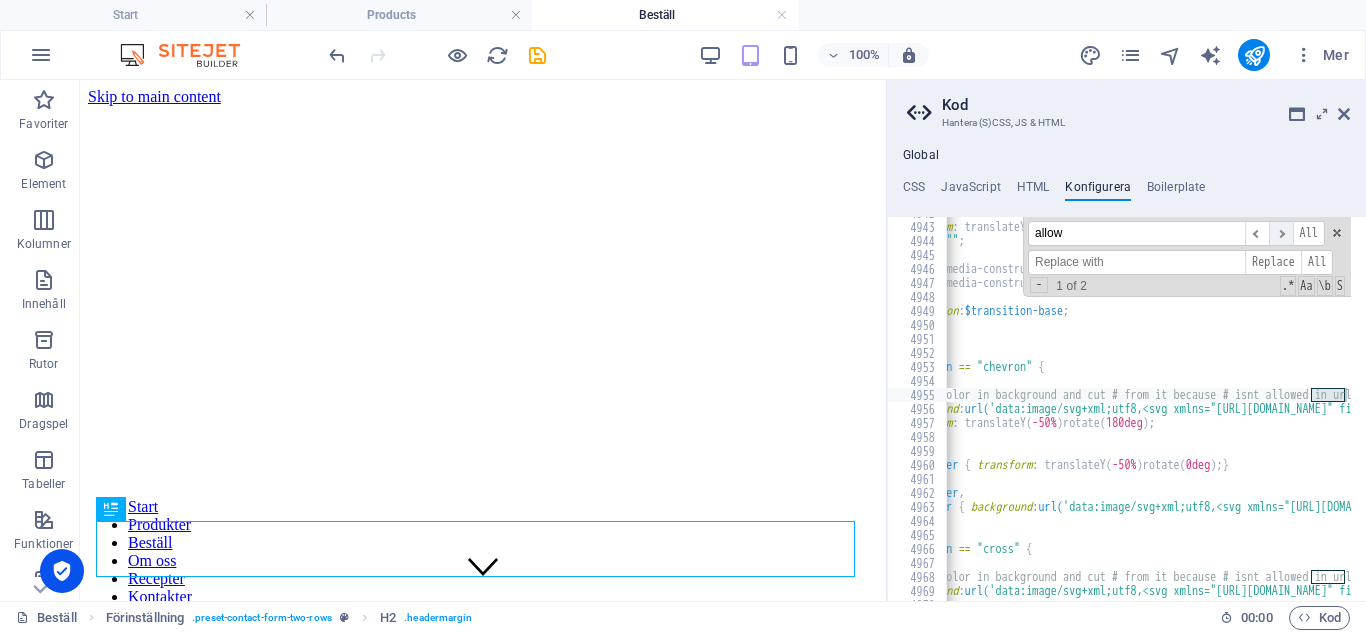click on "​" at bounding box center [1281, 233] 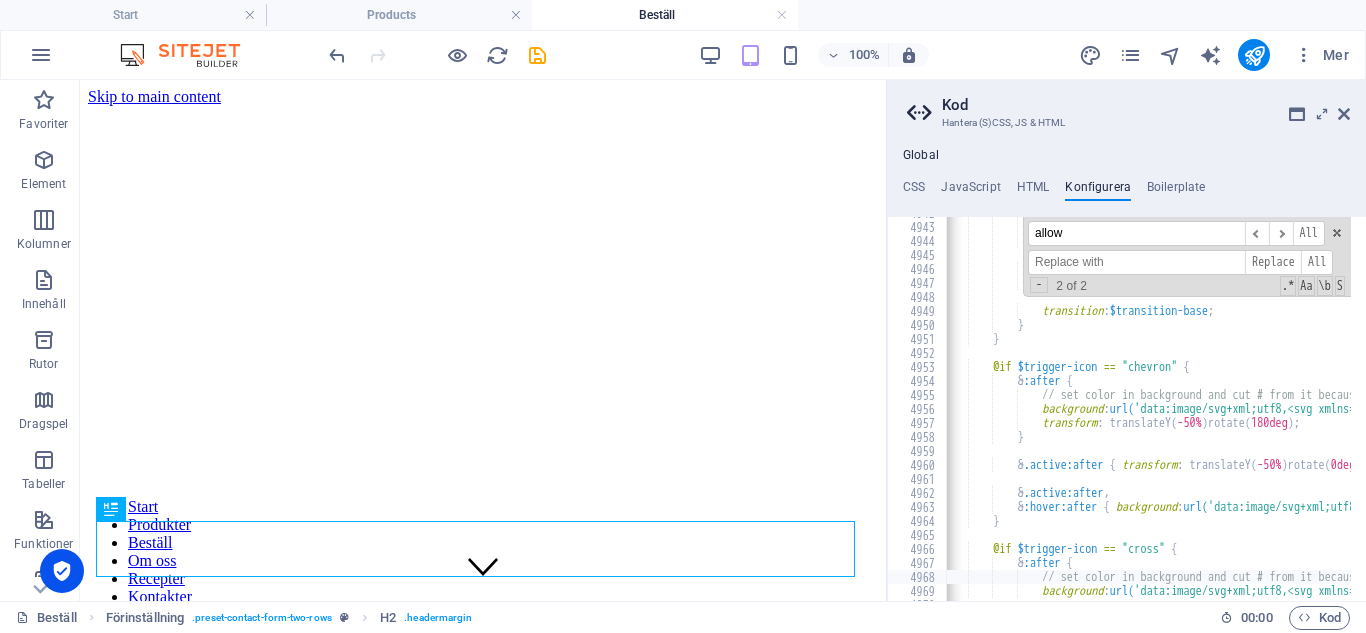 scroll, scrollTop: 0, scrollLeft: 0, axis: both 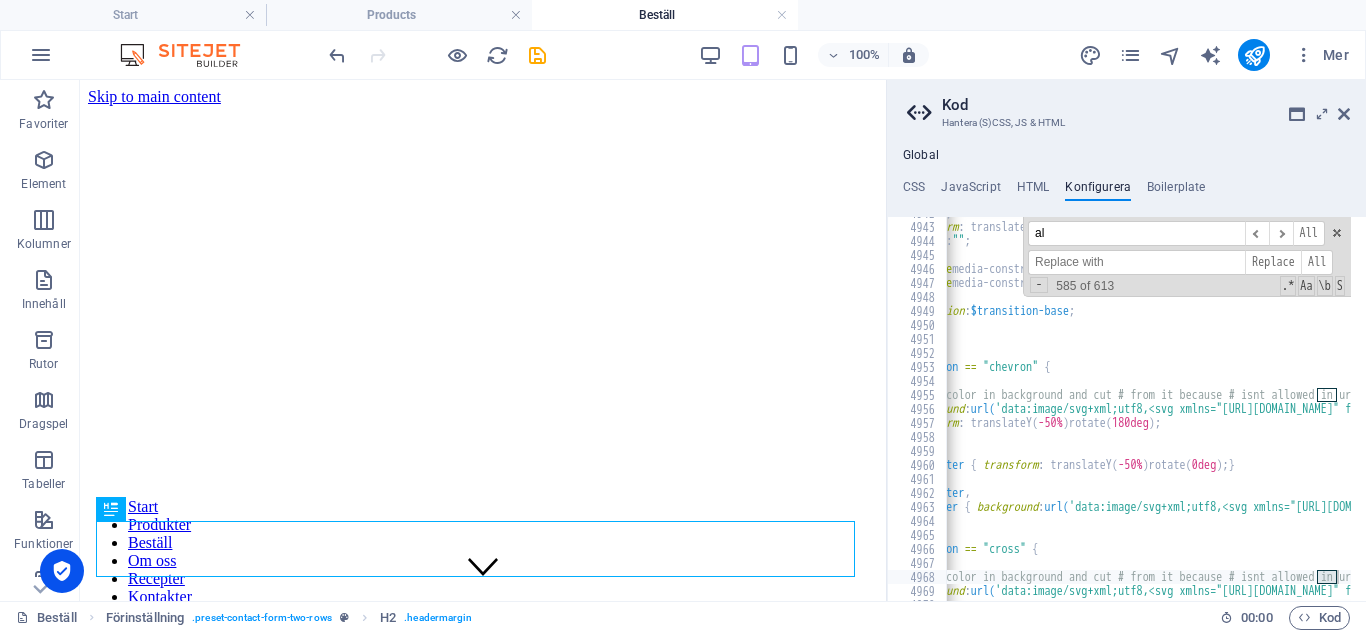 type on "a" 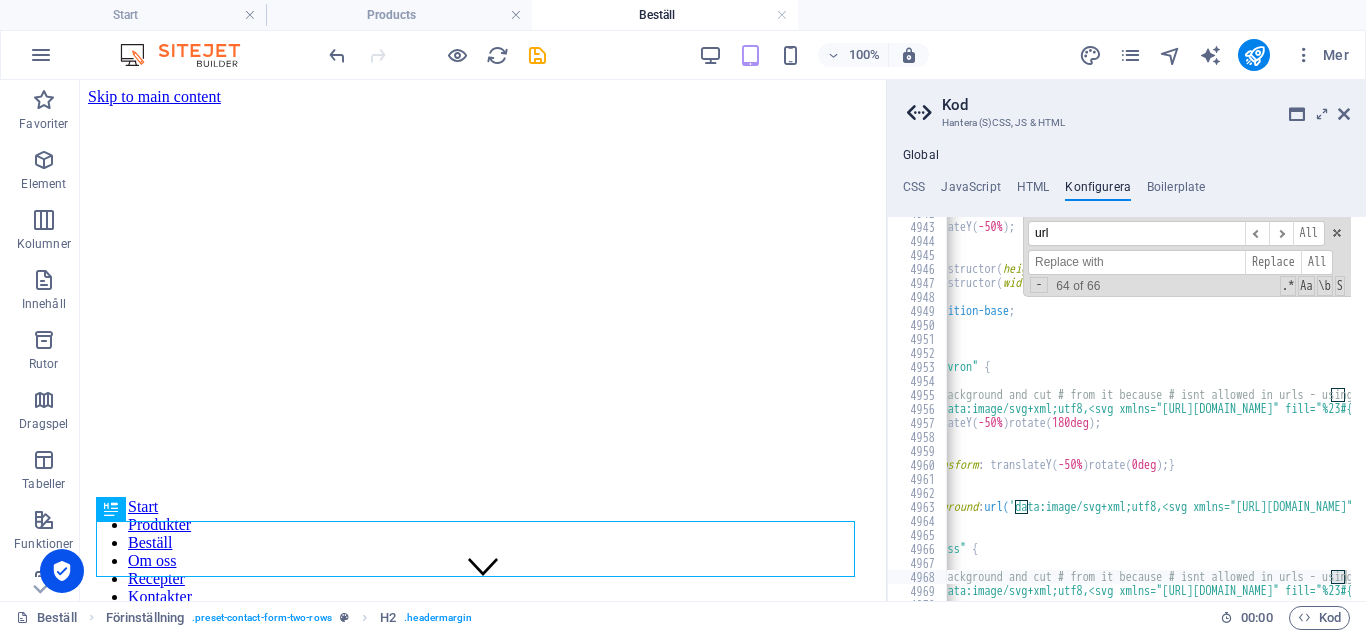 scroll, scrollTop: 0, scrollLeft: 213, axis: horizontal 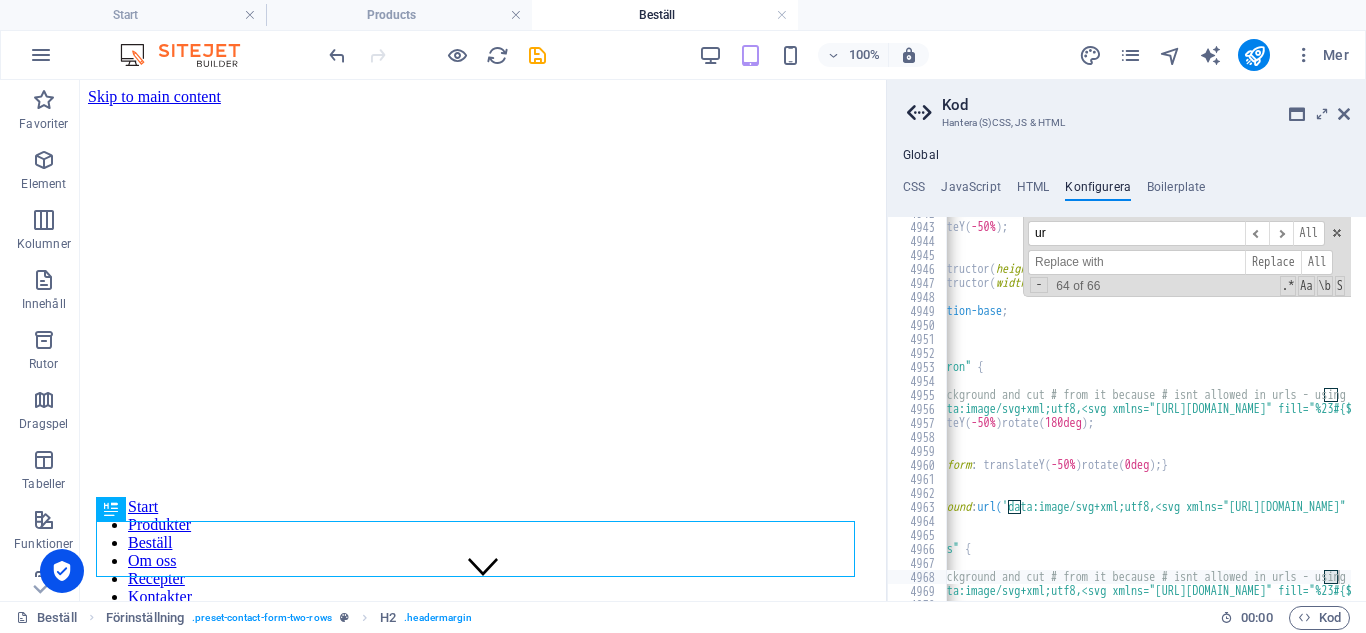 type on "u" 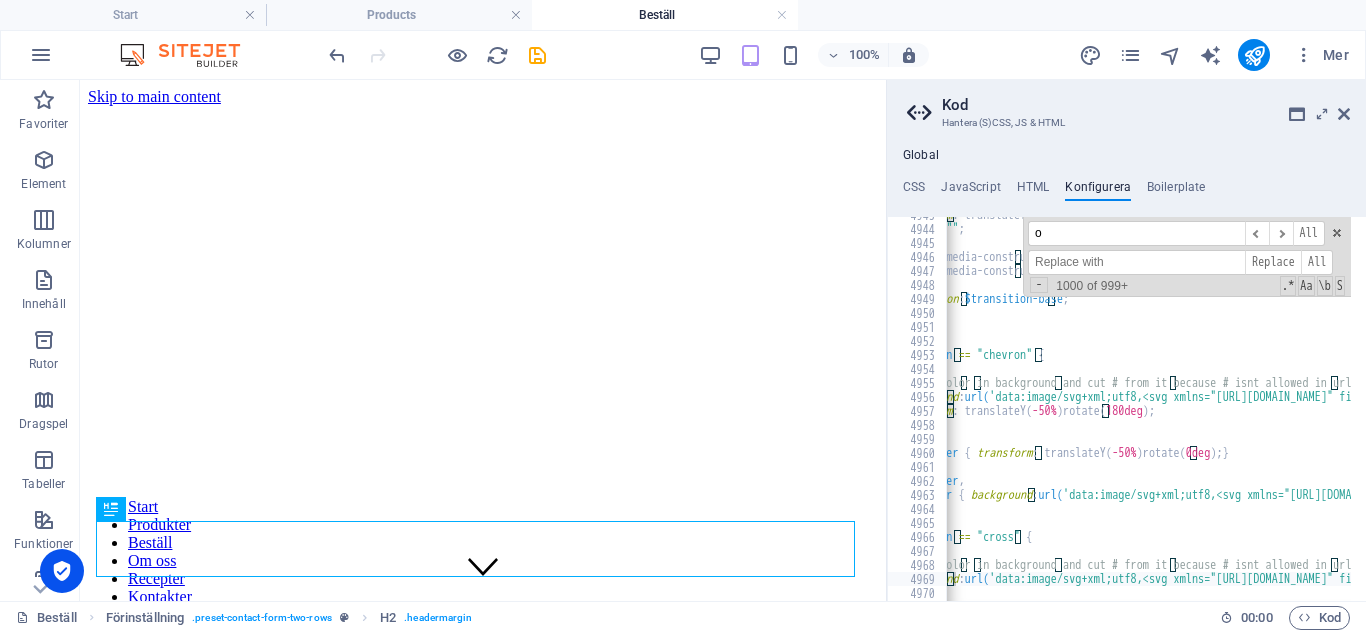 scroll, scrollTop: 3831, scrollLeft: 0, axis: vertical 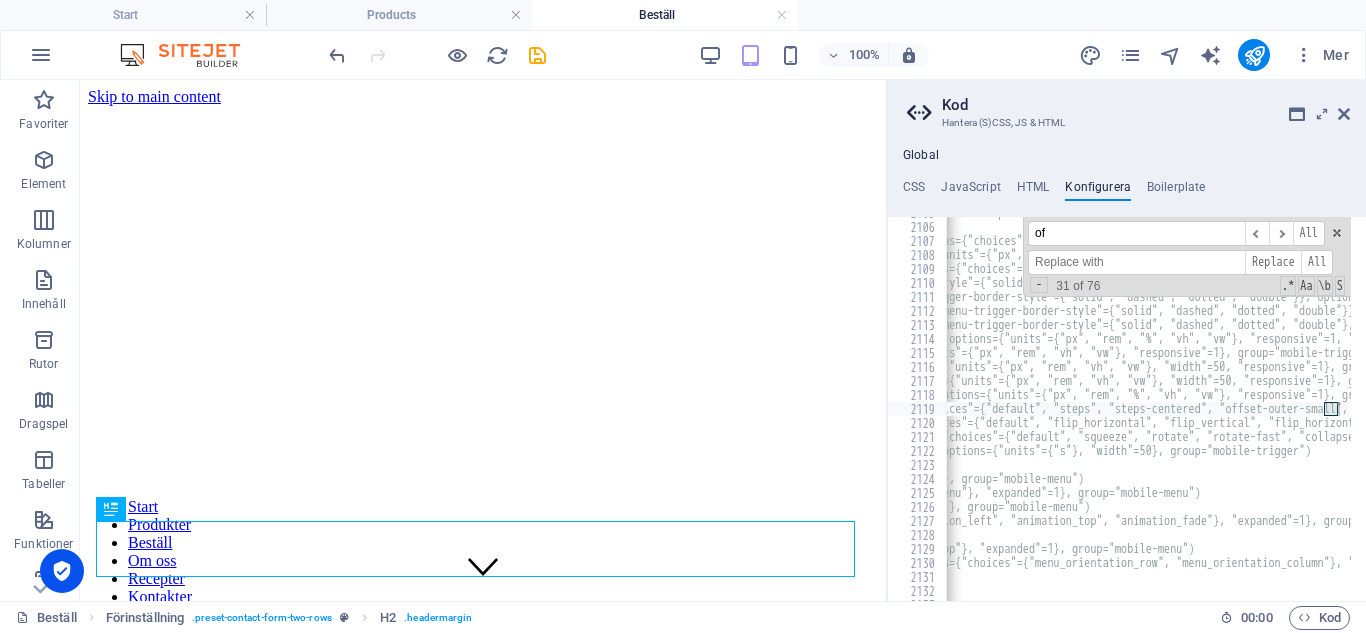 type on "o" 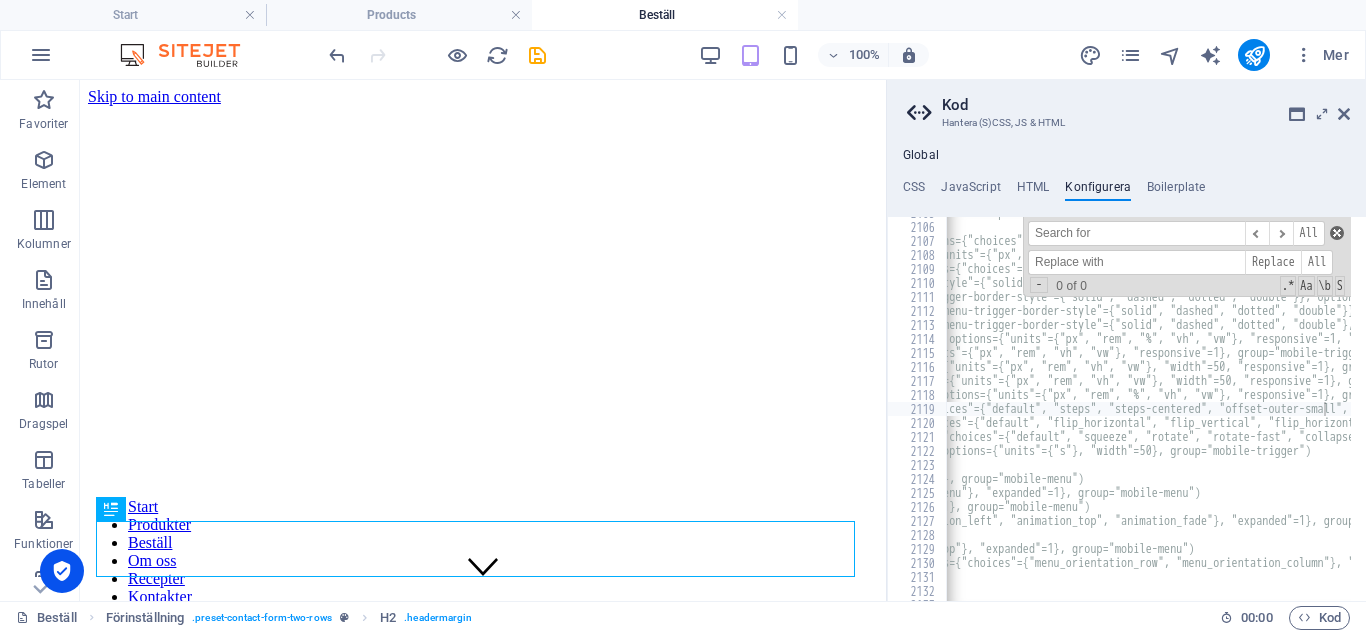 type 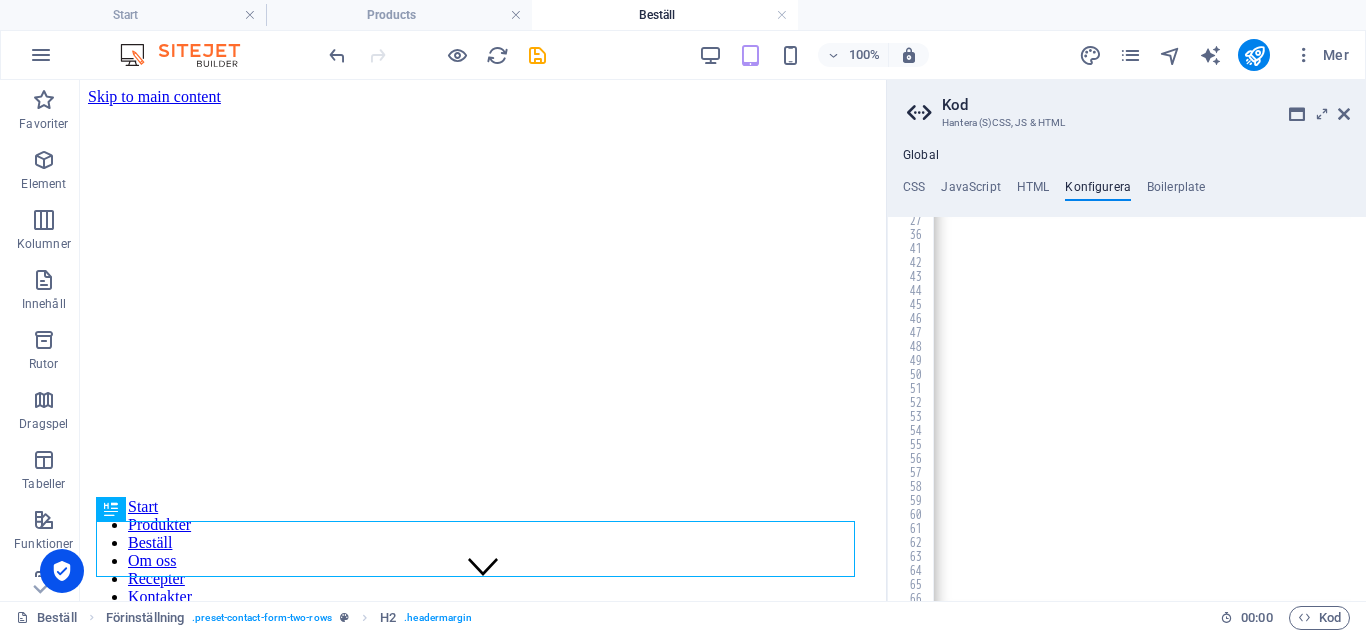 scroll, scrollTop: 0, scrollLeft: 0, axis: both 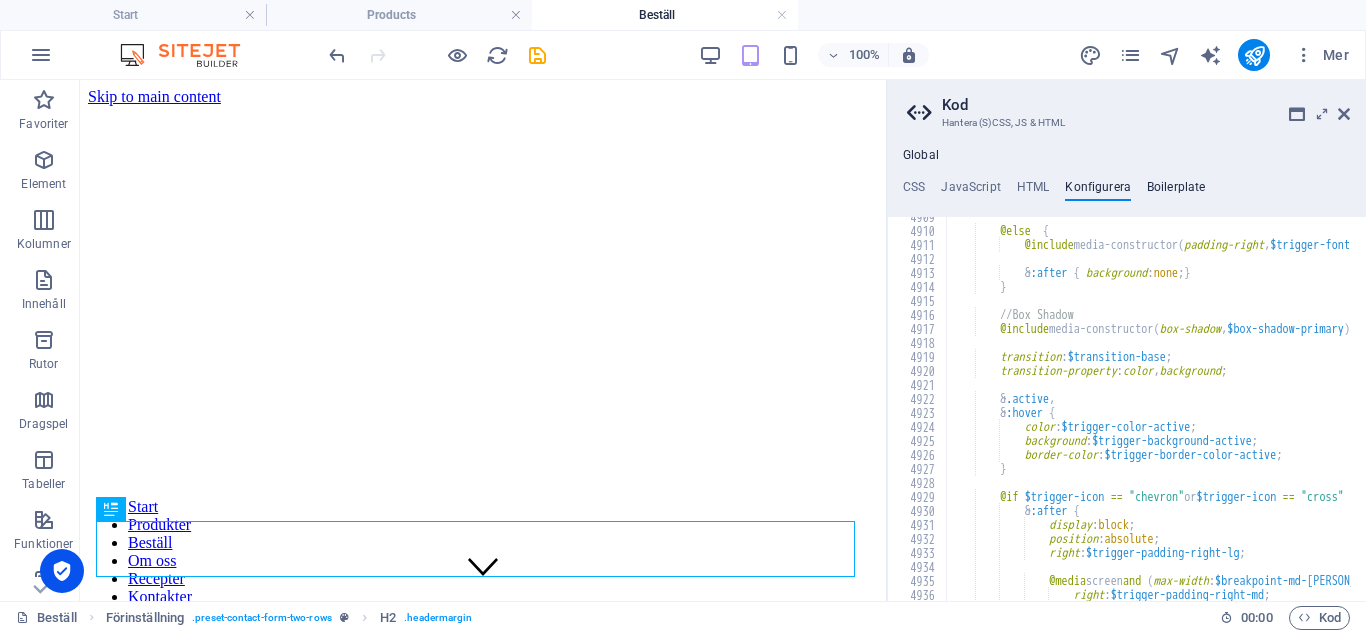 click on "Boilerplate" at bounding box center [1176, 191] 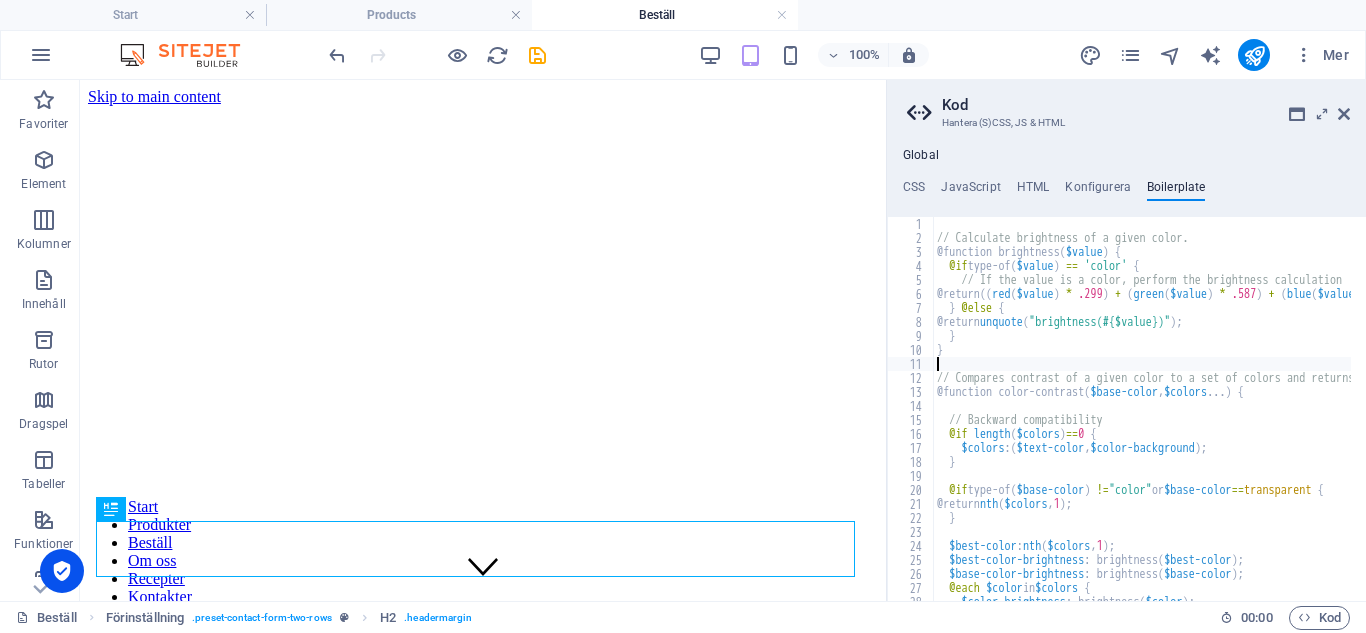click on "// Calculate brightness of a given color. @function brightness ( $value )   {    @if  type-of ( $value )   ==   'color'   {      // If the value is a color, perform the brightness calculation     @return  (( red ( $value )   *   .299 )   +   ( green ( $value )   *   .587 )   +   ( blue ( $value )   *   .114 ))  /  255   *   100% ;    }   @else   {     @return  unquote ( "brightness(#{$value})" ) ;    } } // Compares contrast of a given color to a set of colors and returns whichever is most "contrasty" @function color-contrast ( $base-color ,  $colors ... )   {    // Backward compatibility    @if   length ( $colors ) == 0   {      $colors :  ( $text-color ,  $color-background ) ;    }    @if  type-of ( $base-color )   != "color" or  $base-color == transparent   {     @return  nth ( $colors ,  1 ) ;    }    $best-color :  nth ( $colors ,  1 ) ;    $best-color-brightness : brightness ( $best-color ) ;    $base-color-brightness : brightness ( $base-color ) ;    @each   $color  in  $colors   {      : brightness (" at bounding box center [1826, 415] 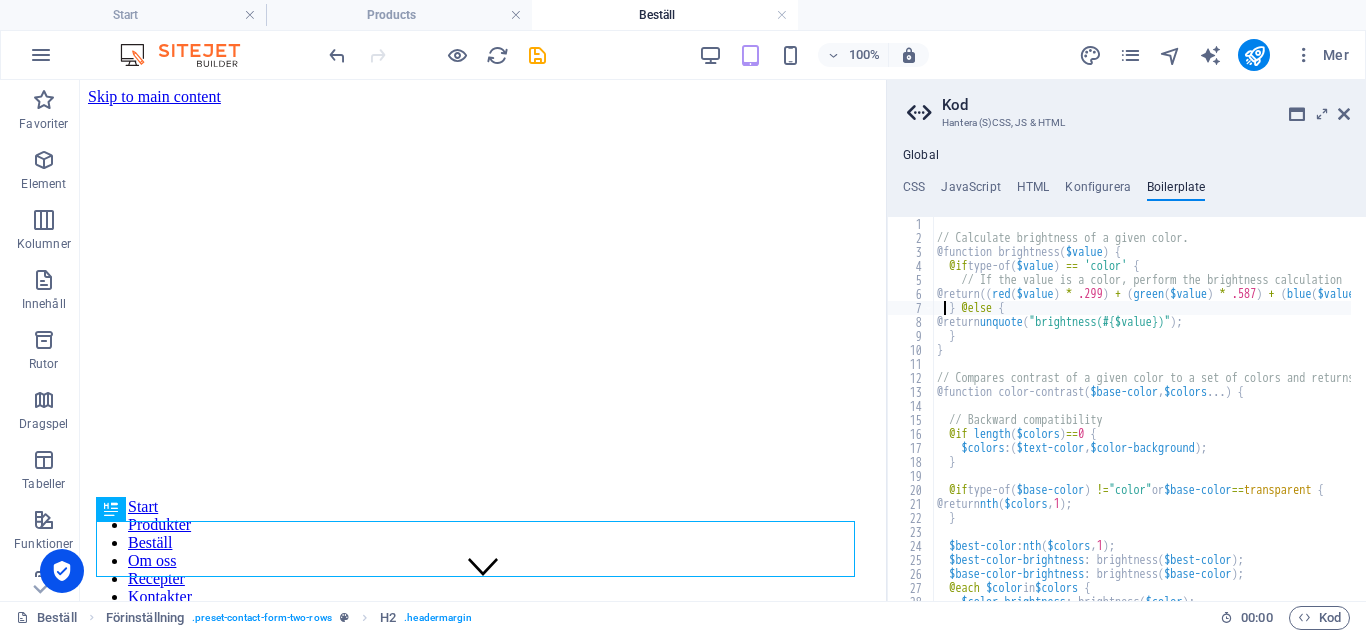 click on "// Calculate brightness of a given color. @function brightness ( $value )   {    @if  type-of ( $value )   ==   'color'   {      // If the value is a color, perform the brightness calculation     @return  (( red ( $value )   *   .299 )   +   ( green ( $value )   *   .587 )   +   ( blue ( $value )   *   .114 ))  /  255   *   100% ;    }   @else   {     @return  unquote ( "brightness(#{$value})" ) ;    } } // Compares contrast of a given color to a set of colors and returns whichever is most "contrasty" @function color-contrast ( $base-color ,  $colors ... )   {    // Backward compatibility    @if   length ( $colors ) == 0   {      $colors :  ( $text-color ,  $color-background ) ;    }    @if  type-of ( $base-color )   != "color" or  $base-color == transparent   {     @return  nth ( $colors ,  1 ) ;    }    $best-color :  nth ( $colors ,  1 ) ;    $best-color-brightness : brightness ( $best-color ) ;    $base-color-brightness : brightness ( $base-color ) ;    @each   $color  in  $colors   {      : brightness (" at bounding box center (1826, 415) 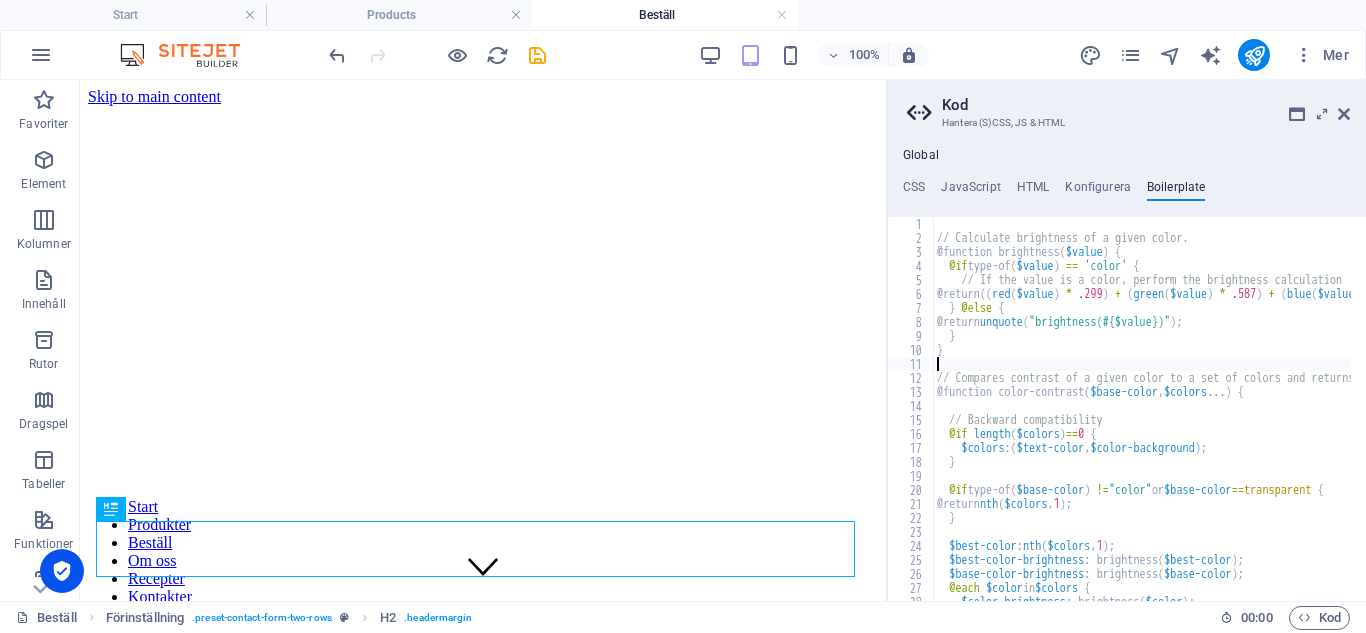 click on "// Calculate brightness of a given color. @function brightness ( $value )   {    @if  type-of ( $value )   ==   'color'   {      // If the value is a color, perform the brightness calculation     @return  (( red ( $value )   *   .299 )   +   ( green ( $value )   *   .587 )   +   ( blue ( $value )   *   .114 ))  /  255   *   100% ;    }   @else   {     @return  unquote ( "brightness(#{$value})" ) ;    } } // Compares contrast of a given color to a set of colors and returns whichever is most "contrasty" @function color-contrast ( $base-color ,  $colors ... )   {    // Backward compatibility    @if   length ( $colors ) == 0   {      $colors :  ( $text-color ,  $color-background ) ;    }    @if  type-of ( $base-color )   != "color" or  $base-color == transparent   {     @return  nth ( $colors ,  1 ) ;    }    $best-color :  nth ( $colors ,  1 ) ;    $best-color-brightness : brightness ( $best-color ) ;    $base-color-brightness : brightness ( $base-color ) ;    @each   $color  in  $colors   {      : brightness (" at bounding box center (1826, 415) 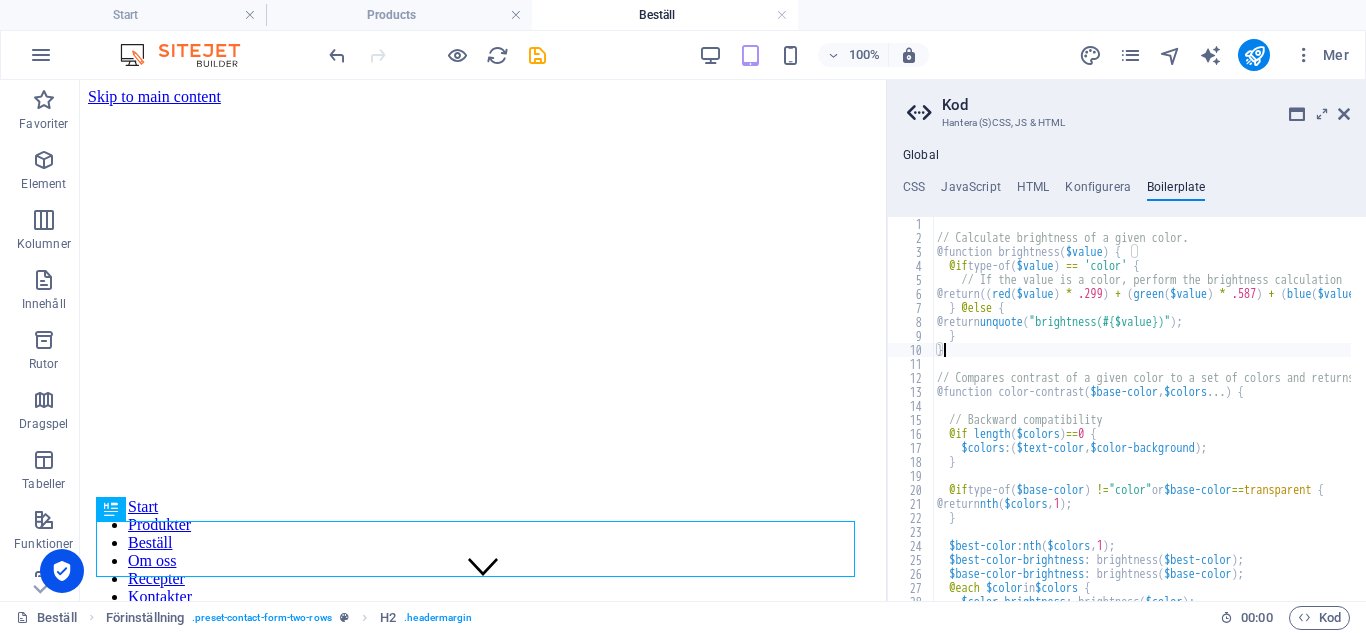 click on "// Calculate brightness of a given color. @function brightness ( $value )   {    @if  type-of ( $value )   ==   'color'   {      // If the value is a color, perform the brightness calculation     @return  (( red ( $value )   *   .299 )   +   ( green ( $value )   *   .587 )   +   ( blue ( $value )   *   .114 ))  /  255   *   100% ;    }   @else   {     @return  unquote ( "brightness(#{$value})" ) ;    } } // Compares contrast of a given color to a set of colors and returns whichever is most "contrasty" @function color-contrast ( $base-color ,  $colors ... )   {    // Backward compatibility    @if   length ( $colors ) == 0   {      $colors :  ( $text-color ,  $color-background ) ;    }    @if  type-of ( $base-color )   != "color" or  $base-color == transparent   {     @return  nth ( $colors ,  1 ) ;    }    $best-color :  nth ( $colors ,  1 ) ;    $best-color-brightness : brightness ( $best-color ) ;    $base-color-brightness : brightness ( $base-color ) ;    @each   $color  in  $colors   {      : brightness (" at bounding box center [1826, 415] 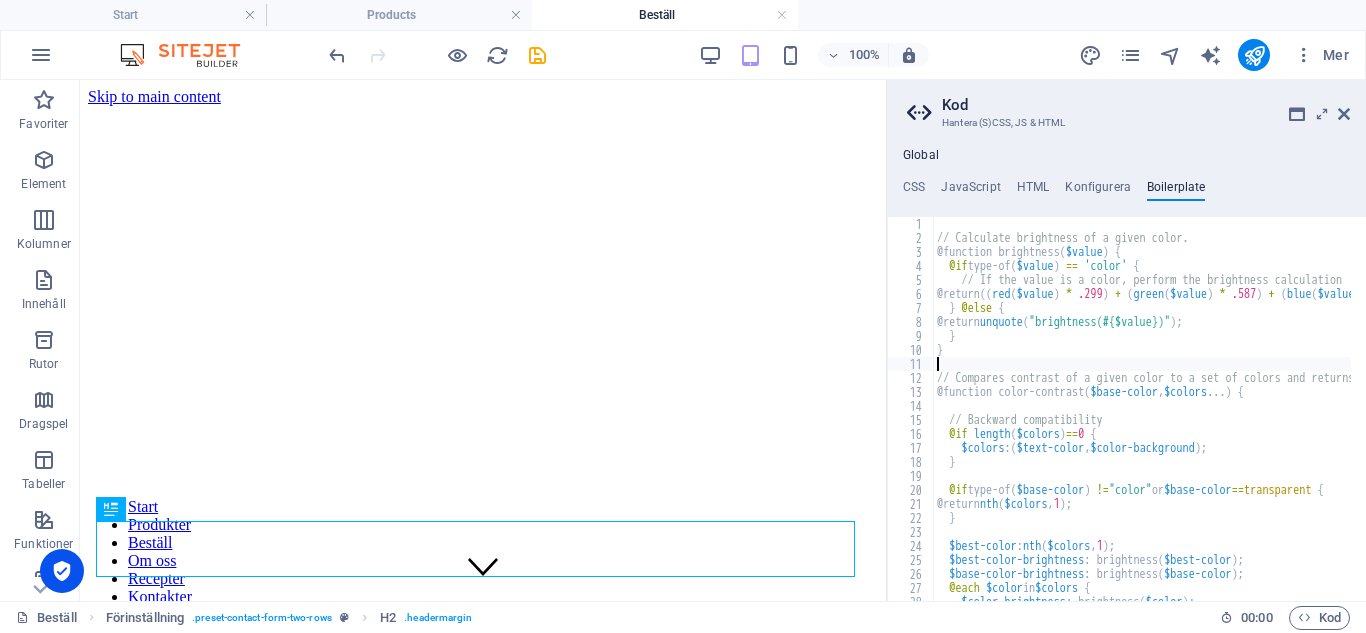 click on "// Calculate brightness of a given color. @function brightness ( $value )   {    @if  type-of ( $value )   ==   'color'   {      // If the value is a color, perform the brightness calculation     @return  (( red ( $value )   *   .299 )   +   ( green ( $value )   *   .587 )   +   ( blue ( $value )   *   .114 ))  /  255   *   100% ;    }   @else   {     @return  unquote ( "brightness(#{$value})" ) ;    } } // Compares contrast of a given color to a set of colors and returns whichever is most "contrasty" @function color-contrast ( $base-color ,  $colors ... )   {    // Backward compatibility    @if   length ( $colors ) == 0   {      $colors :  ( $text-color ,  $color-background ) ;    }    @if  type-of ( $base-color )   != "color" or  $base-color == transparent   {     @return  nth ( $colors ,  1 ) ;    }    $best-color :  nth ( $colors ,  1 ) ;    $best-color-brightness : brightness ( $best-color ) ;    $base-color-brightness : brightness ( $base-color ) ;    @each   $color  in  $colors   {      : brightness (" at bounding box center (1826, 415) 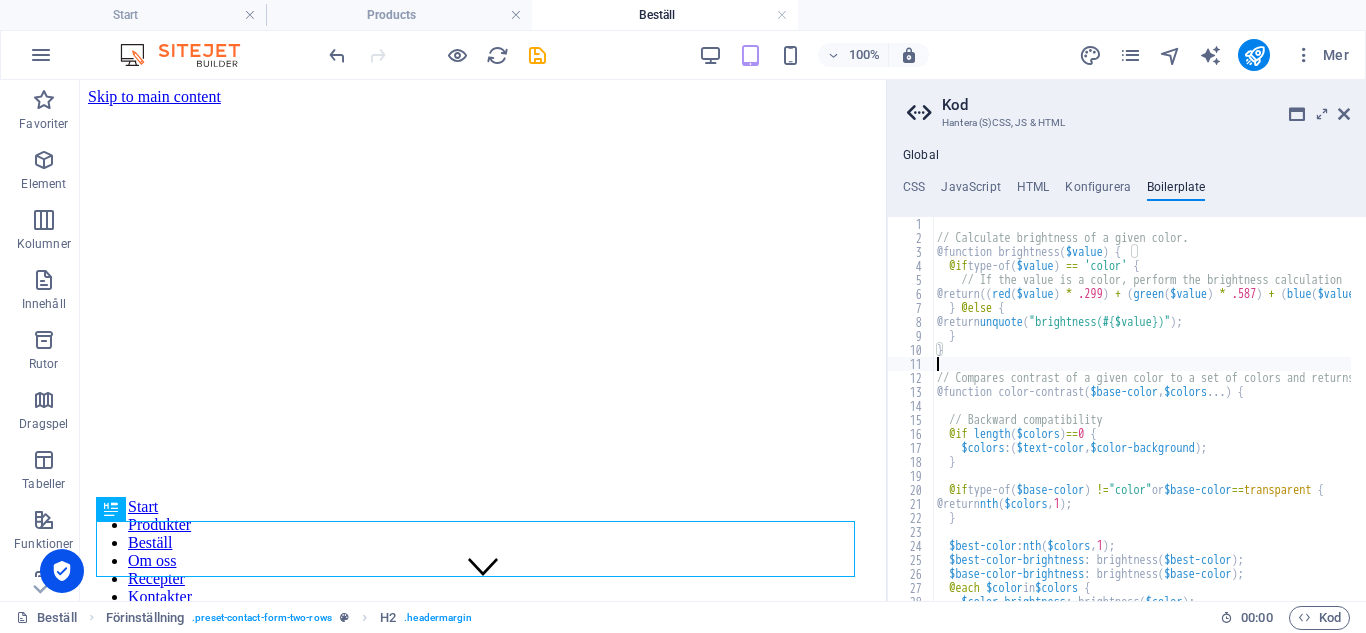 click on "// Calculate brightness of a given color. @function brightness ( $value )   {    @if  type-of ( $value )   ==   'color'   {      // If the value is a color, perform the brightness calculation     @return  (( red ( $value )   *   .299 )   +   ( green ( $value )   *   .587 )   +   ( blue ( $value )   *   .114 ))  /  255   *   100% ;    }   @else   {     @return  unquote ( "brightness(#{$value})" ) ;    } } // Compares contrast of a given color to a set of colors and returns whichever is most "contrasty" @function color-contrast ( $base-color ,  $colors ... )   {    // Backward compatibility    @if   length ( $colors ) == 0   {      $colors :  ( $text-color ,  $color-background ) ;    }    @if  type-of ( $base-color )   != "color" or  $base-color == transparent   {     @return  nth ( $colors ,  1 ) ;    }    $best-color :  nth ( $colors ,  1 ) ;    $best-color-brightness : brightness ( $best-color ) ;    $base-color-brightness : brightness ( $base-color ) ;    @each   $color  in  $colors   {      : brightness (" at bounding box center (1826, 415) 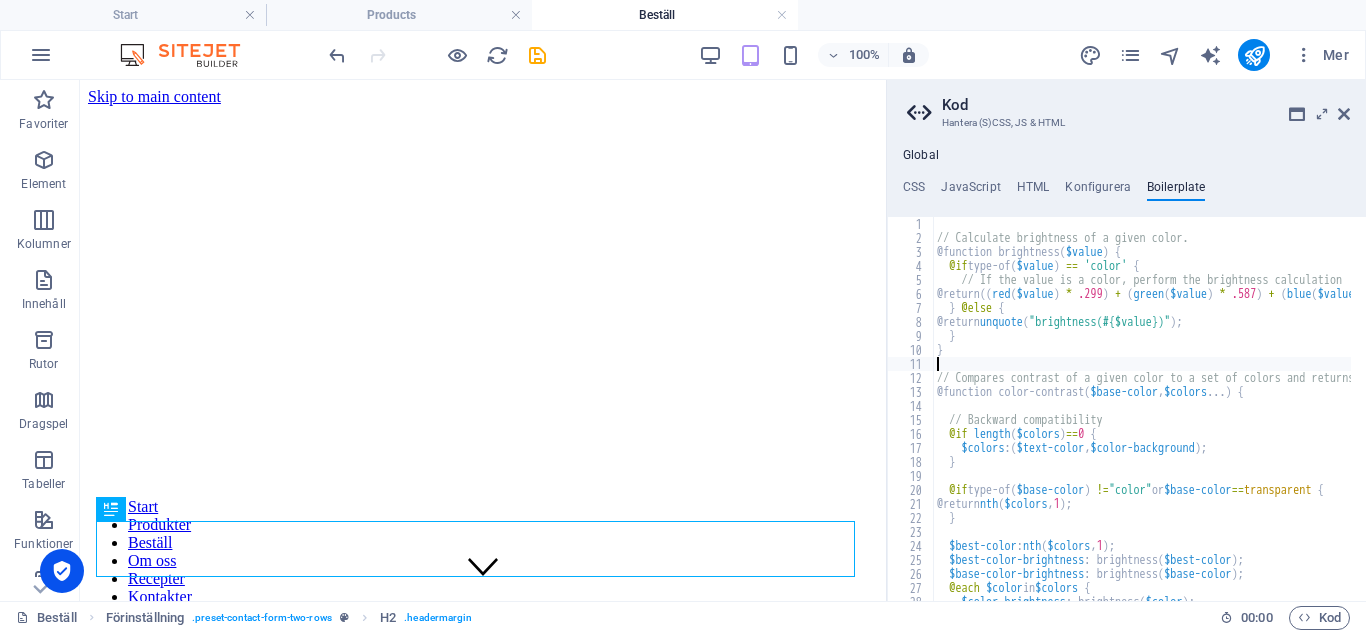 click on "// Calculate brightness of a given color. @function brightness ( $value )   {    @if  type-of ( $value )   ==   'color'   {      // If the value is a color, perform the brightness calculation     @return  (( red ( $value )   *   .299 )   +   ( green ( $value )   *   .587 )   +   ( blue ( $value )   *   .114 ))  /  255   *   100% ;    }   @else   {     @return  unquote ( "brightness(#{$value})" ) ;    } } // Compares contrast of a given color to a set of colors and returns whichever is most "contrasty" @function color-contrast ( $base-color ,  $colors ... )   {    // Backward compatibility    @if   length ( $colors ) == 0   {      $colors :  ( $text-color ,  $color-background ) ;    }    @if  type-of ( $base-color )   != "color" or  $base-color == transparent   {     @return  nth ( $colors ,  1 ) ;    }    $best-color :  nth ( $colors ,  1 ) ;    $best-color-brightness : brightness ( $best-color ) ;    $base-color-brightness : brightness ( $base-color ) ;    @each   $color  in  $colors   {      : brightness (" at bounding box center [1826, 415] 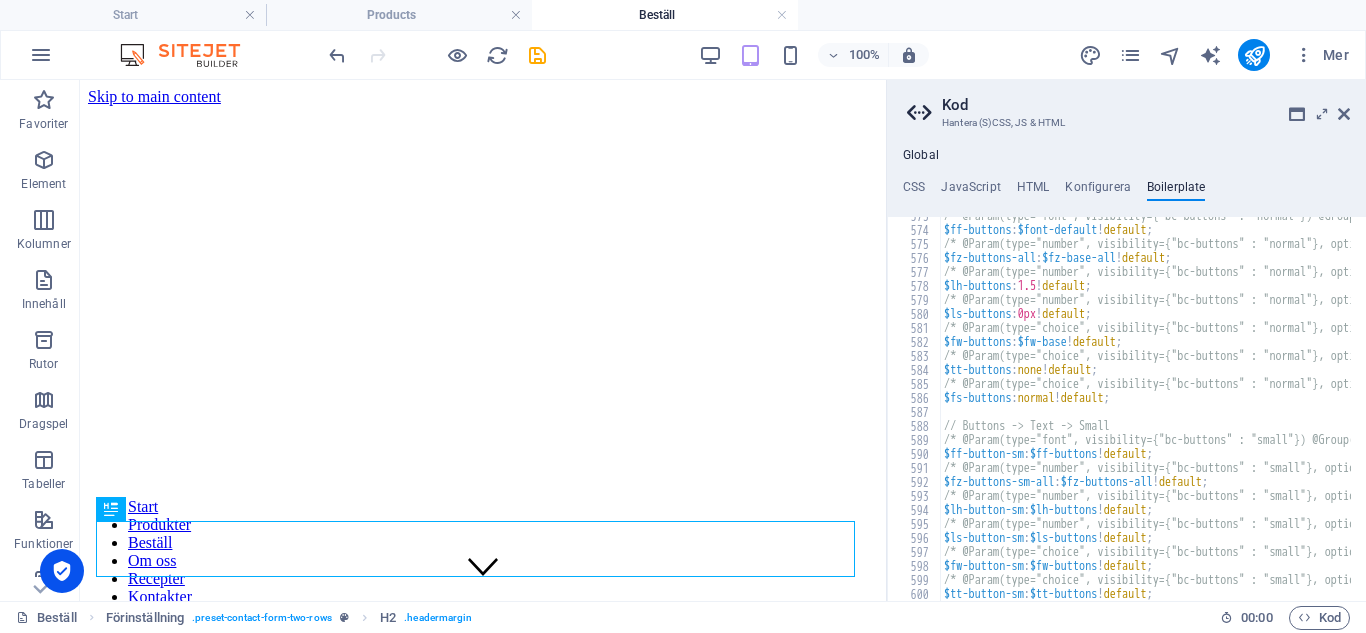 scroll, scrollTop: 5166, scrollLeft: 0, axis: vertical 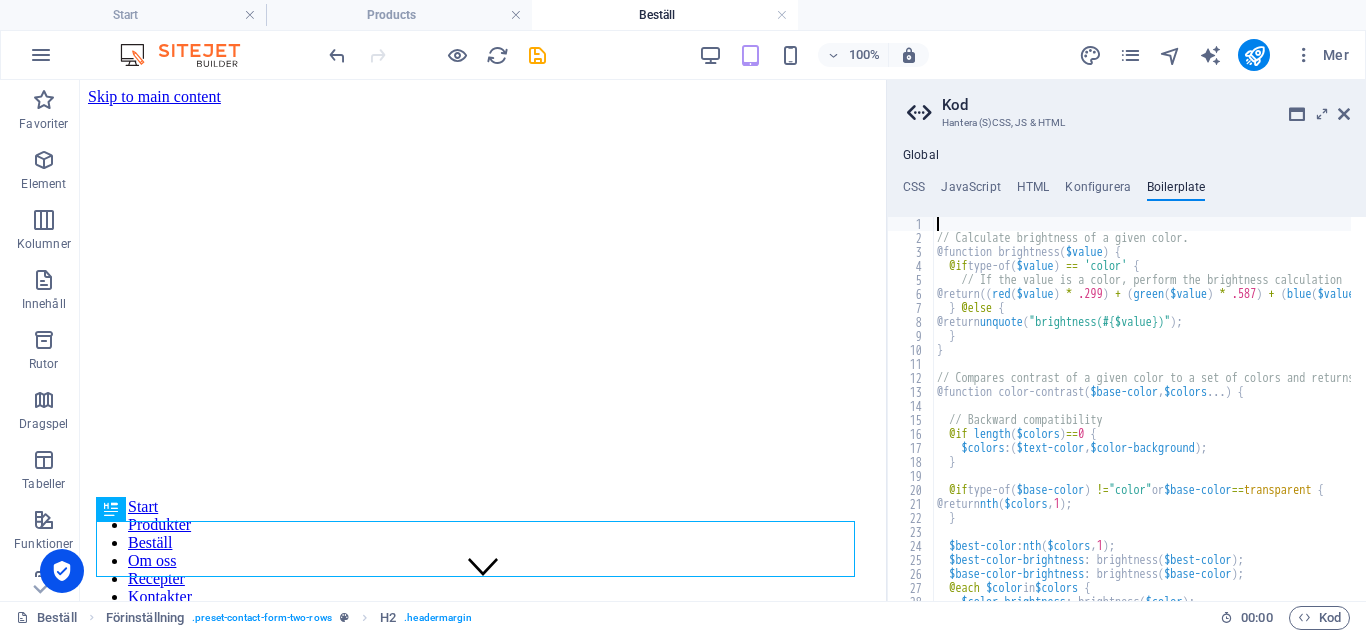 click on "// Calculate brightness of a given color. @function brightness ( $value )   {    @if  type-of ( $value )   ==   'color'   {      // If the value is a color, perform the brightness calculation     @return  (( red ( $value )   *   .299 )   +   ( green ( $value )   *   .587 )   +   ( blue ( $value )   *   .114 ))  /  255   *   100% ;    }   @else   {     @return  unquote ( "brightness(#{$value})" ) ;    } } // Compares contrast of a given color to a set of colors and returns whichever is most "contrasty" @function color-contrast ( $base-color ,  $colors ... )   {    // Backward compatibility    @if   length ( $colors ) == 0   {      $colors :  ( $text-color ,  $color-background ) ;    }    @if  type-of ( $base-color )   != "color" or  $base-color == transparent   {     @return  nth ( $colors ,  1 ) ;    }    $best-color :  nth ( $colors ,  1 ) ;    $best-color-brightness : brightness ( $best-color ) ;    $base-color-brightness : brightness ( $base-color ) ;    @each   $color  in  $colors   {      : brightness (" at bounding box center (1826, 415) 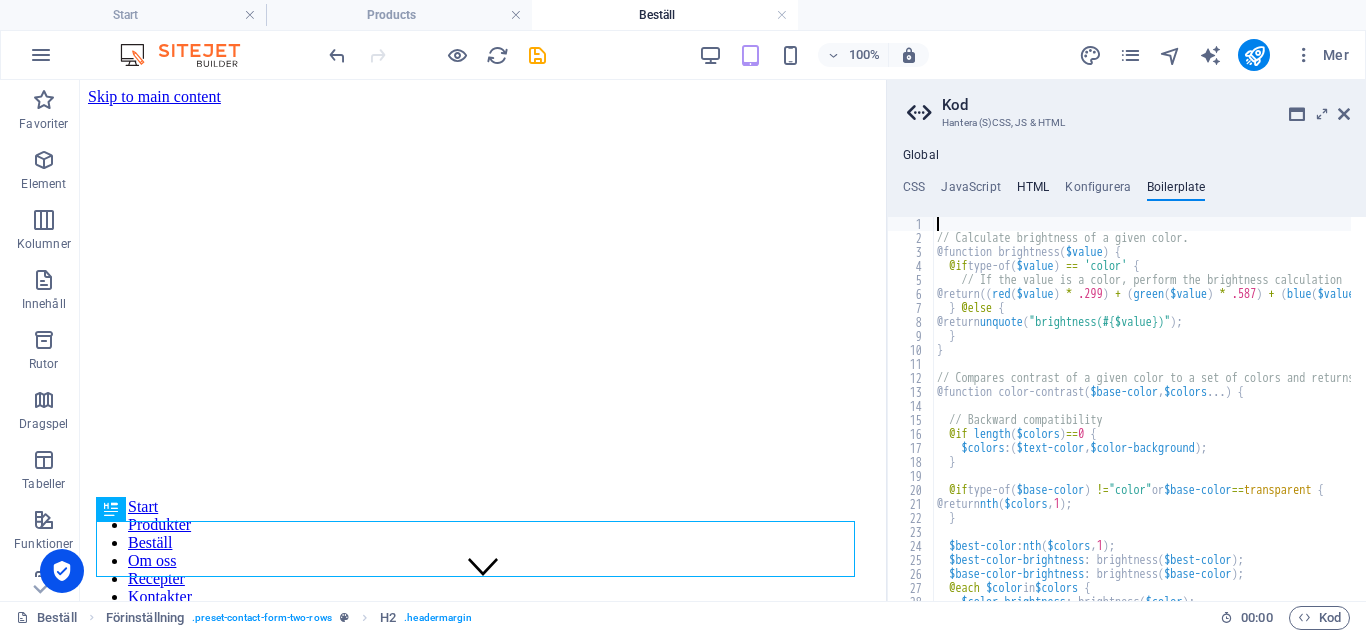 click on "HTML" at bounding box center [1033, 191] 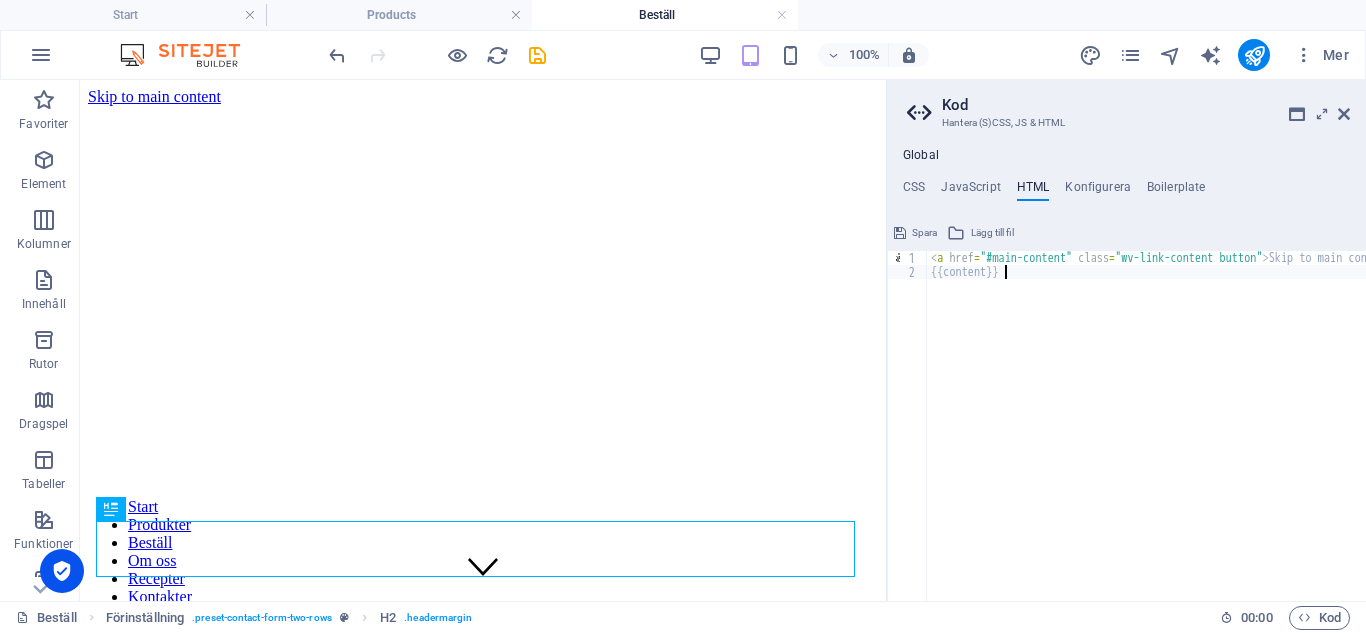 click on "< a   href = "#main-content"   class = "wv-link-content button" > Skip to main content </ a > {{content}}" at bounding box center [1197, 432] 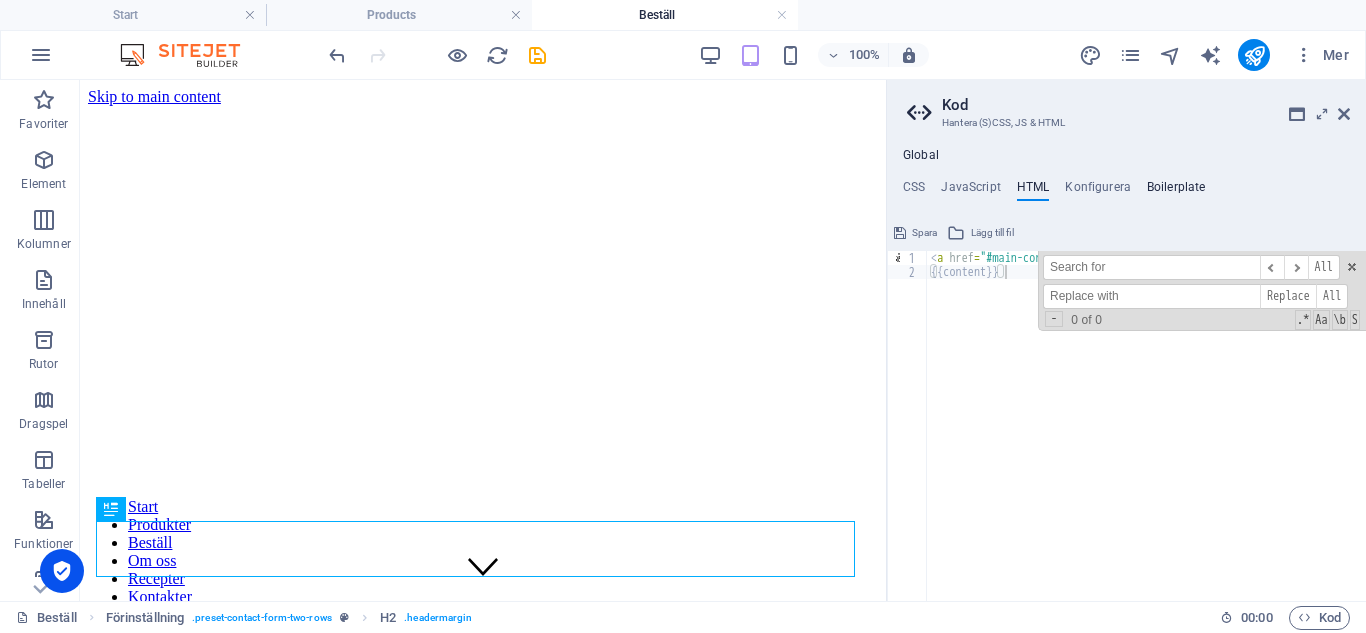 click on "Boilerplate" at bounding box center [1176, 191] 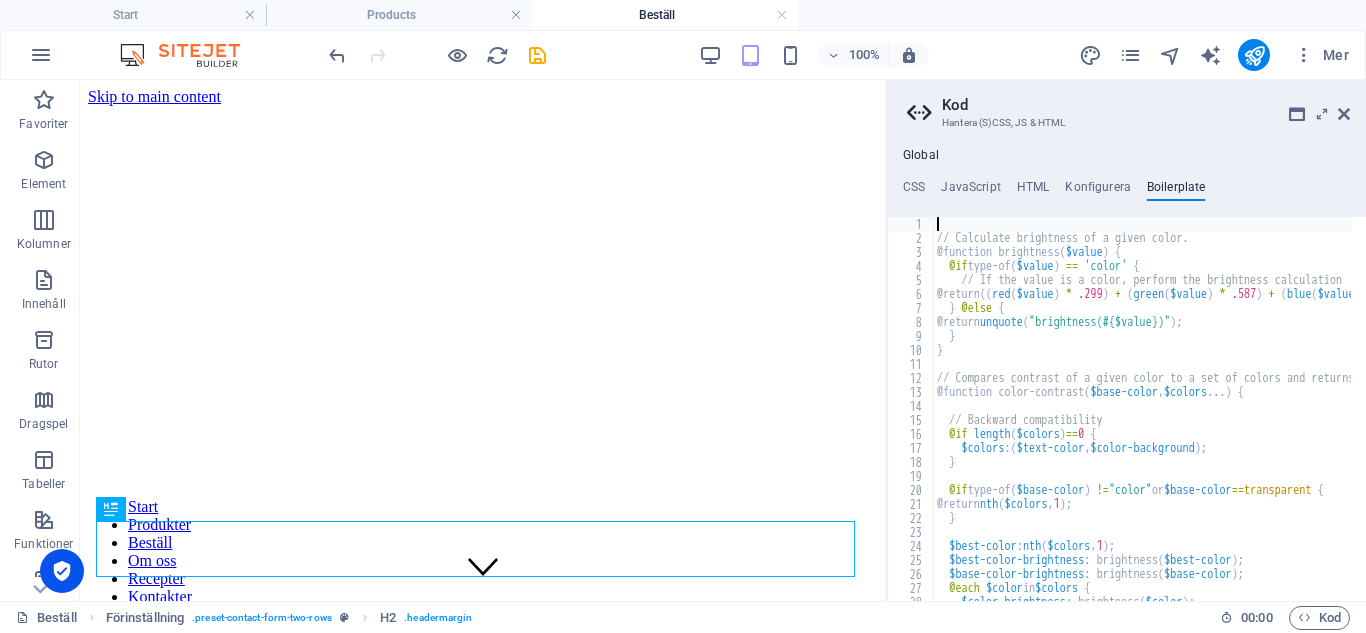 click on "// Calculate brightness of a given color. @function brightness ( $value )   {    @if  type-of ( $value )   ==   'color'   {      // If the value is a color, perform the brightness calculation     @return  (( red ( $value )   *   .299 )   +   ( green ( $value )   *   .587 )   +   ( blue ( $value )   *   .114 ))  /  255   *   100% ;    }   @else   {     @return  unquote ( "brightness(#{$value})" ) ;    } } // Compares contrast of a given color to a set of colors and returns whichever is most "contrasty" @function color-contrast ( $base-color ,  $colors ... )   {    // Backward compatibility    @if   length ( $colors ) == 0   {      $colors :  ( $text-color ,  $color-background ) ;    }    @if  type-of ( $base-color )   != "color" or  $base-color == transparent   {     @return  nth ( $colors ,  1 ) ;    }    $best-color :  nth ( $colors ,  1 ) ;    $best-color-brightness : brightness ( $best-color ) ;    $base-color-brightness : brightness ( $base-color ) ;    @each   $color  in  $colors   {      : brightness (" at bounding box center (1826, 415) 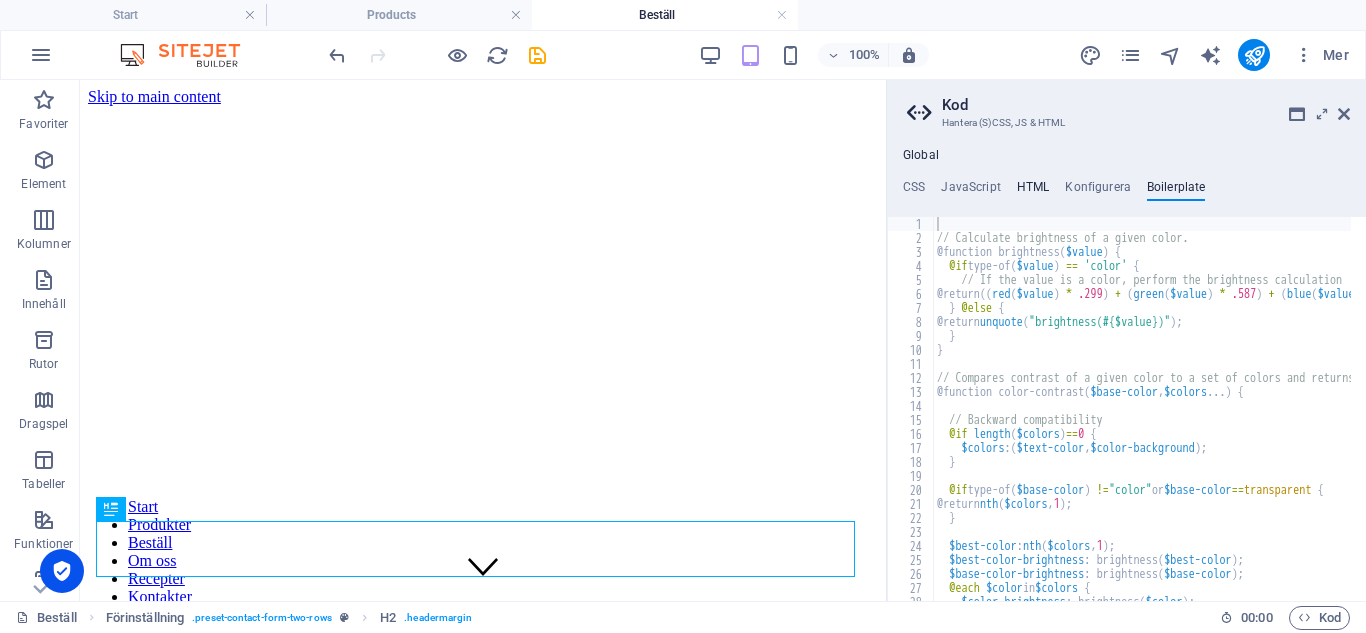 click on "HTML" at bounding box center (1033, 191) 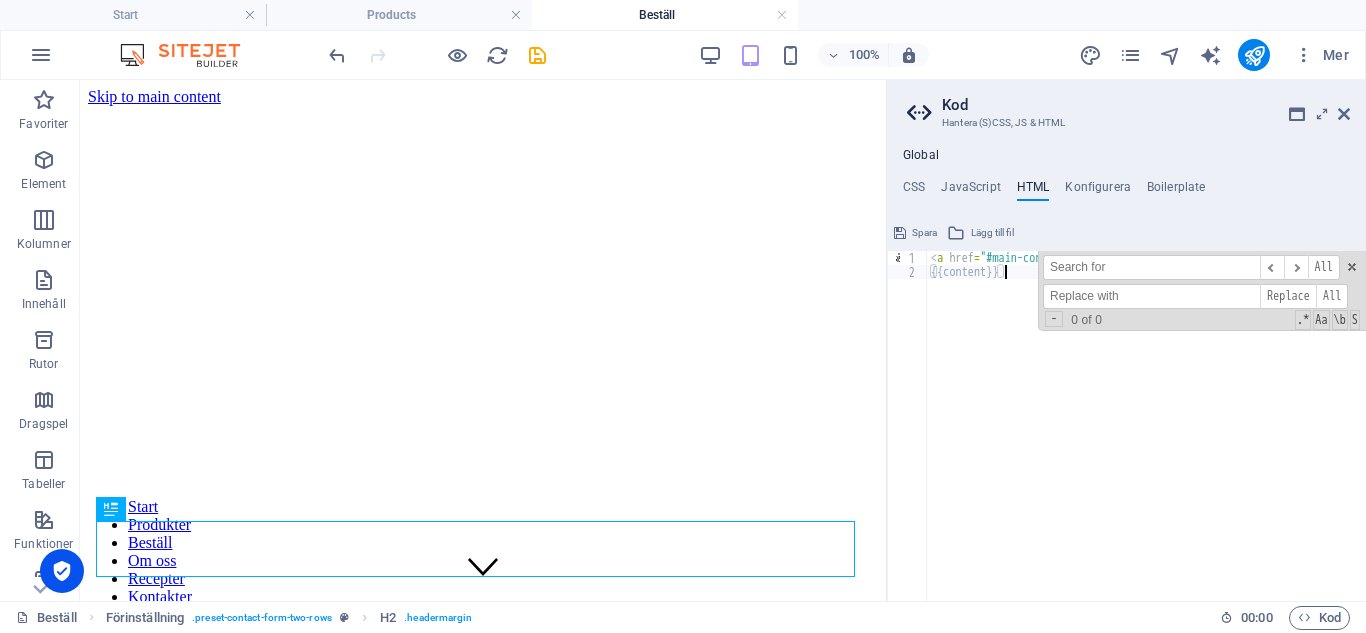 click on "< a   href = "#main-content"   class = "wv-link-content button" > Skip to main content </ a > {{content}}" at bounding box center (1197, 432) 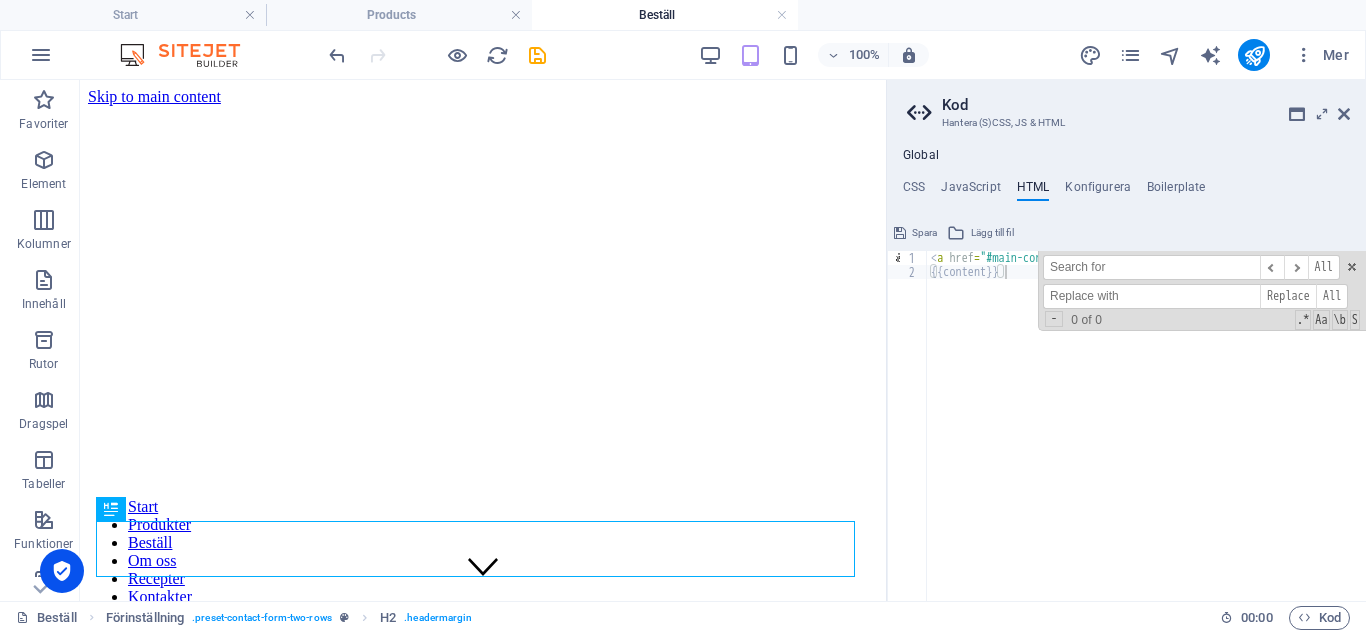 click on "Global CSS JavaScript HTML Konfigurera Boilerplate // 621 622 623 624 625 626 627 628 629 630 631 632 633 634 652 653 654 662 690 732 758 769 786 827           right :  auto ;           top :  20px ;      }      .ed-icon  svg path  {   fill :  $color-primary ;  }      & :[PERSON_NAME] ,      & .active   {           .ed-icon  svg path  {   fill :  $color-secondary ;  }      } } //OUR STORES - overlay - content .ed-element.preset-unequal-columns-map   { ... } //LEGAL NOTICE -Back button ***Referenced on: Privacy .ed-element.preset-back-button-default   { ... } .ed-element.preset-gallery-v3-grid   { ... } .ed-element.preset-menu-v2-wide   { ... } .ed-element.preset-table-v3-border-cross   { ... } .ed-element.preset-separator-v3-square   { ... } .ed-element.preset-accordion-v3-border   { ... } .ed-element.preset-menu-v2-border   { ... } .ed-element.preset-columns-six-v2-default   { ... }     Spara Lägg till fil Färgväljare 1 2 3 4 5 6 7 8 9 10 11 12 13 14 15 16 17 18 19 20 21 22 23 24 25 26 27 $ ( function ( )   {" at bounding box center [1126, 374] 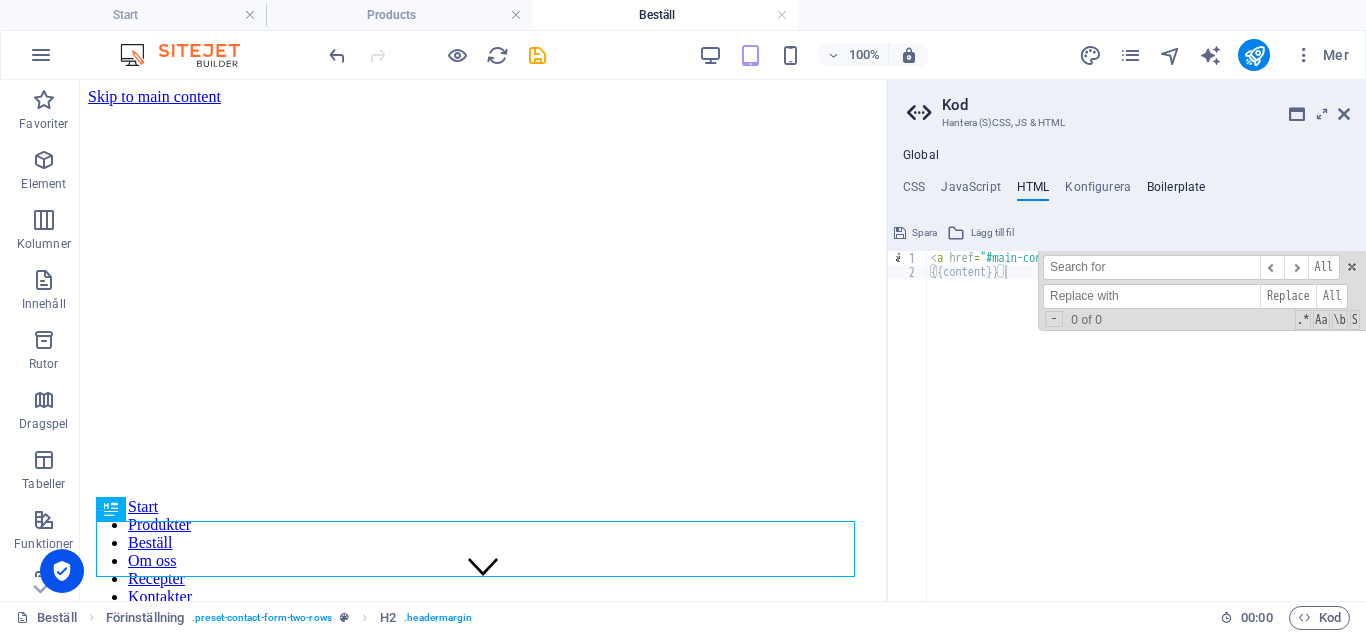 click on "Boilerplate" at bounding box center (1176, 191) 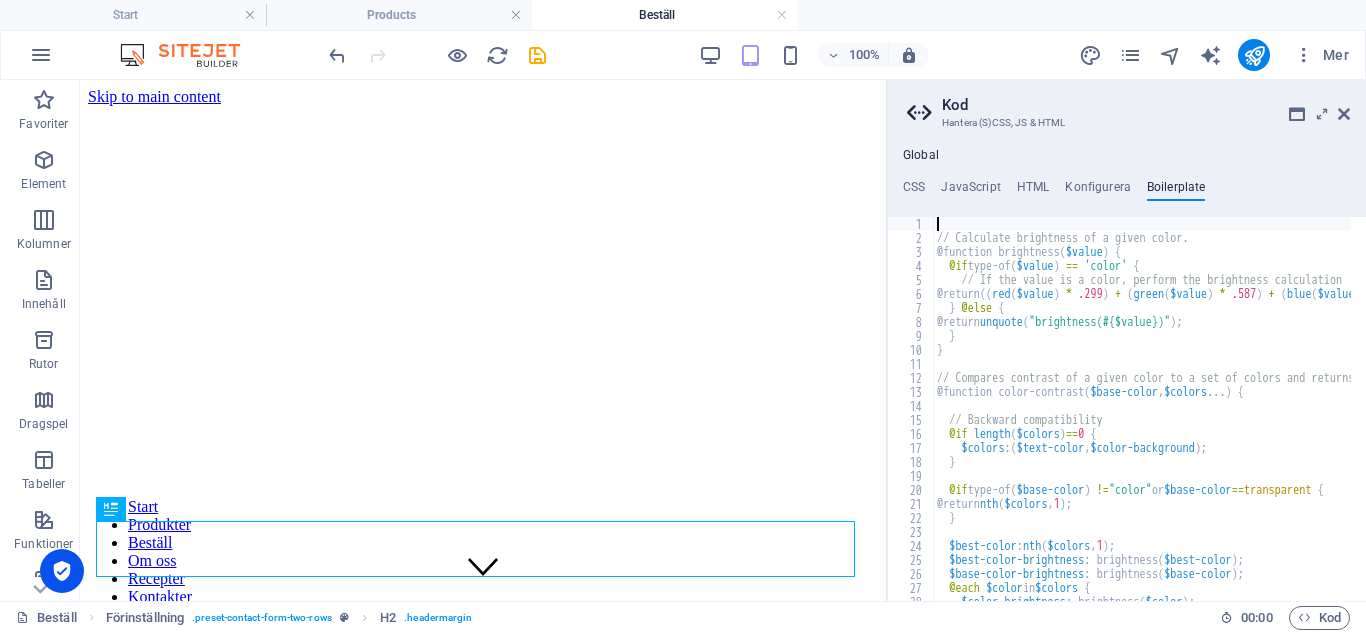 click on "// Calculate brightness of a given color. @function brightness ( $value )   {    @if  type-of ( $value )   ==   'color'   {      // If the value is a color, perform the brightness calculation     @return  (( red ( $value )   *   .299 )   +   ( green ( $value )   *   .587 )   +   ( blue ( $value )   *   .114 ))  /  255   *   100% ;    }   @else   {     @return  unquote ( "brightness(#{$value})" ) ;    } } // Compares contrast of a given color to a set of colors and returns whichever is most "contrasty" @function color-contrast ( $base-color ,  $colors ... )   {    // Backward compatibility    @if   length ( $colors ) == 0   {      $colors :  ( $text-color ,  $color-background ) ;    }    @if  type-of ( $base-color )   != "color" or  $base-color == transparent   {     @return  nth ( $colors ,  1 ) ;    }    $best-color :  nth ( $colors ,  1 ) ;    $best-color-brightness : brightness ( $best-color ) ;    $base-color-brightness : brightness ( $base-color ) ;    @each   $color  in  $colors   {      : brightness (" at bounding box center [1826, 415] 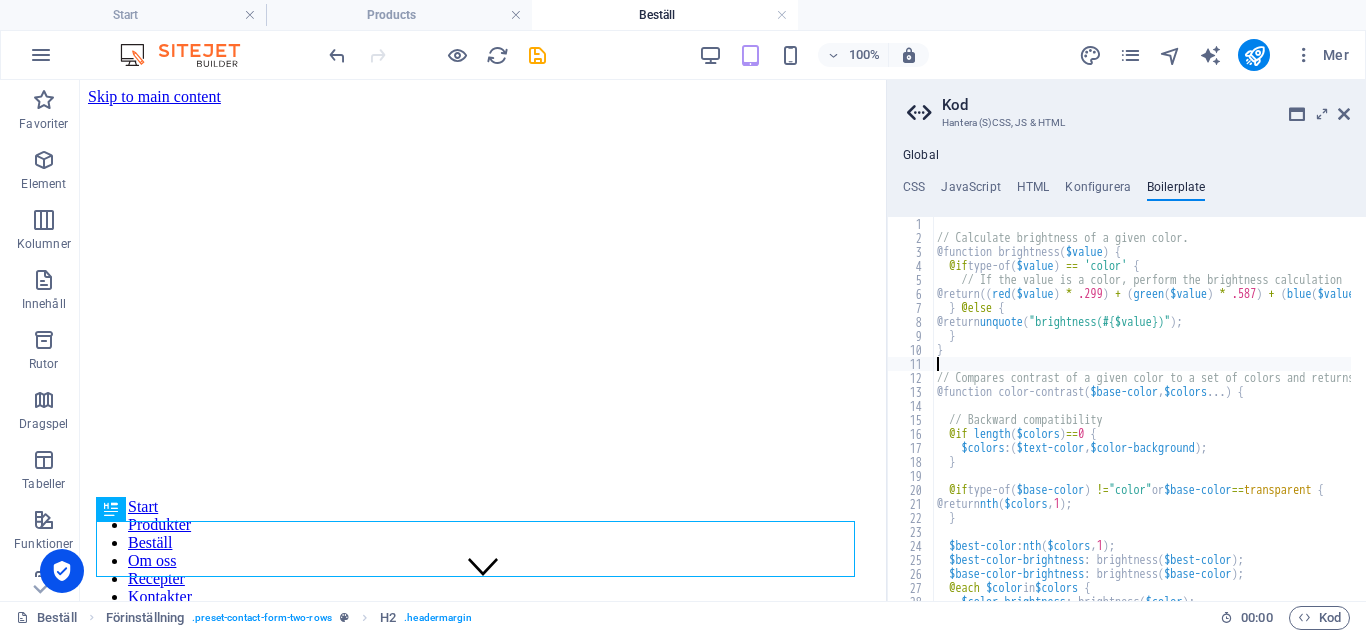 click on "// Calculate brightness of a given color. @function brightness ( $value )   {    @if  type-of ( $value )   ==   'color'   {      // If the value is a color, perform the brightness calculation     @return  (( red ( $value )   *   .299 )   +   ( green ( $value )   *   .587 )   +   ( blue ( $value )   *   .114 ))  /  255   *   100% ;    }   @else   {     @return  unquote ( "brightness(#{$value})" ) ;    } } // Compares contrast of a given color to a set of colors and returns whichever is most "contrasty" @function color-contrast ( $base-color ,  $colors ... )   {    // Backward compatibility    @if   length ( $colors ) == 0   {      $colors :  ( $text-color ,  $color-background ) ;    }    @if  type-of ( $base-color )   != "color" or  $base-color == transparent   {     @return  nth ( $colors ,  1 ) ;    }    $best-color :  nth ( $colors ,  1 ) ;    $best-color-brightness : brightness ( $best-color ) ;    $base-color-brightness : brightness ( $base-color ) ;    @each   $color  in  $colors   {      : brightness (" at bounding box center (1826, 415) 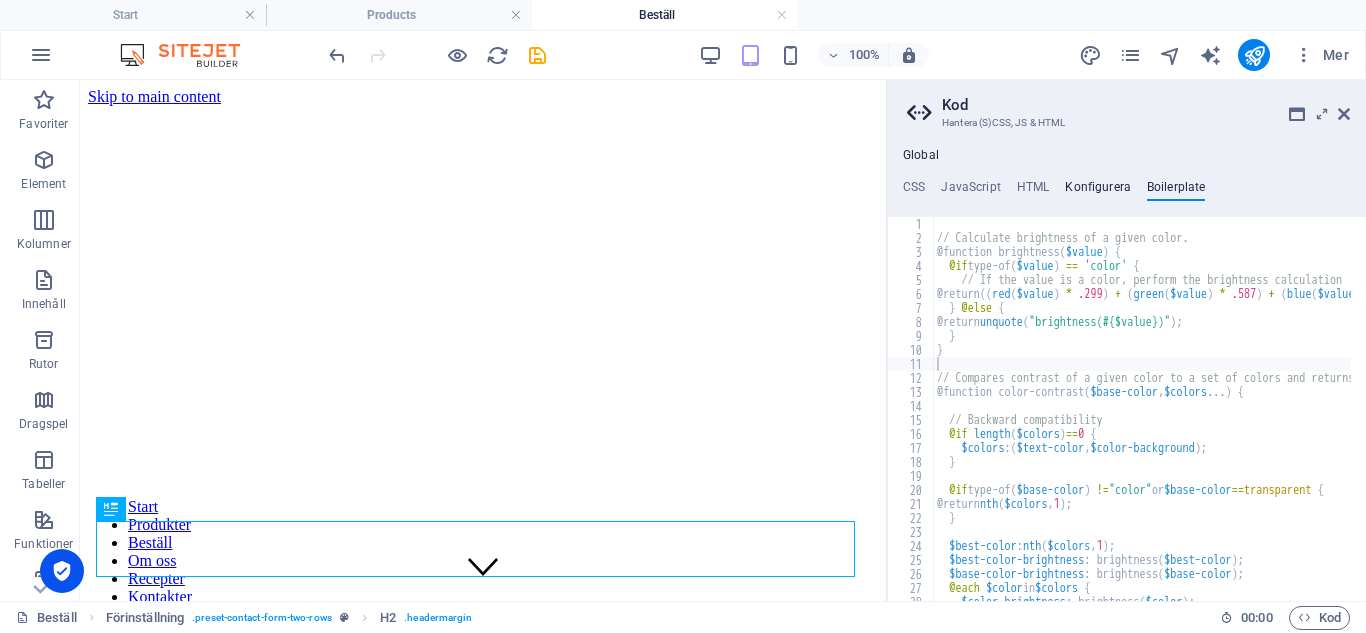 click on "Konfigurera" at bounding box center [1098, 191] 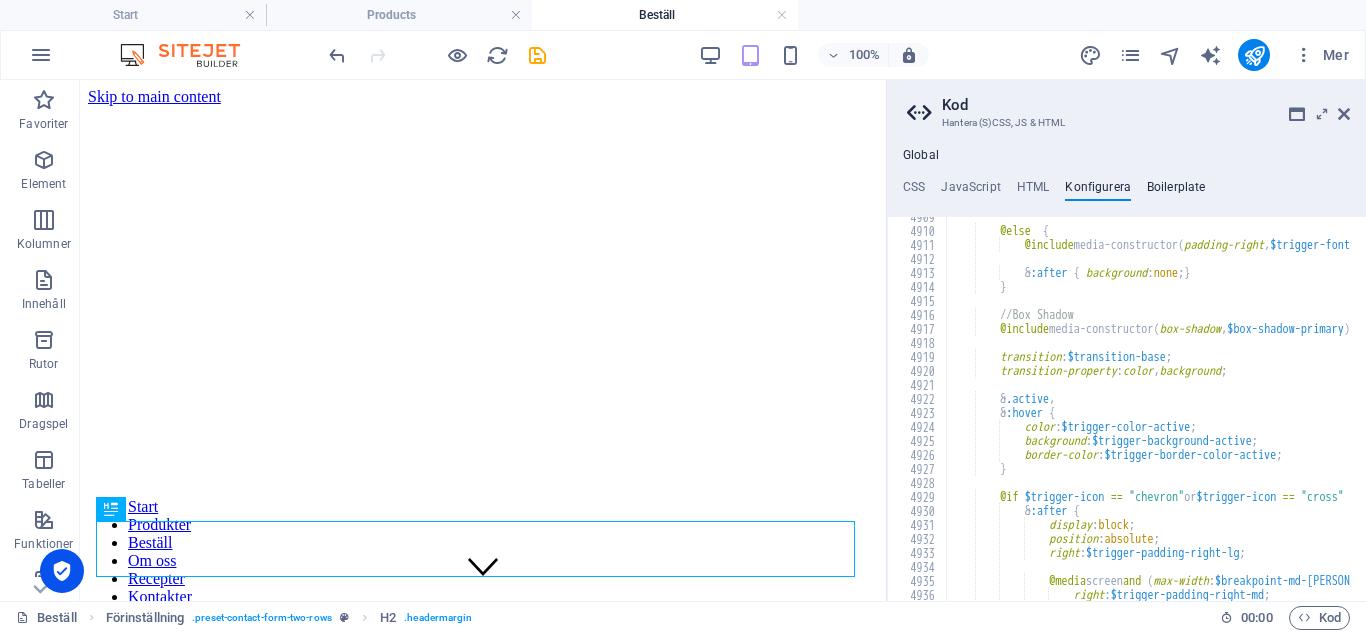 click on "Boilerplate" at bounding box center (1176, 191) 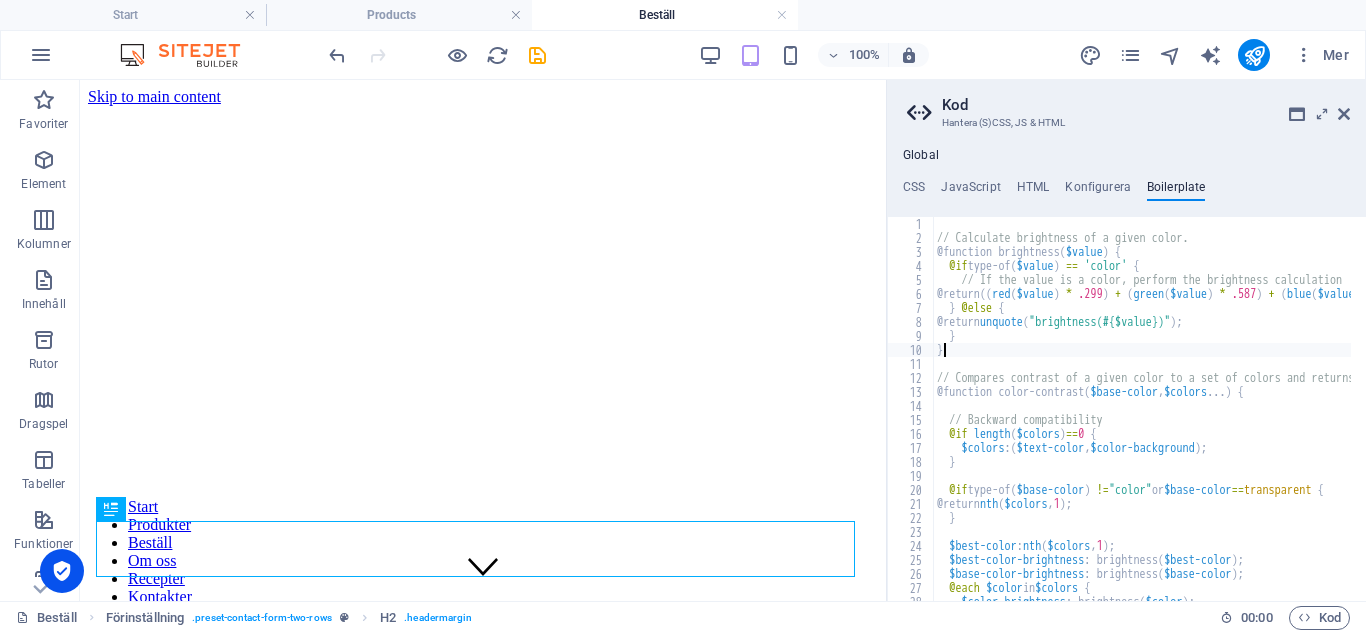 click on "// Calculate brightness of a given color. @function brightness ( $value )   {    @if  type-of ( $value )   ==   'color'   {      // If the value is a color, perform the brightness calculation     @return  (( red ( $value )   *   .299 )   +   ( green ( $value )   *   .587 )   +   ( blue ( $value )   *   .114 ))  /  255   *   100% ;    }   @else   {     @return  unquote ( "brightness(#{$value})" ) ;    } } // Compares contrast of a given color to a set of colors and returns whichever is most "contrasty" @function color-contrast ( $base-color ,  $colors ... )   {    // Backward compatibility    @if   length ( $colors ) == 0   {      $colors :  ( $text-color ,  $color-background ) ;    }    @if  type-of ( $base-color )   != "color" or  $base-color == transparent   {     @return  nth ( $colors ,  1 ) ;    }    $best-color :  nth ( $colors ,  1 ) ;    $best-color-brightness : brightness ( $best-color ) ;    $base-color-brightness : brightness ( $base-color ) ;    @each   $color  in  $colors   {      : brightness (" at bounding box center [1826, 415] 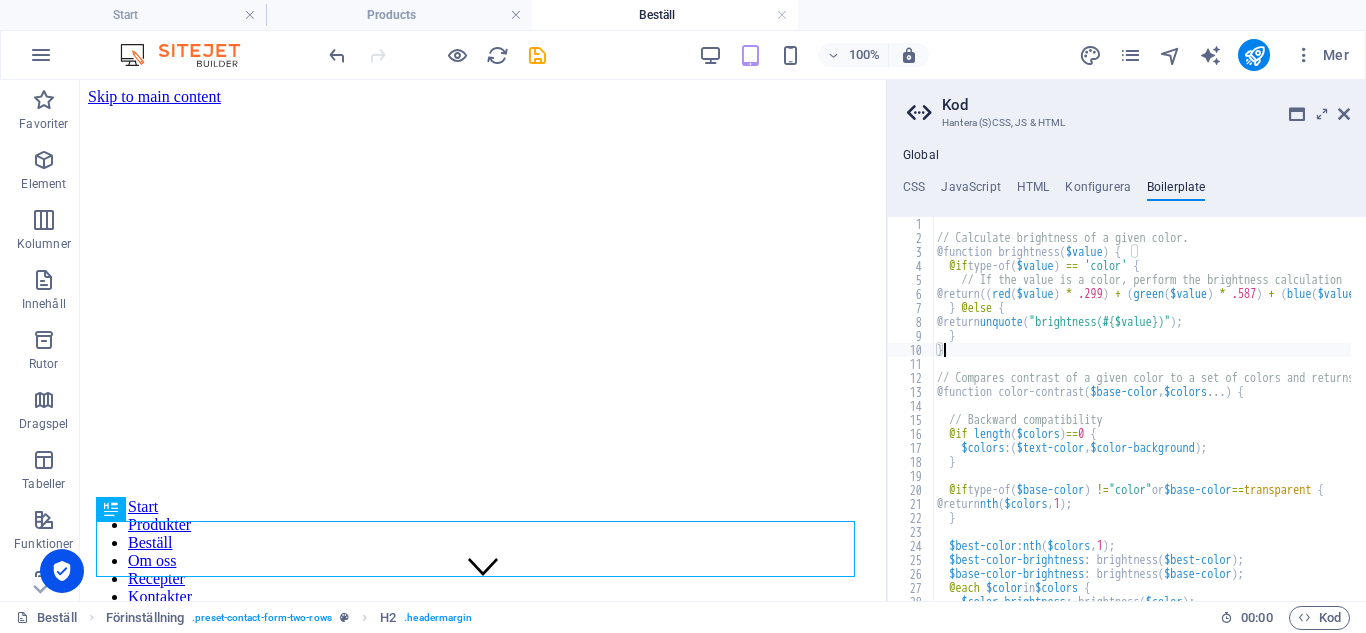 click on "// Calculate brightness of a given color. @function brightness ( $value )   {    @if  type-of ( $value )   ==   'color'   {      // If the value is a color, perform the brightness calculation     @return  (( red ( $value )   *   .299 )   +   ( green ( $value )   *   .587 )   +   ( blue ( $value )   *   .114 ))  /  255   *   100% ;    }   @else   {     @return  unquote ( "brightness(#{$value})" ) ;    } } // Compares contrast of a given color to a set of colors and returns whichever is most "contrasty" @function color-contrast ( $base-color ,  $colors ... )   {    // Backward compatibility    @if   length ( $colors ) == 0   {      $colors :  ( $text-color ,  $color-background ) ;    }    @if  type-of ( $base-color )   != "color" or  $base-color == transparent   {     @return  nth ( $colors ,  1 ) ;    }    $best-color :  nth ( $colors ,  1 ) ;    $best-color-brightness : brightness ( $best-color ) ;    $base-color-brightness : brightness ( $base-color ) ;    @each   $color  in  $colors   {      : brightness (" at bounding box center [1826, 415] 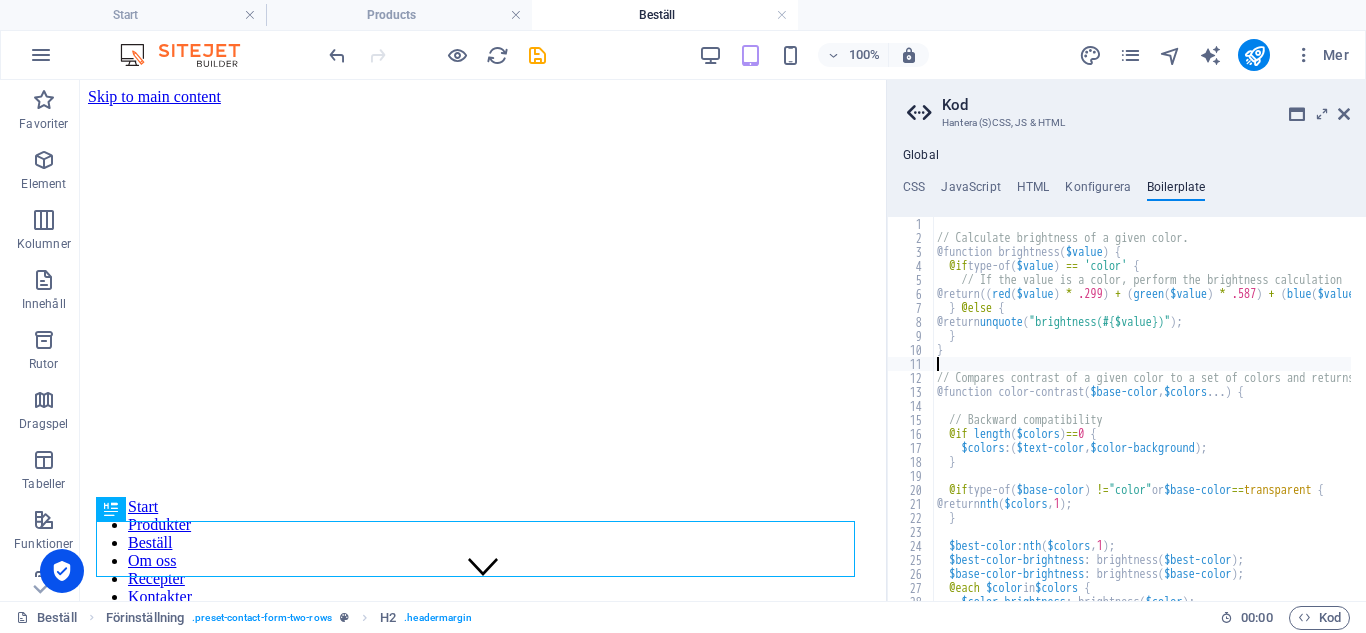 click on "// Calculate brightness of a given color. @function brightness ( $value )   {    @if  type-of ( $value )   ==   'color'   {      // If the value is a color, perform the brightness calculation     @return  (( red ( $value )   *   .299 )   +   ( green ( $value )   *   .587 )   +   ( blue ( $value )   *   .114 ))  /  255   *   100% ;    }   @else   {     @return  unquote ( "brightness(#{$value})" ) ;    } } // Compares contrast of a given color to a set of colors and returns whichever is most "contrasty" @function color-contrast ( $base-color ,  $colors ... )   {    // Backward compatibility    @if   length ( $colors ) == 0   {      $colors :  ( $text-color ,  $color-background ) ;    }    @if  type-of ( $base-color )   != "color" or  $base-color == transparent   {     @return  nth ( $colors ,  1 ) ;    }    $best-color :  nth ( $colors ,  1 ) ;    $best-color-brightness : brightness ( $best-color ) ;    $base-color-brightness : brightness ( $base-color ) ;    @each   $color  in  $colors   {      : brightness (" at bounding box center (1826, 415) 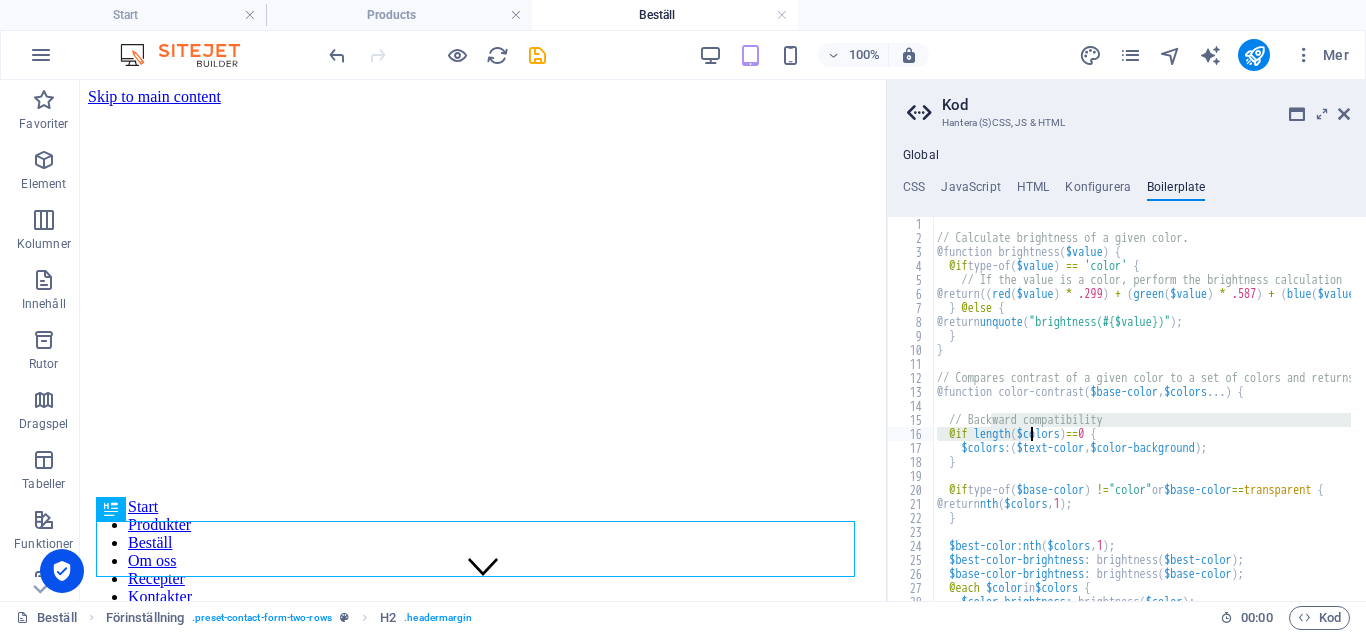 drag, startPoint x: 989, startPoint y: 420, endPoint x: 1029, endPoint y: 432, distance: 41.761227 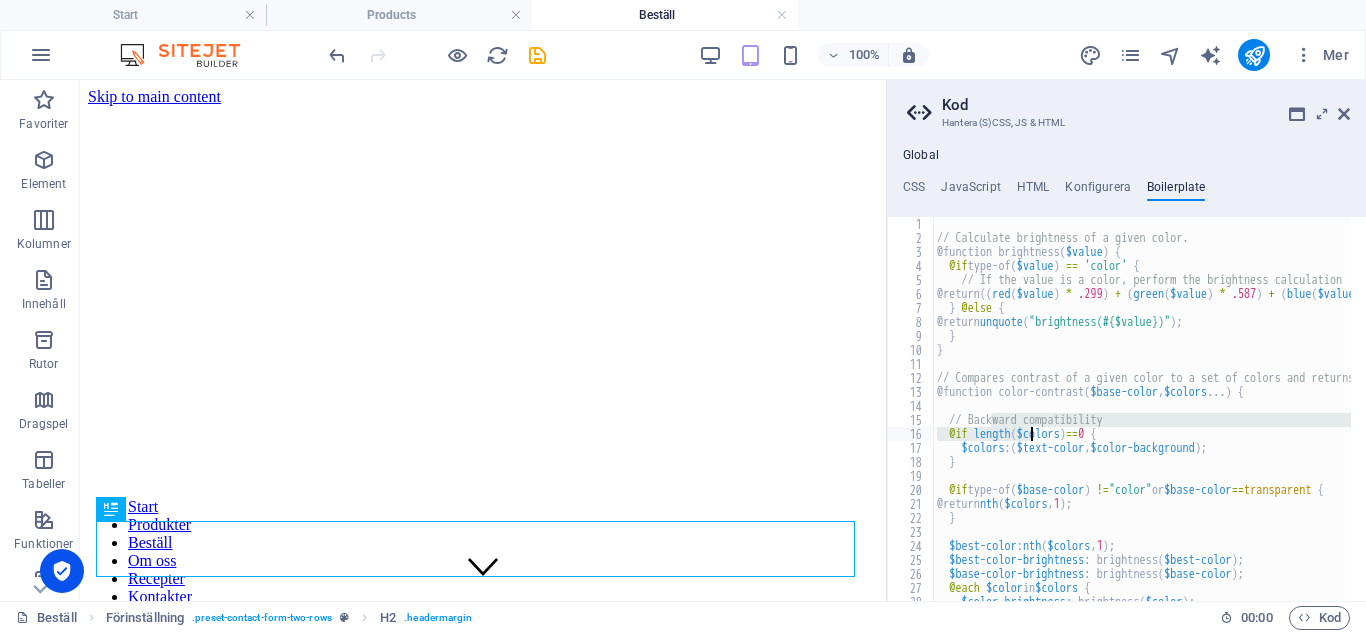 click on "// Calculate brightness of a given color. @function brightness ( $value )   {    @if  type-of ( $value )   ==   'color'   {      // If the value is a color, perform the brightness calculation     @return  (( red ( $value )   *   .299 )   +   ( green ( $value )   *   .587 )   +   ( blue ( $value )   *   .114 ))  /  255   *   100% ;    }   @else   {     @return  unquote ( "brightness(#{$value})" ) ;    } } // Compares contrast of a given color to a set of colors and returns whichever is most "contrasty" @function color-contrast ( $base-color ,  $colors ... )   {    // Backward compatibility    @if   length ( $colors ) == 0   {      $colors :  ( $text-color ,  $color-background ) ;    }    @if  type-of ( $base-color )   != "color" or  $base-color == transparent   {     @return  nth ( $colors ,  1 ) ;    }    $best-color :  nth ( $colors ,  1 ) ;    $best-color-brightness : brightness ( $best-color ) ;    $base-color-brightness : brightness ( $base-color ) ;    @each   $color  in  $colors   {      : brightness (" at bounding box center (1142, 409) 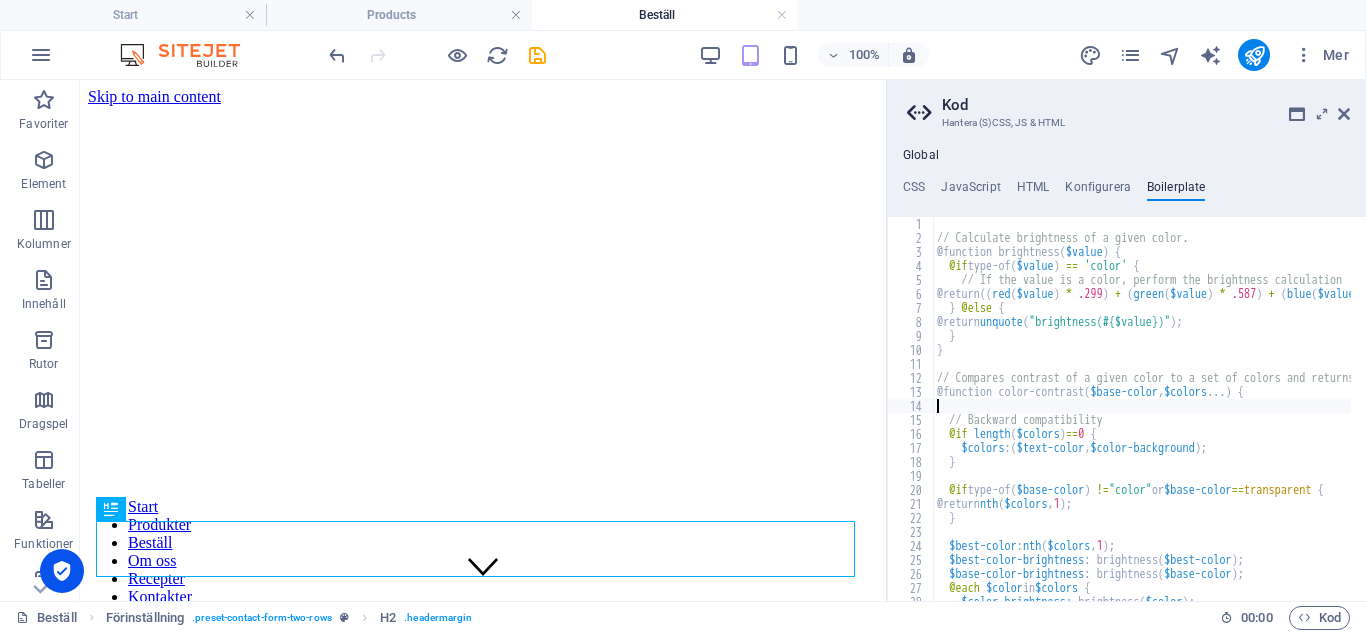 click on "// Calculate brightness of a given color. @function brightness ( $value )   {    @if  type-of ( $value )   ==   'color'   {      // If the value is a color, perform the brightness calculation     @return  (( red ( $value )   *   .299 )   +   ( green ( $value )   *   .587 )   +   ( blue ( $value )   *   .114 ))  /  255   *   100% ;    }   @else   {     @return  unquote ( "brightness(#{$value})" ) ;    } } // Compares contrast of a given color to a set of colors and returns whichever is most "contrasty" @function color-contrast ( $base-color ,  $colors ... )   {    // Backward compatibility    @if   length ( $colors ) == 0   {      $colors :  ( $text-color ,  $color-background ) ;    }    @if  type-of ( $base-color )   != "color" or  $base-color == transparent   {     @return  nth ( $colors ,  1 ) ;    }    $best-color :  nth ( $colors ,  1 ) ;    $best-color-brightness : brightness ( $best-color ) ;    $base-color-brightness : brightness ( $base-color ) ;    @each   $color  in  $colors   {      : brightness (" at bounding box center [1826, 415] 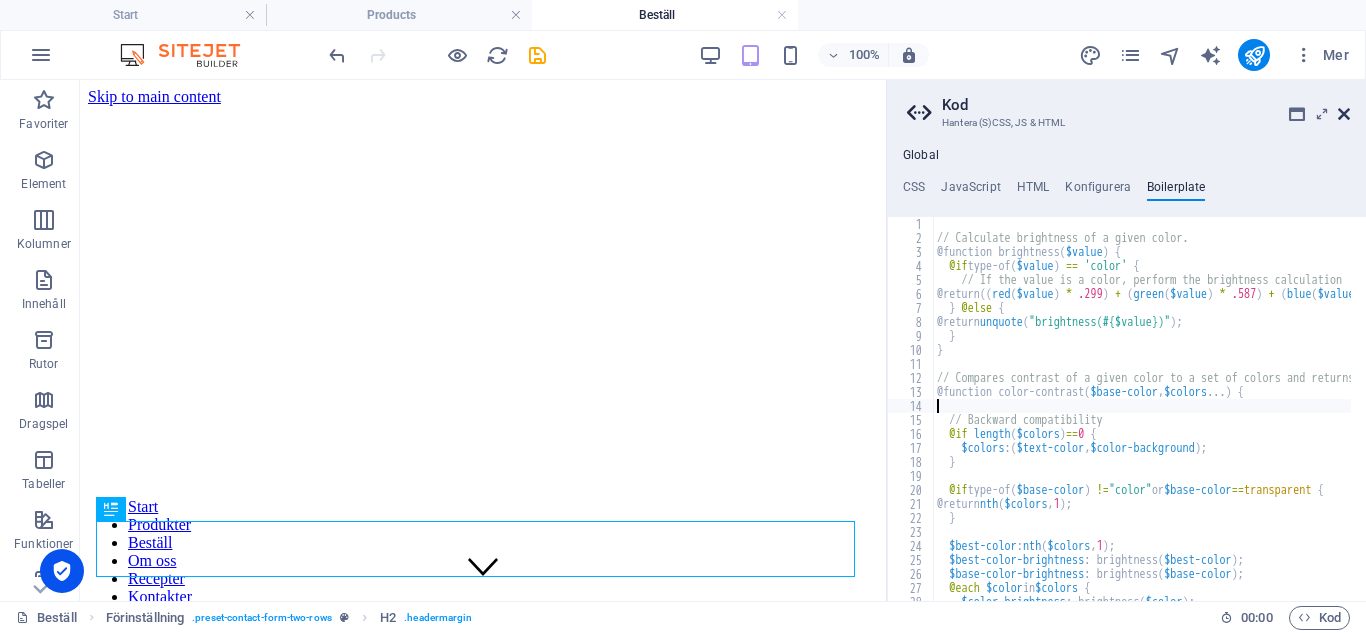 click at bounding box center (1344, 114) 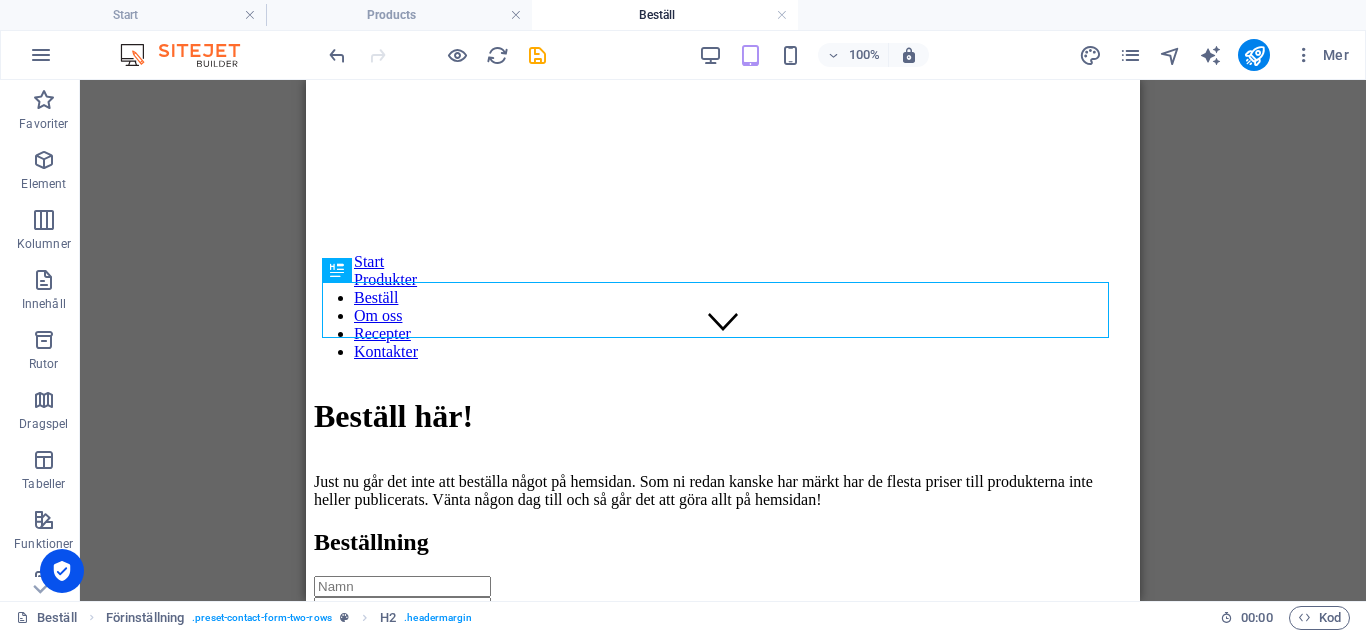 scroll, scrollTop: 255, scrollLeft: 0, axis: vertical 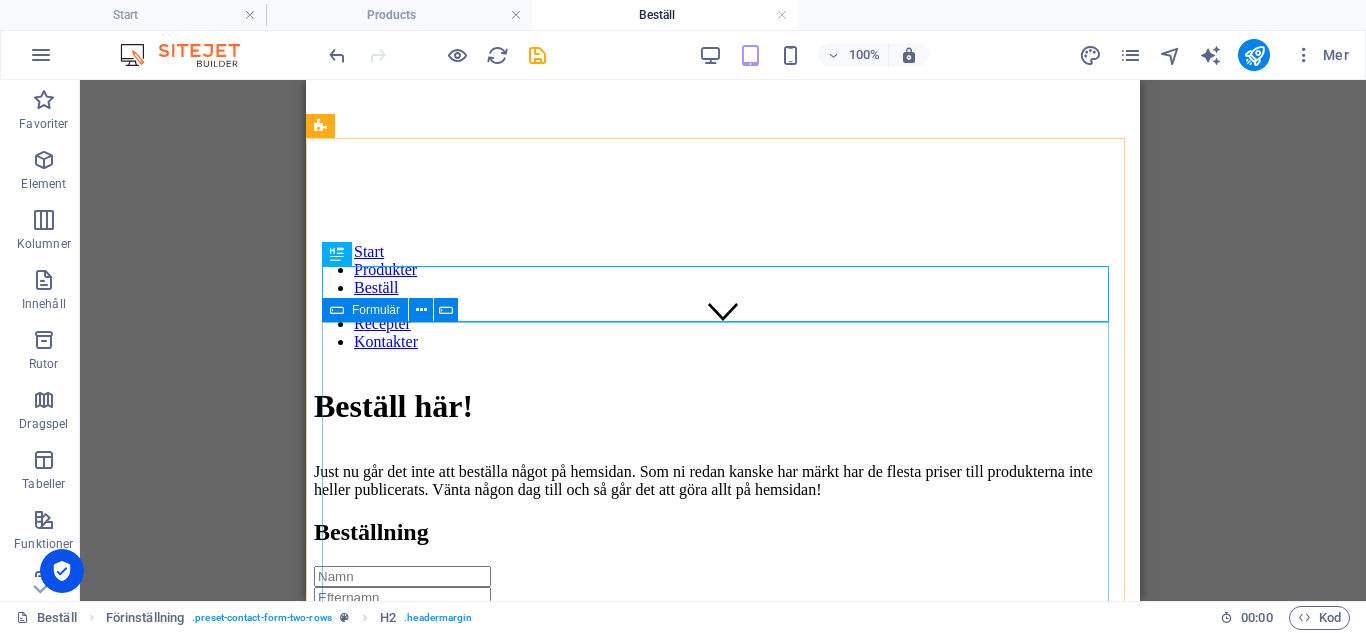 click at bounding box center (337, 310) 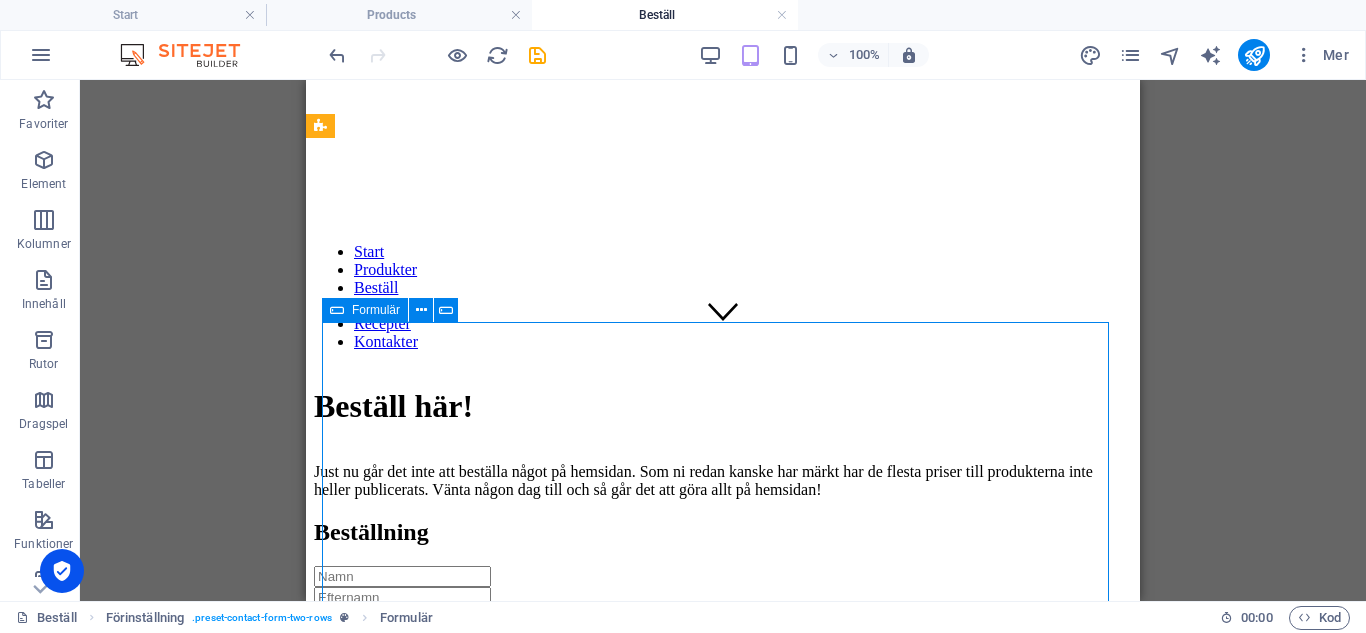 click at bounding box center (337, 310) 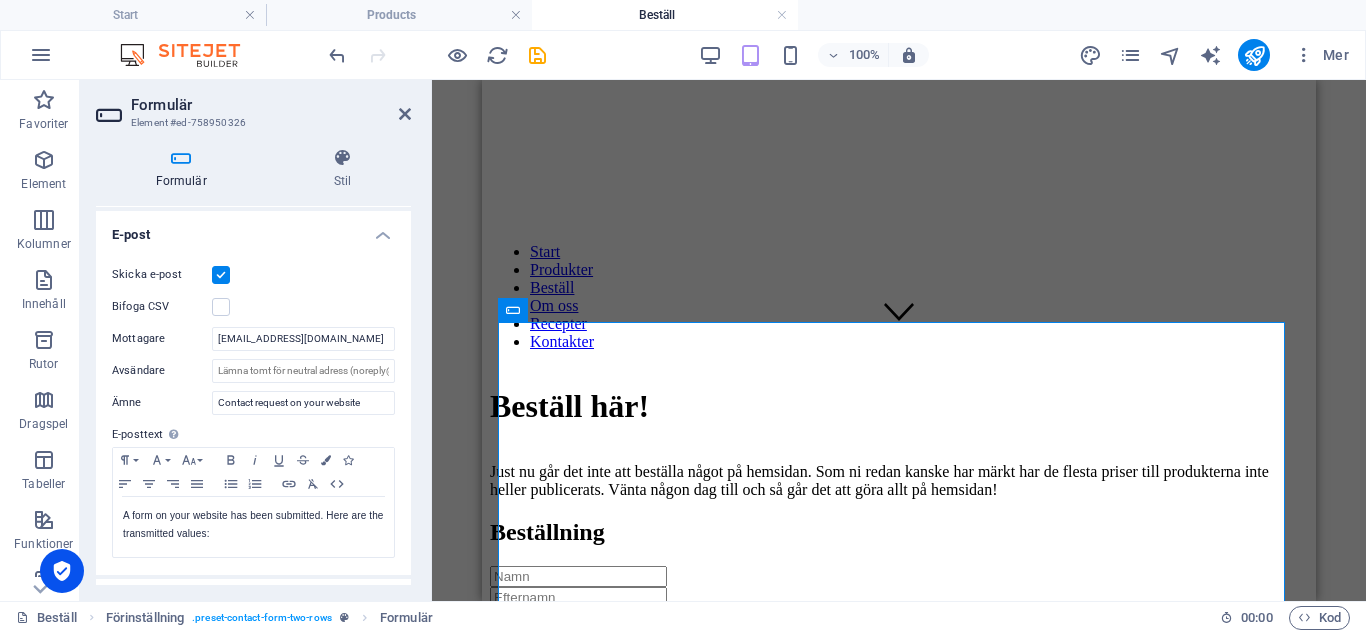 scroll, scrollTop: 511, scrollLeft: 0, axis: vertical 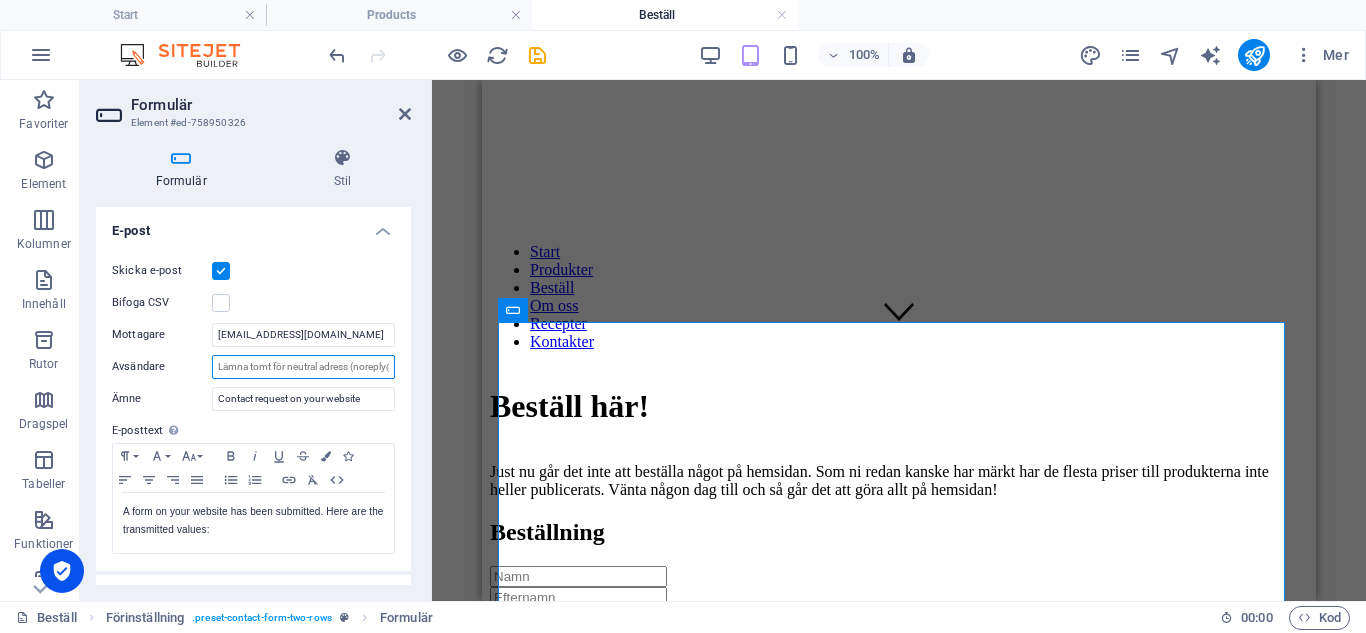 click on "Avsändare" at bounding box center [303, 367] 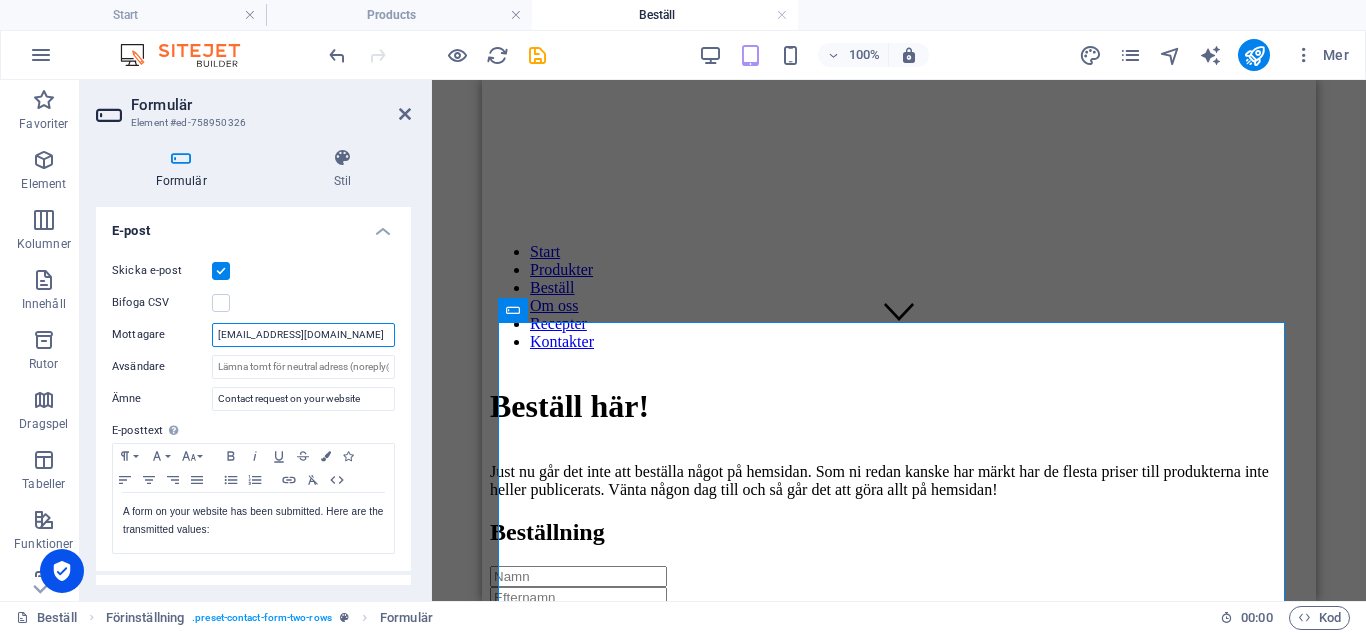 click on "[EMAIL_ADDRESS][DOMAIN_NAME]" at bounding box center [303, 335] 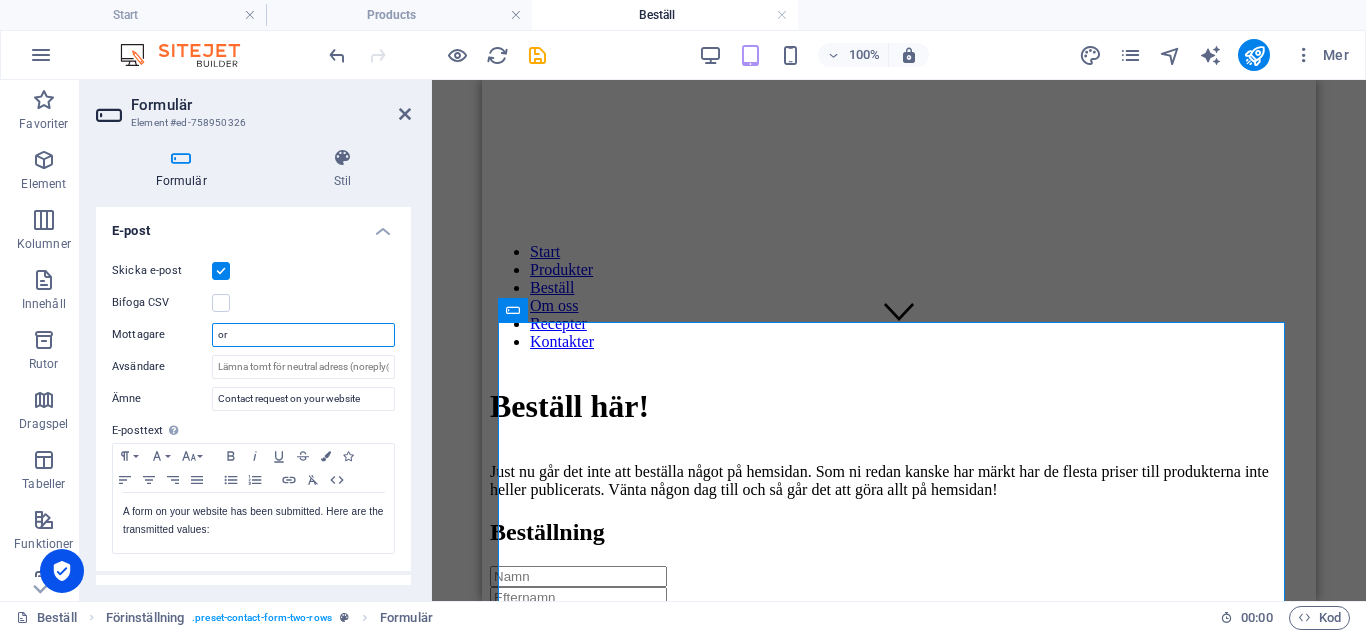 type on "o" 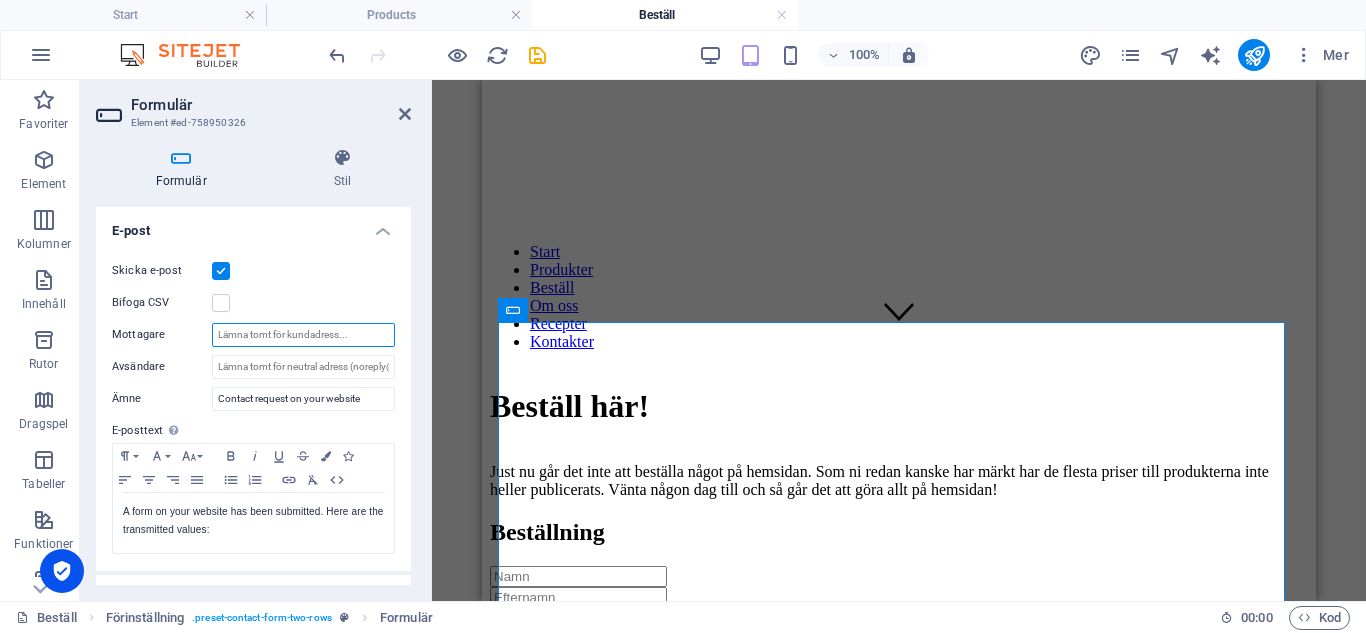 type 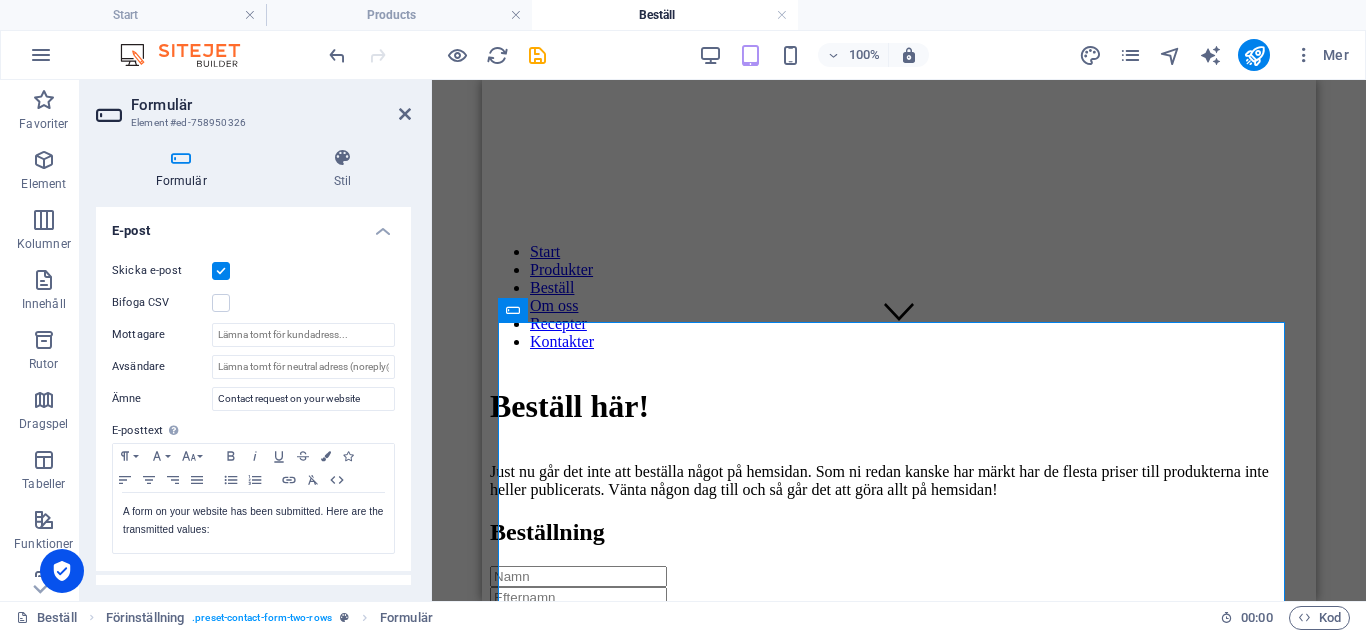 click on "100% Mer" at bounding box center [683, 55] 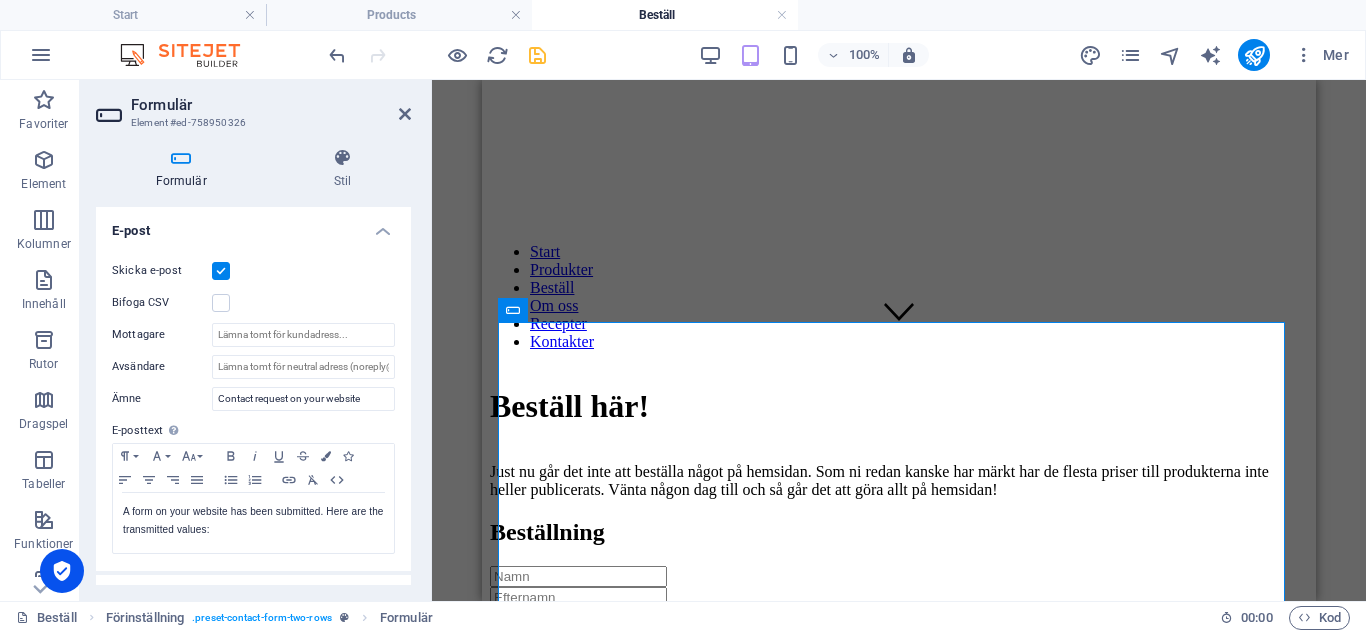 click at bounding box center [537, 55] 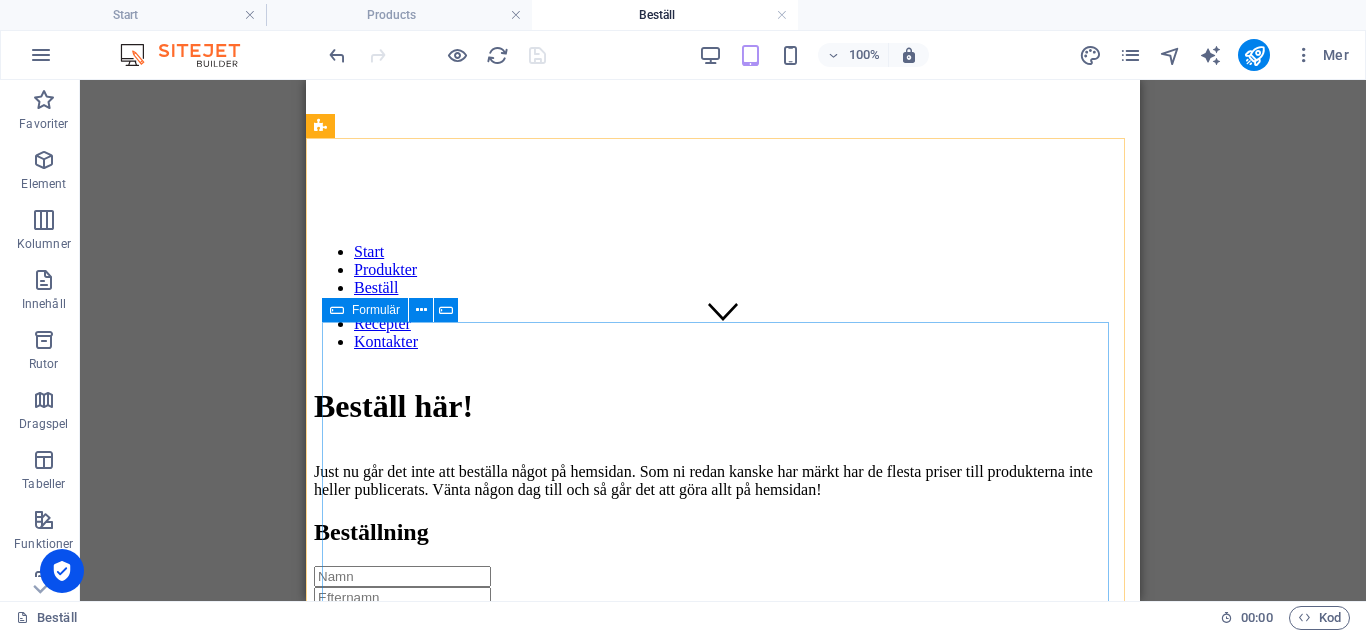click at bounding box center (337, 310) 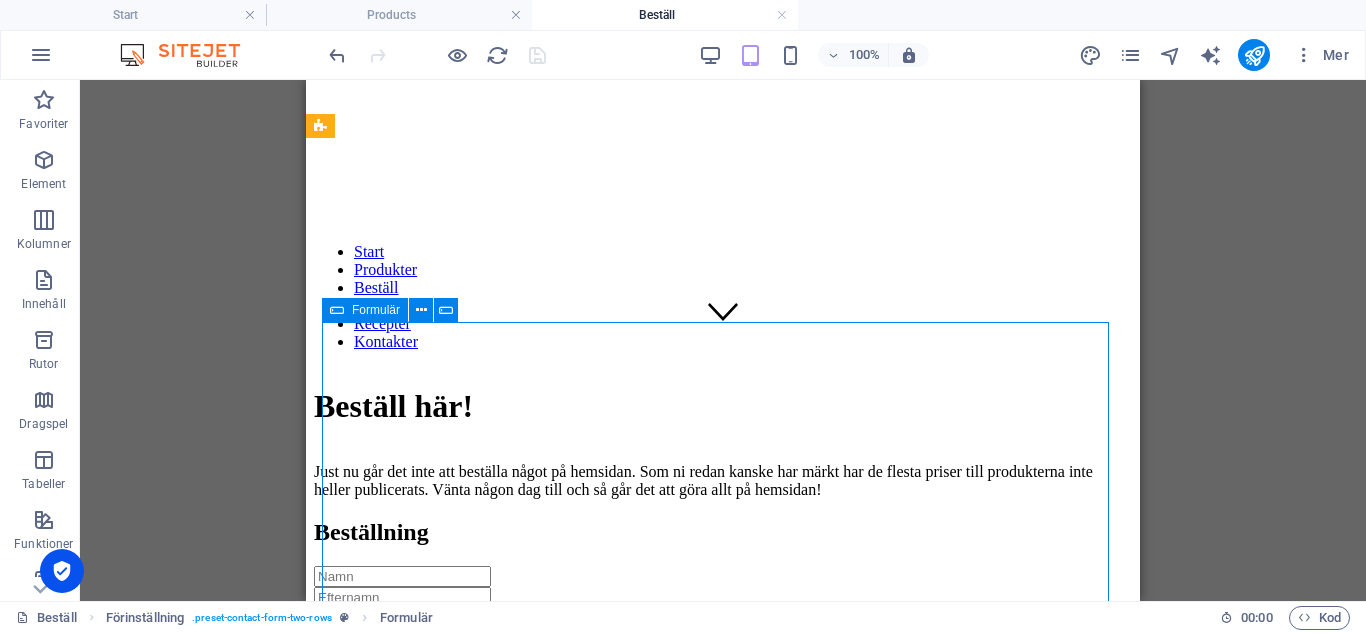 click at bounding box center (337, 310) 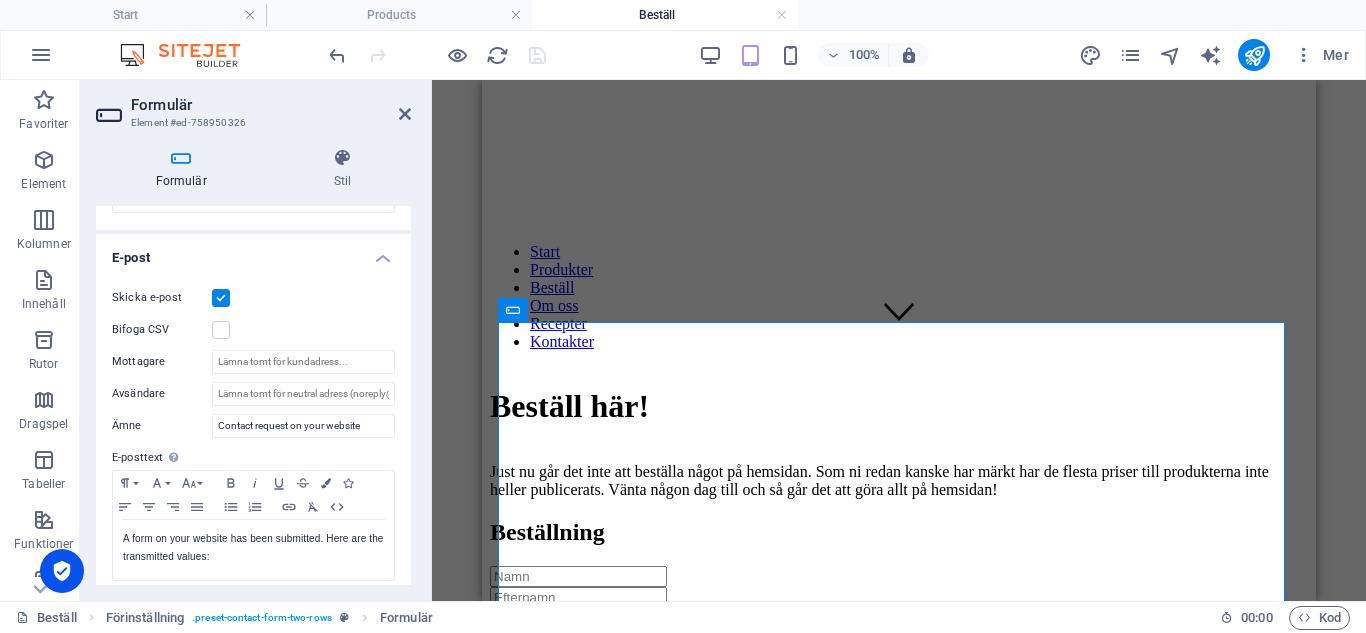 scroll, scrollTop: 486, scrollLeft: 0, axis: vertical 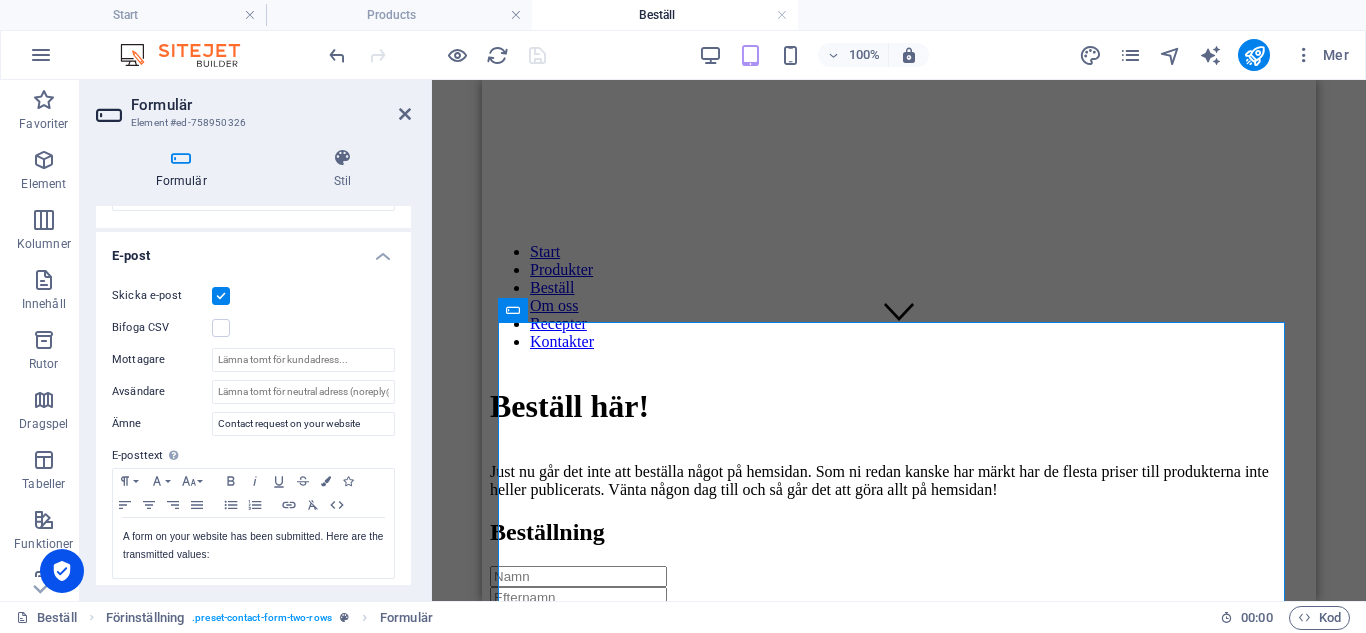click on "E-post" at bounding box center [253, 250] 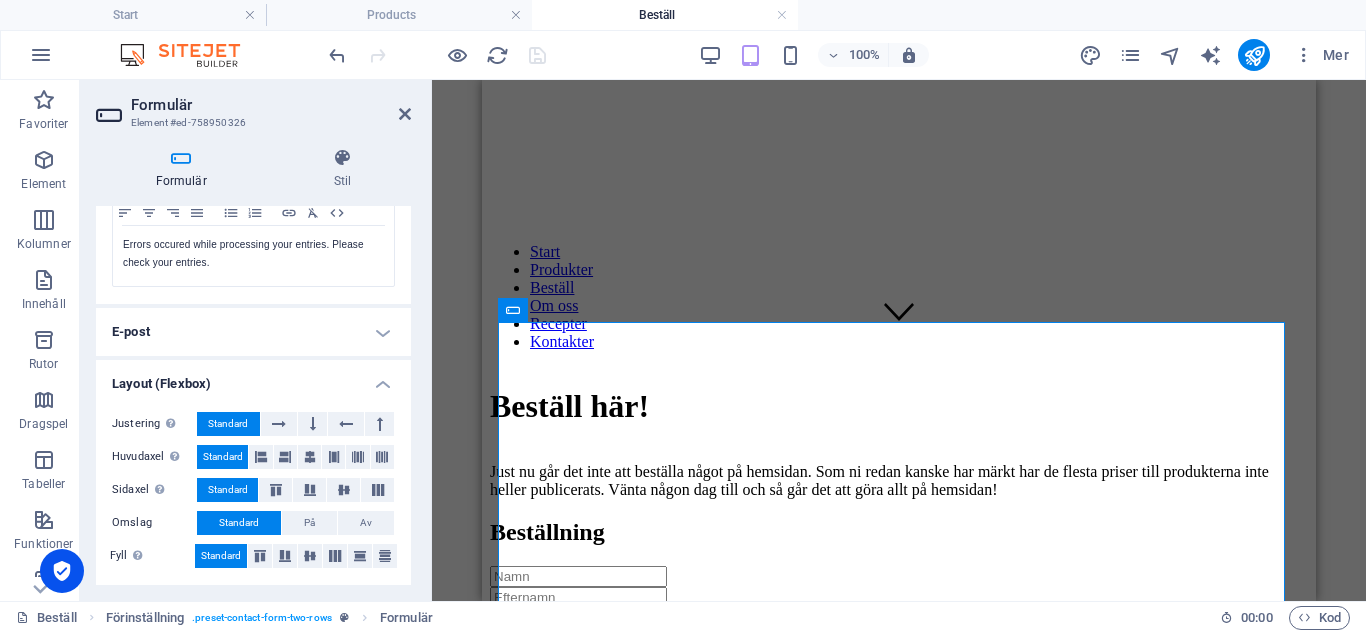 scroll, scrollTop: 410, scrollLeft: 0, axis: vertical 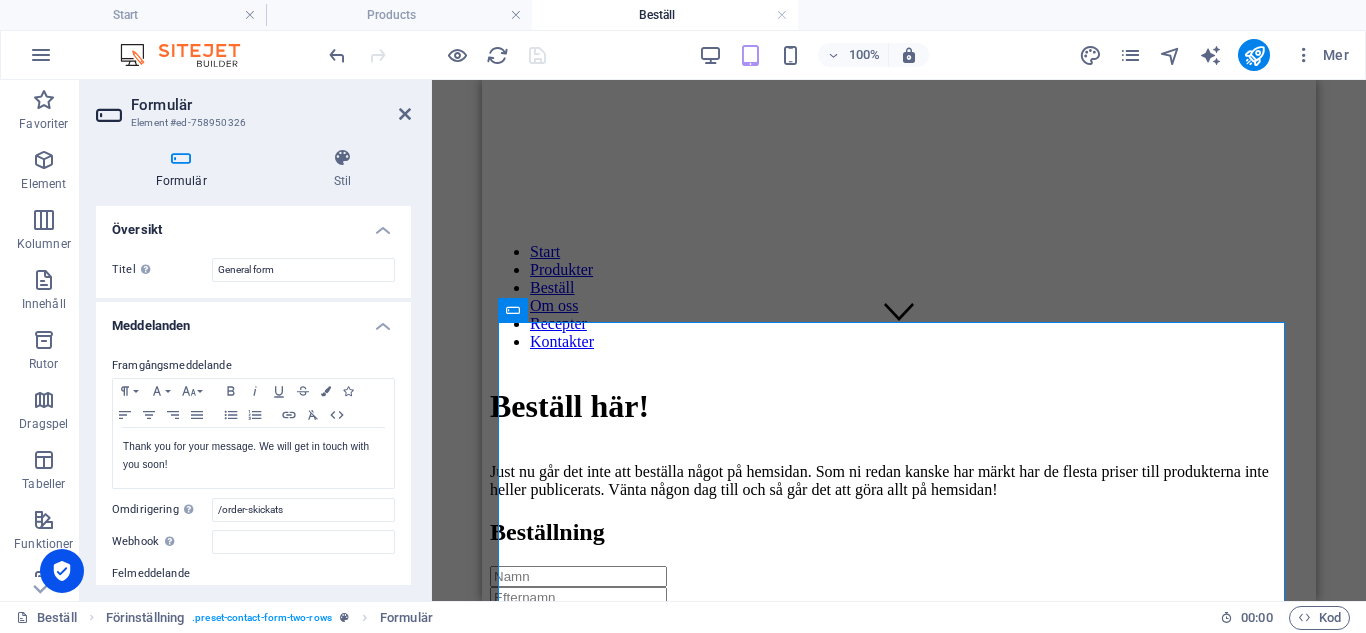 click on "Meddelanden" at bounding box center [253, 320] 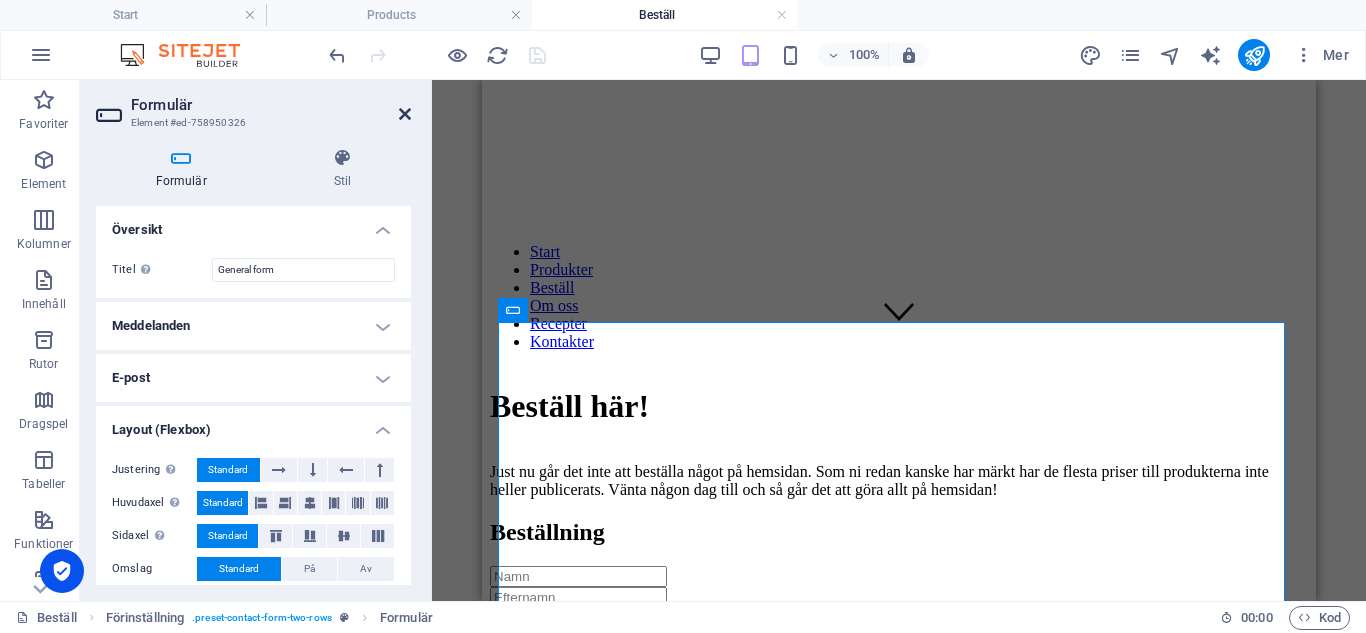 click at bounding box center (405, 114) 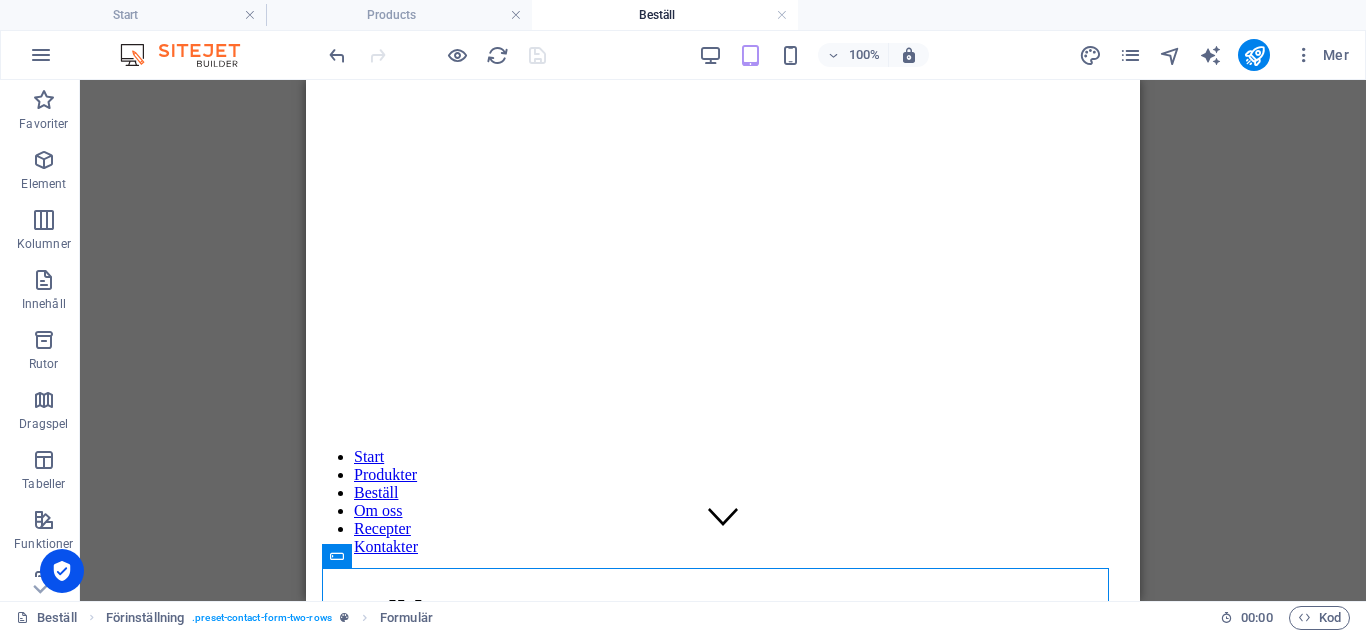 scroll, scrollTop: 0, scrollLeft: 0, axis: both 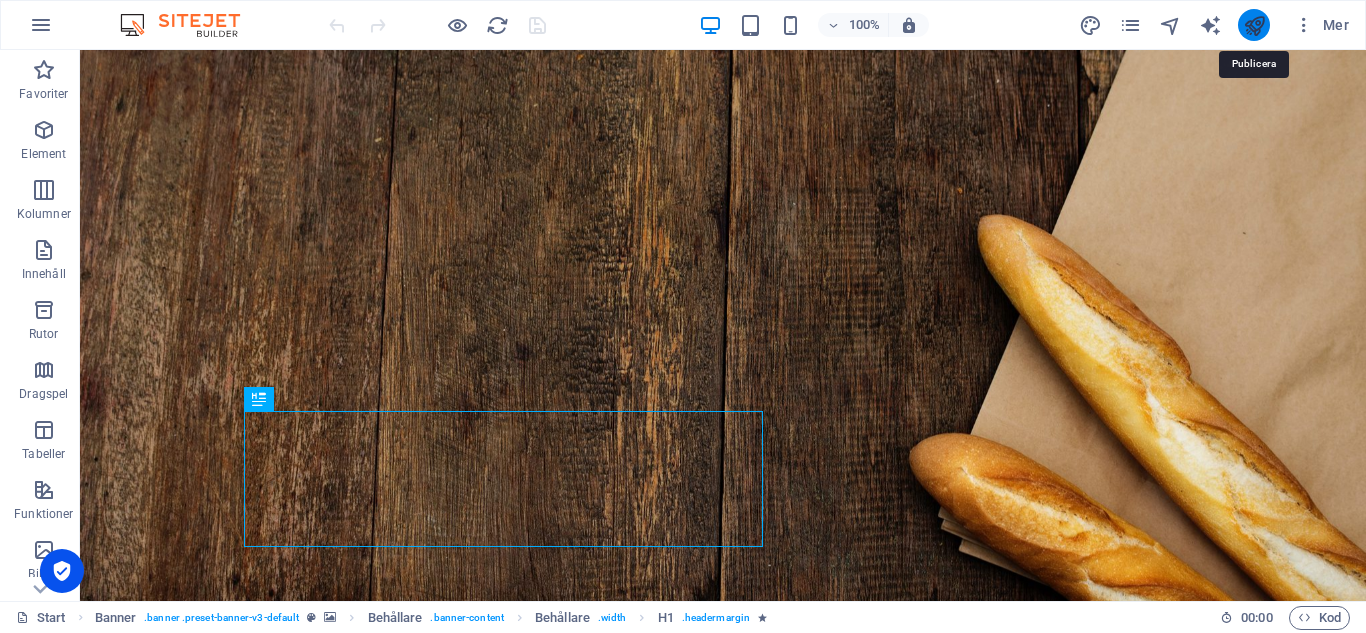 click at bounding box center (1254, 25) 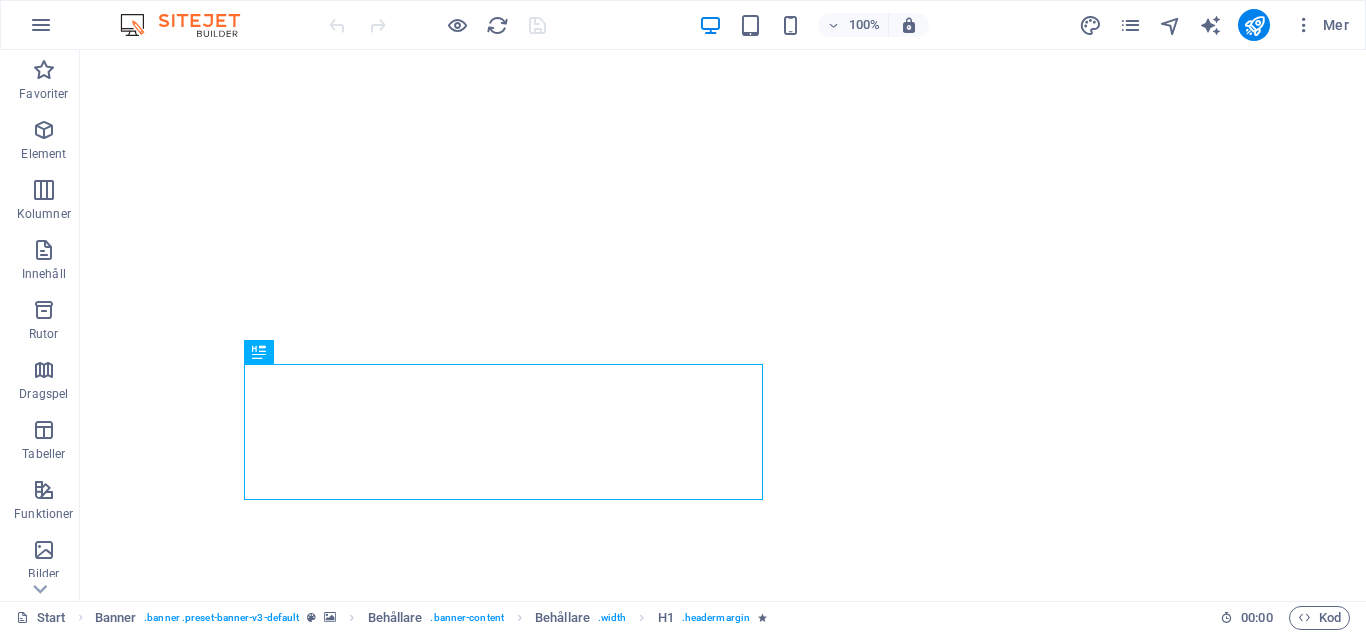 scroll, scrollTop: 0, scrollLeft: 0, axis: both 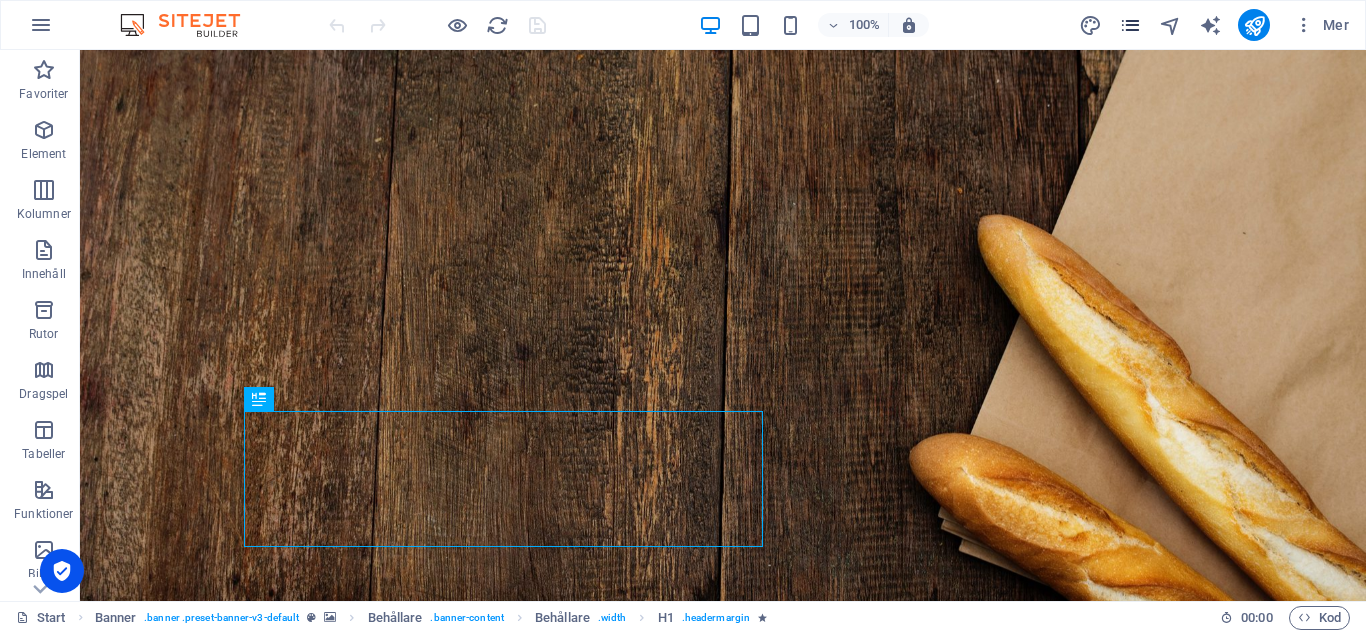 click at bounding box center [1130, 25] 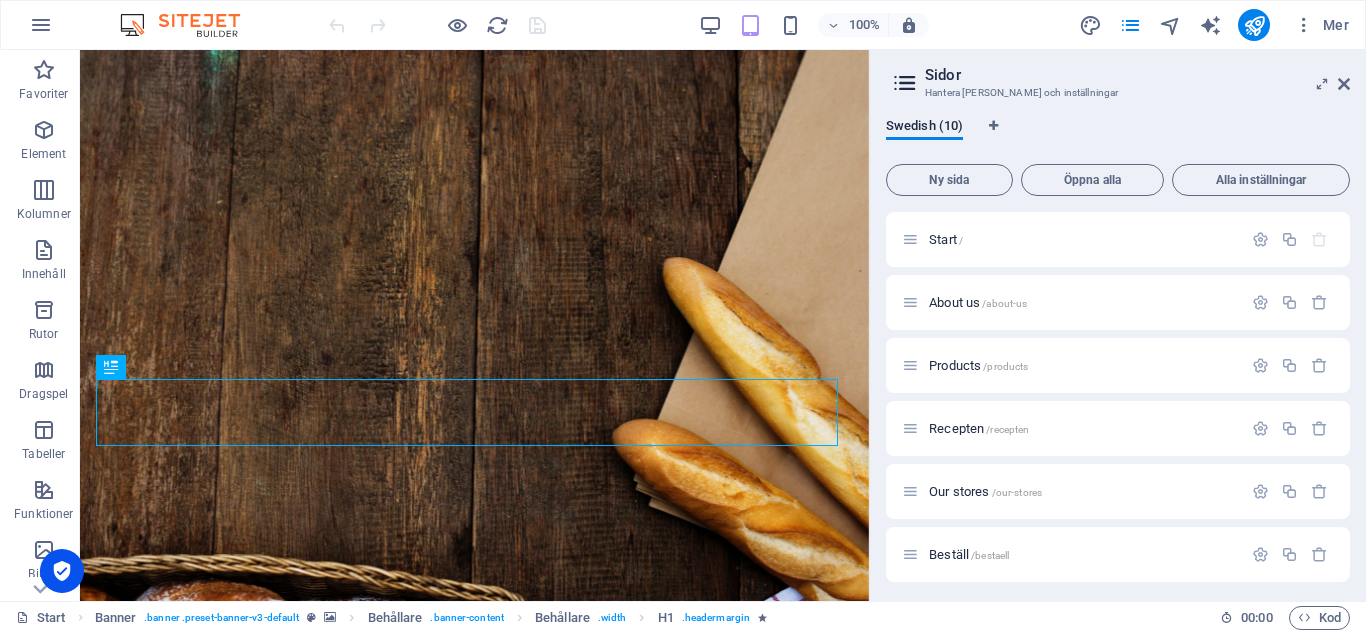 scroll, scrollTop: 113, scrollLeft: 0, axis: vertical 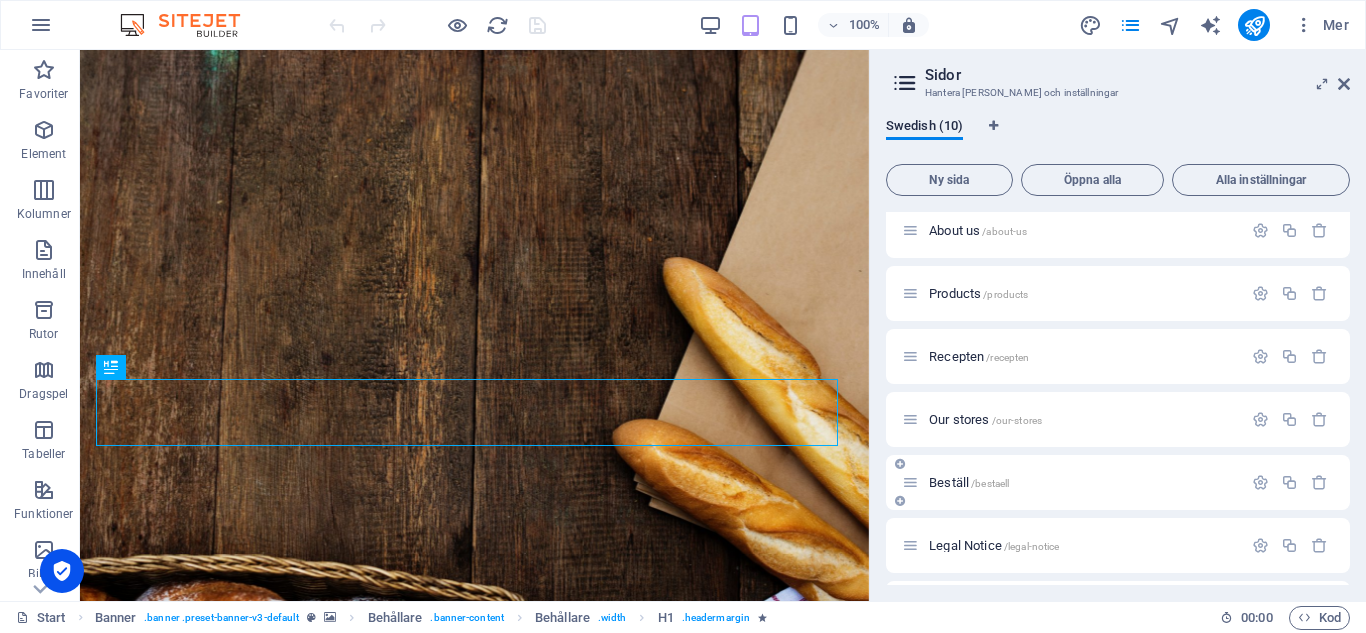 click on "Beställ /bestaell" at bounding box center [969, 482] 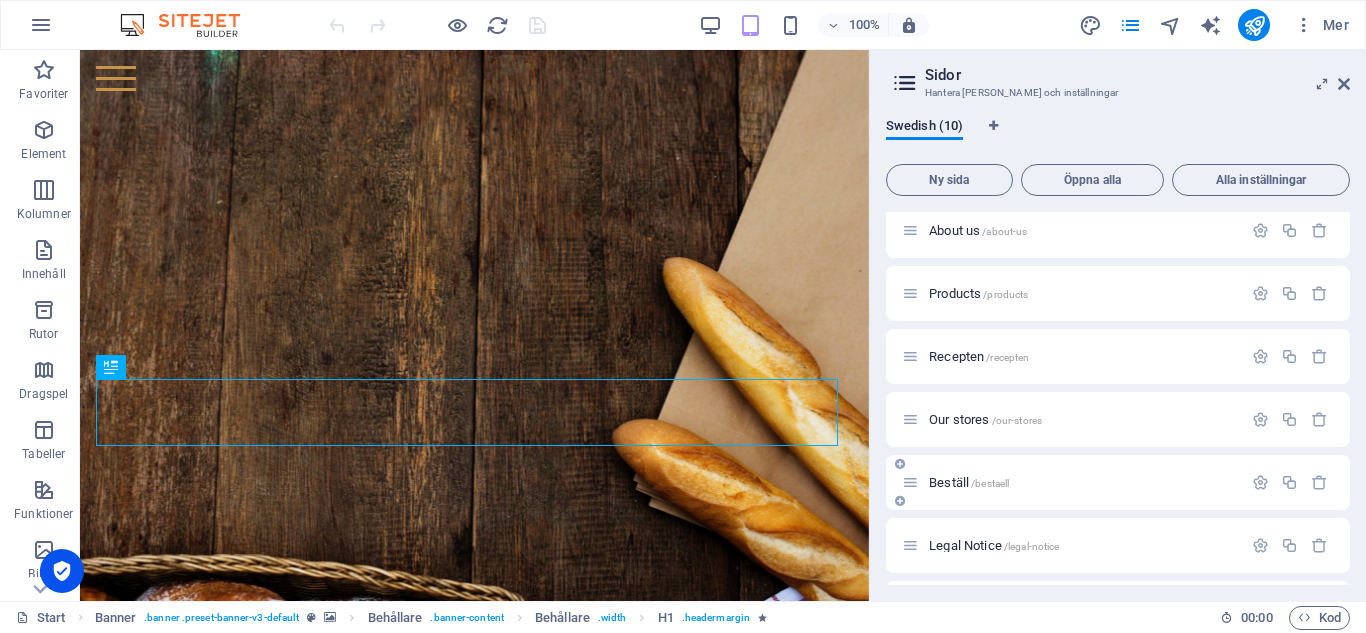 click on "Beställ /bestaell" at bounding box center [1118, 482] 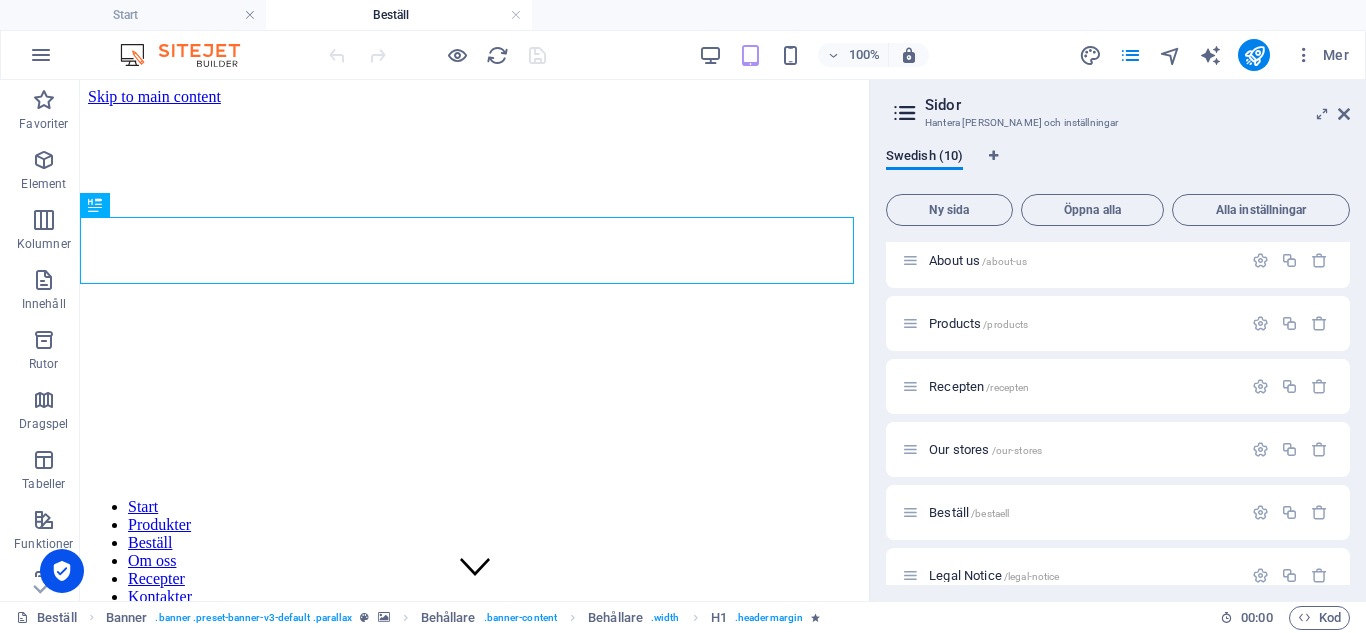 scroll, scrollTop: 0, scrollLeft: 0, axis: both 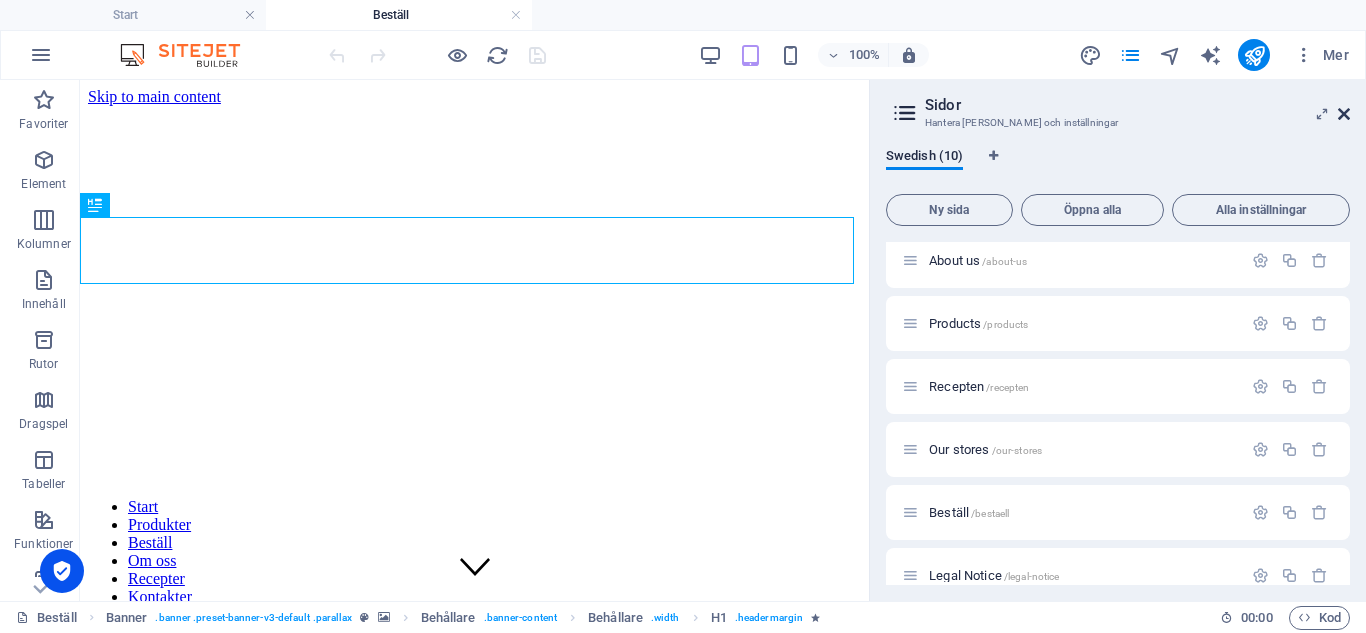 click at bounding box center (1344, 114) 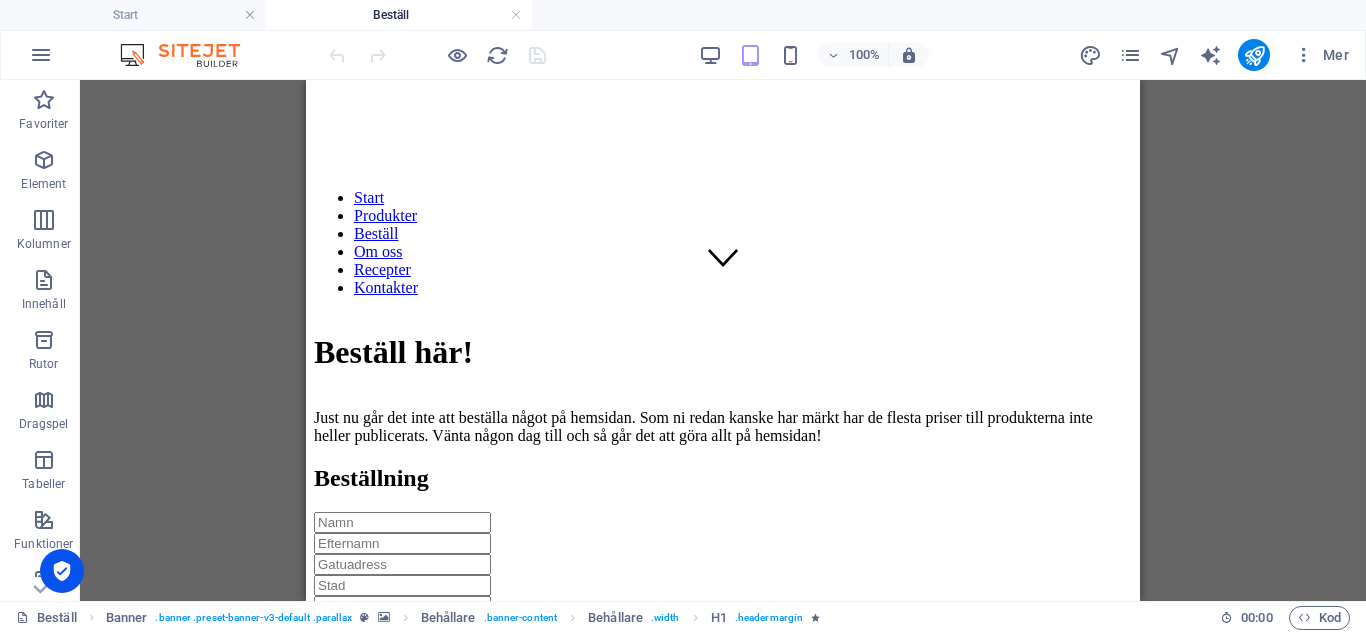 scroll, scrollTop: 281, scrollLeft: 0, axis: vertical 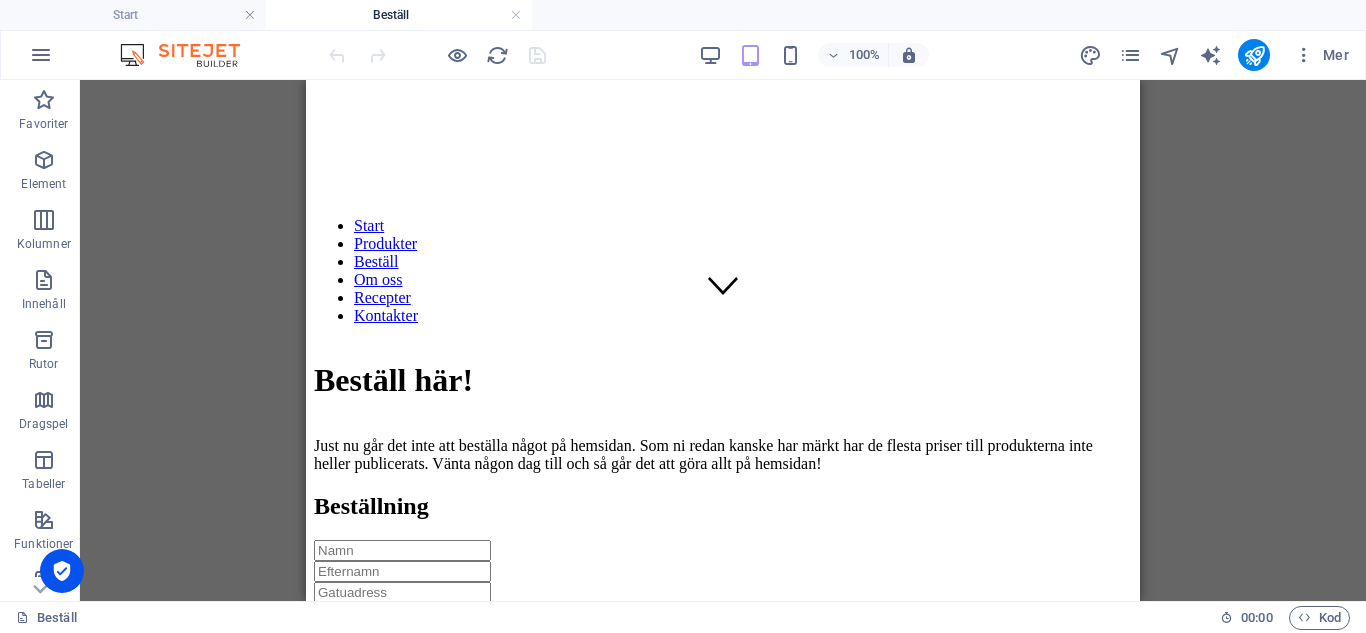 drag, startPoint x: 1141, startPoint y: 222, endPoint x: 1140, endPoint y: 279, distance: 57.00877 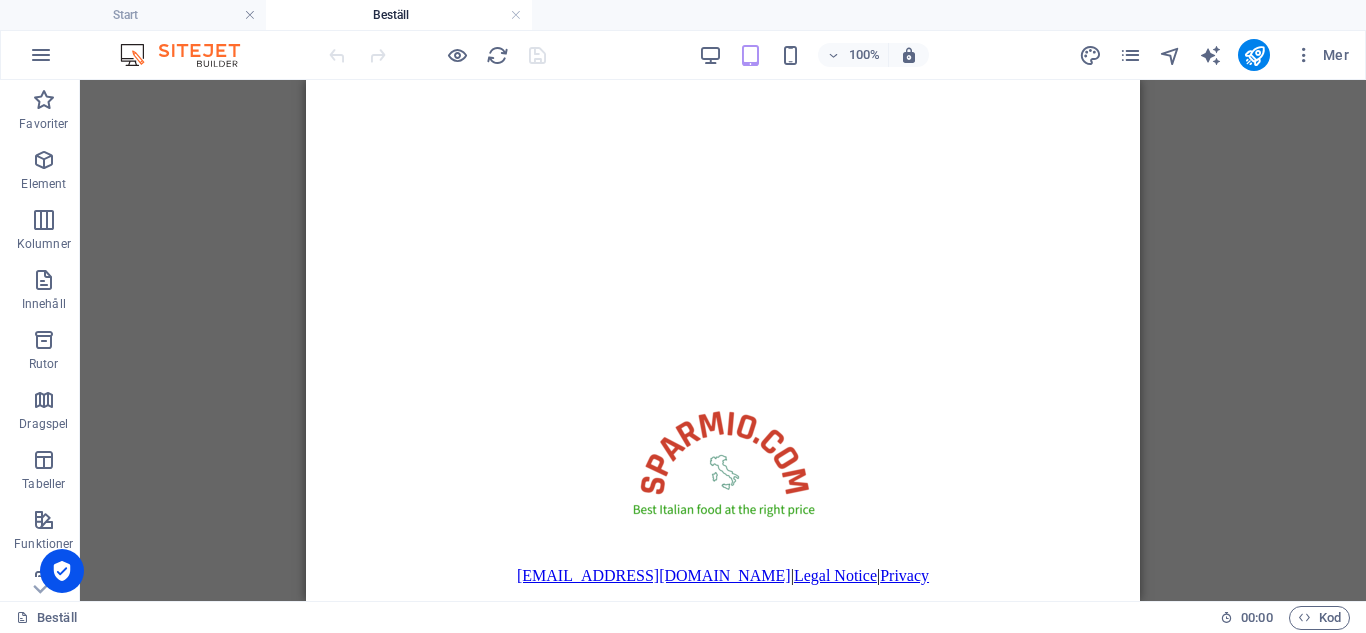 scroll, scrollTop: 1715, scrollLeft: 0, axis: vertical 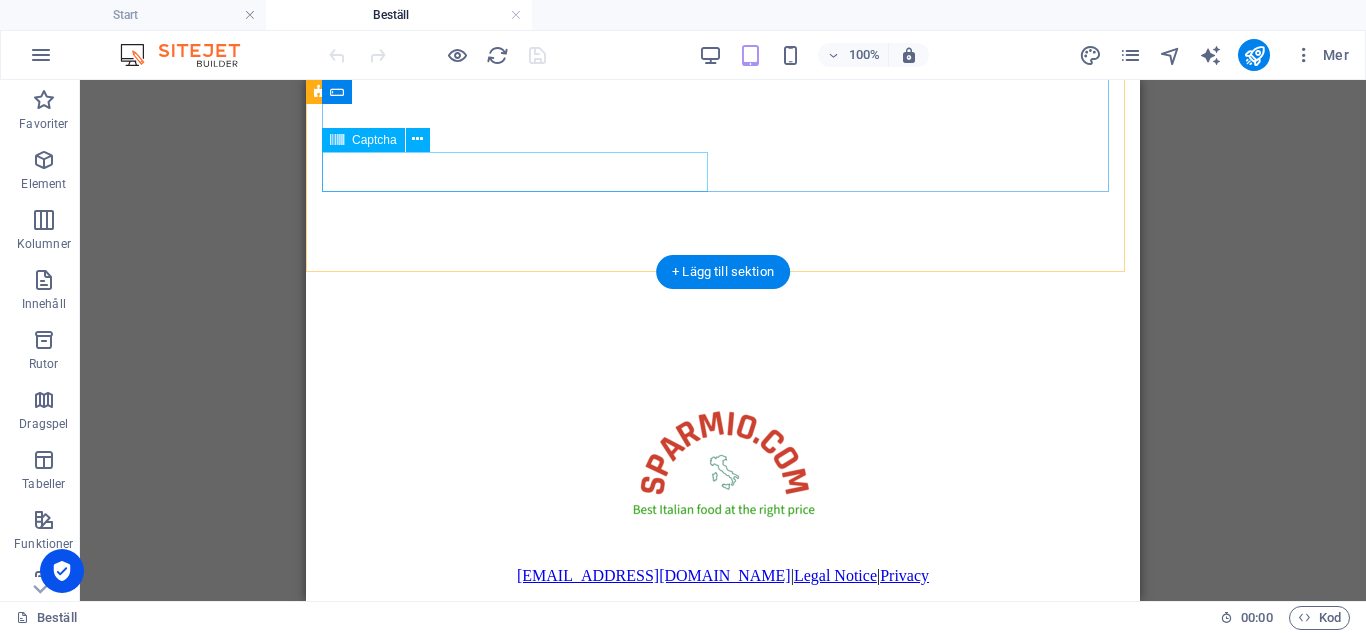 click on "Unreadable? Regenerate" 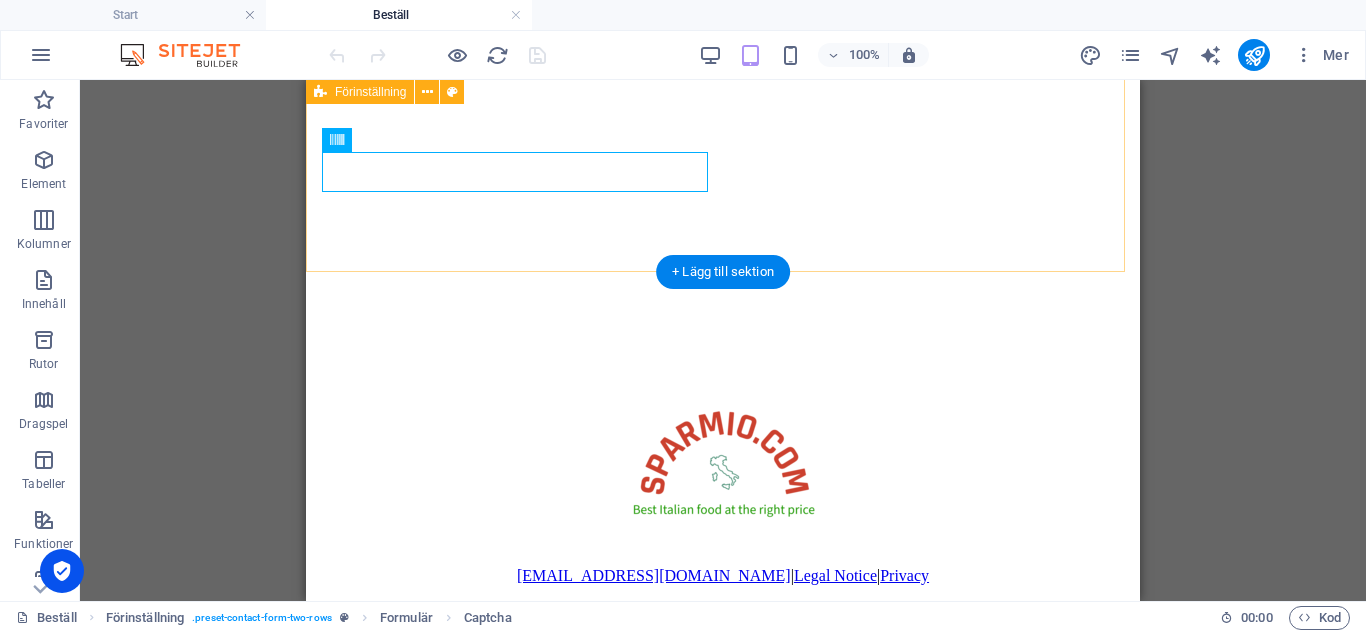 click on "Just nu går det inte att beställa något på hemsidan. Som ni redan kanske har märkt har de flesta priser till produkterna inte heller publicerats. Vänta någon dag till och så går det att göra allt på hemsidan! Beställning Skriv hur många exemplar av varje produkt du önskar köpa. Olivolja 750 ml Olivolja 500 ml Diverse inlagda grönsaker Farro (Emmer) Caffè Polenta Spaghetti Mennucci Orzo Soltorkade tomater - Mastrototaro Torkade tomater - Neri Aceto balsamico Olive taggiasche Olive Riviera inlagda i olivolja Inlagd kronärtkocka - Neri Inlagd kronärtskocka - Montalbano Salladsboundle (farro och inlagda varor)   I have read and understand the privacy policy. Unreadable? Regenerate Send" at bounding box center [723, -493] 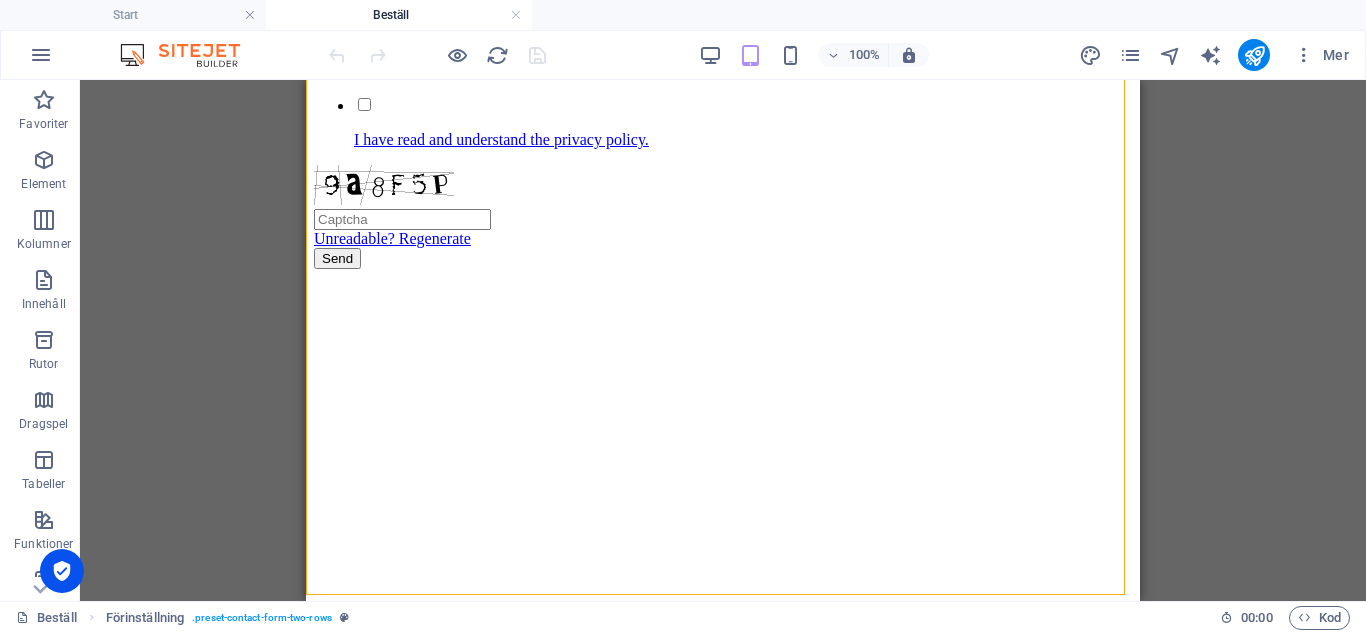 scroll, scrollTop: 1392, scrollLeft: 0, axis: vertical 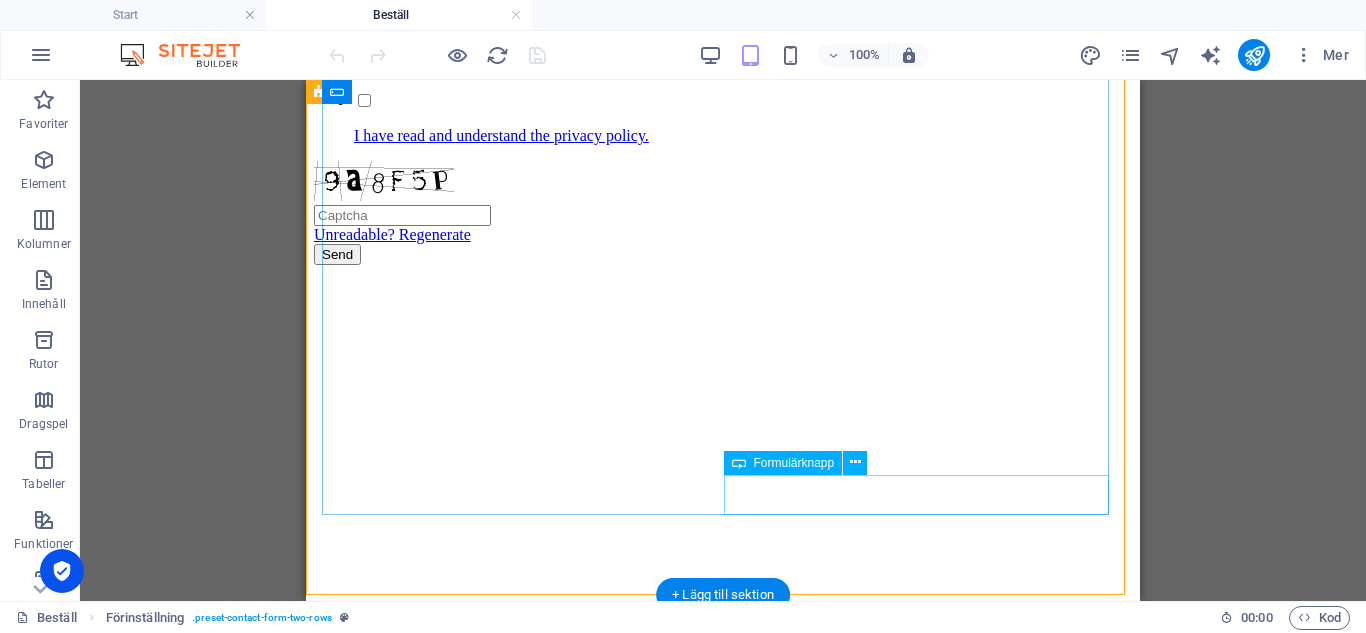 click on "Send" 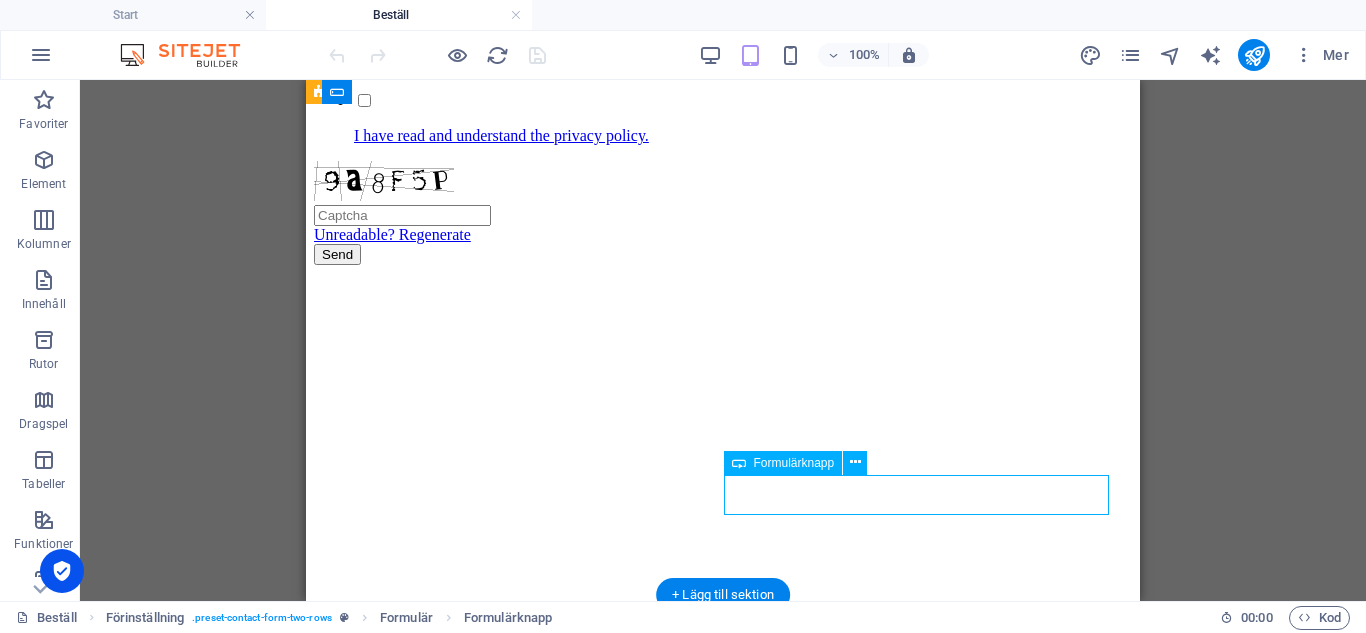click on "Send" 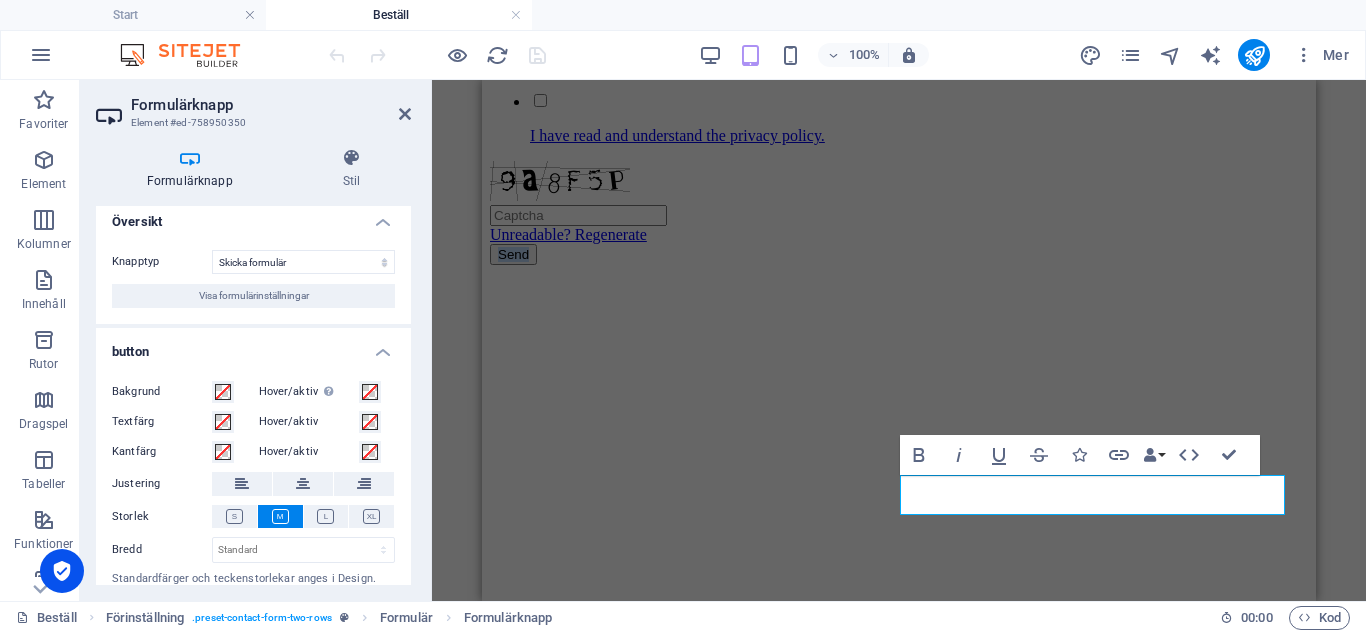 scroll, scrollTop: 0, scrollLeft: 0, axis: both 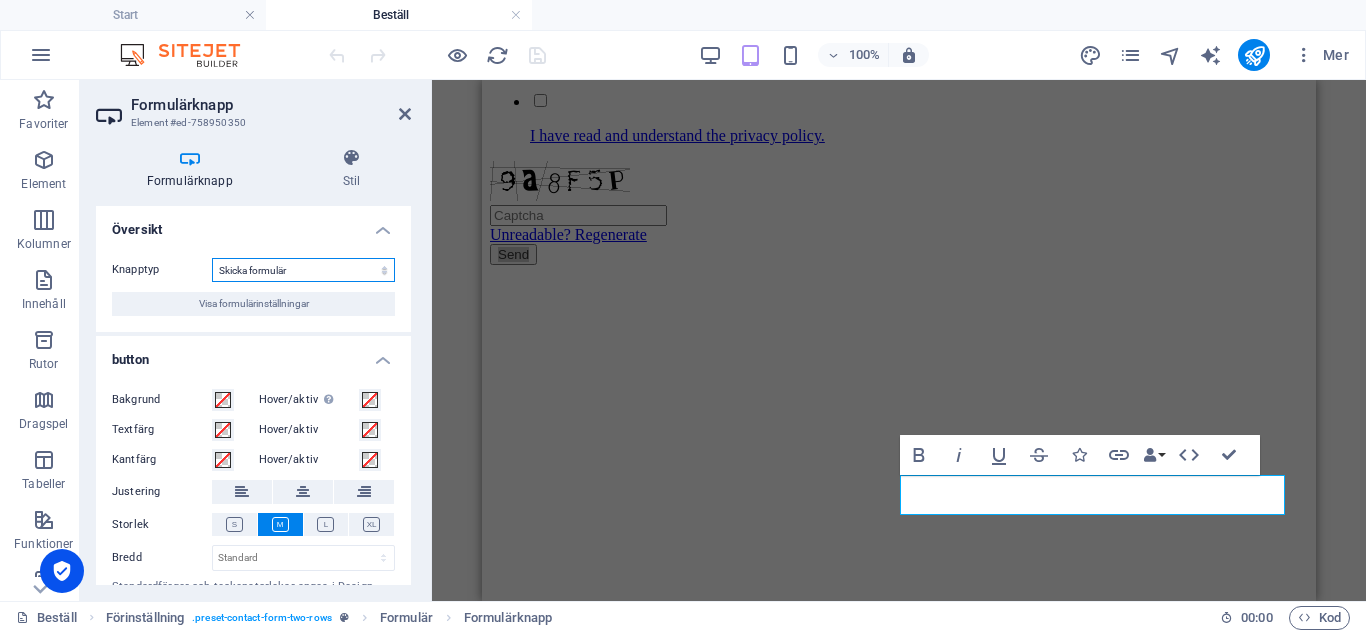 click on "Skicka formulär Återställ formulär Ingen åtgärd" at bounding box center [303, 270] 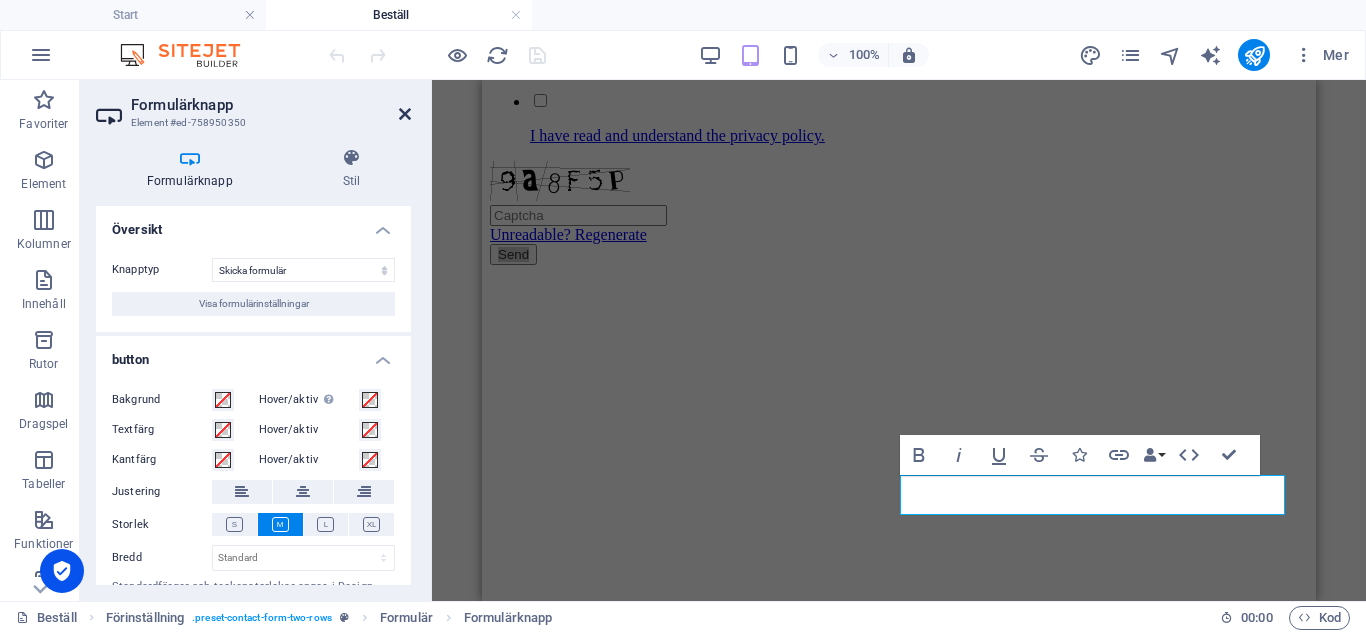 click at bounding box center (405, 114) 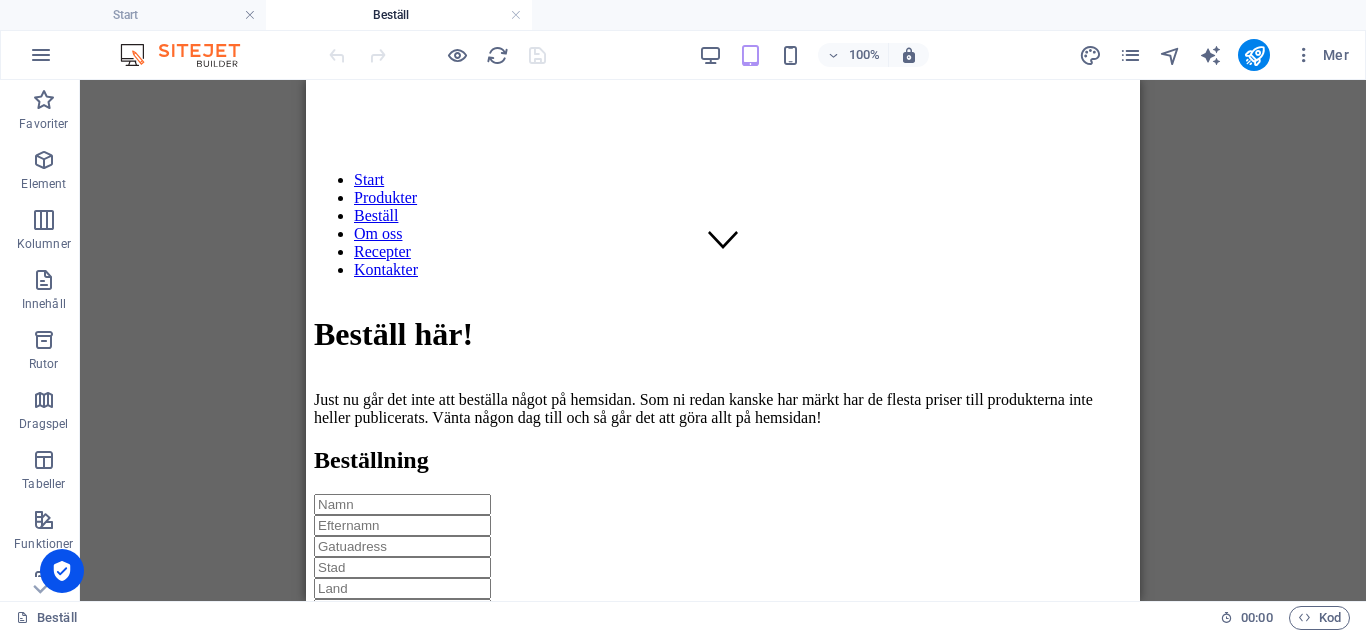 scroll, scrollTop: 305, scrollLeft: 0, axis: vertical 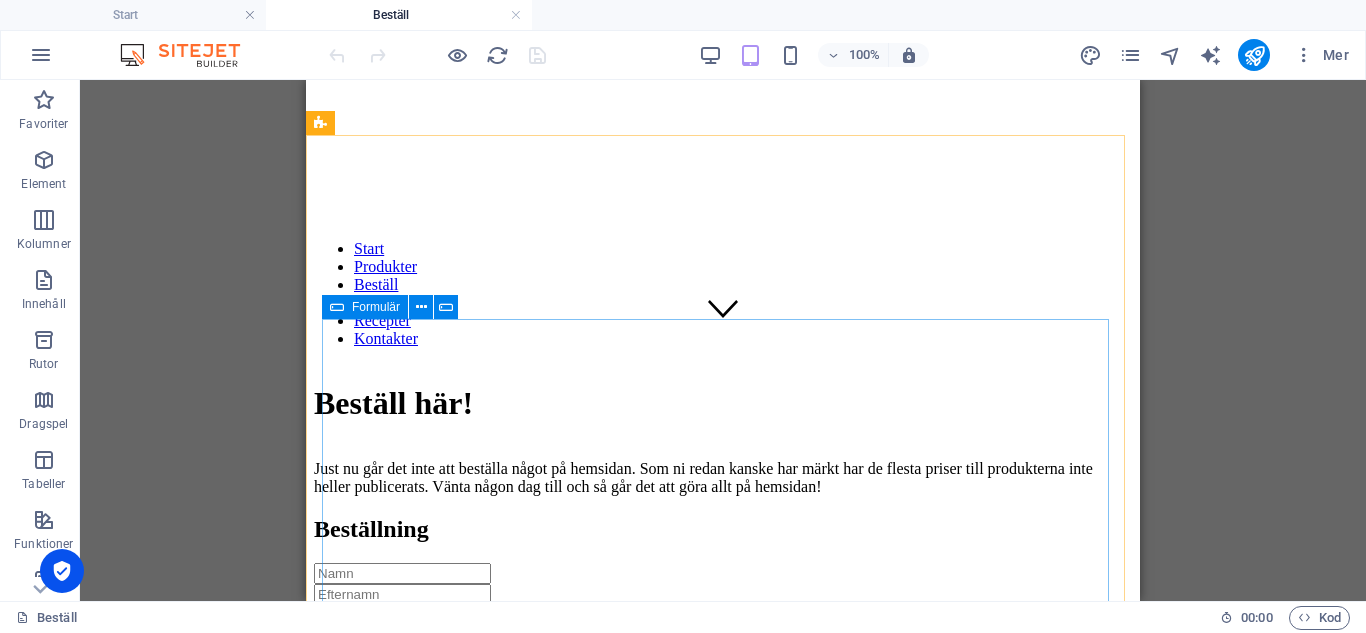 click at bounding box center [337, 307] 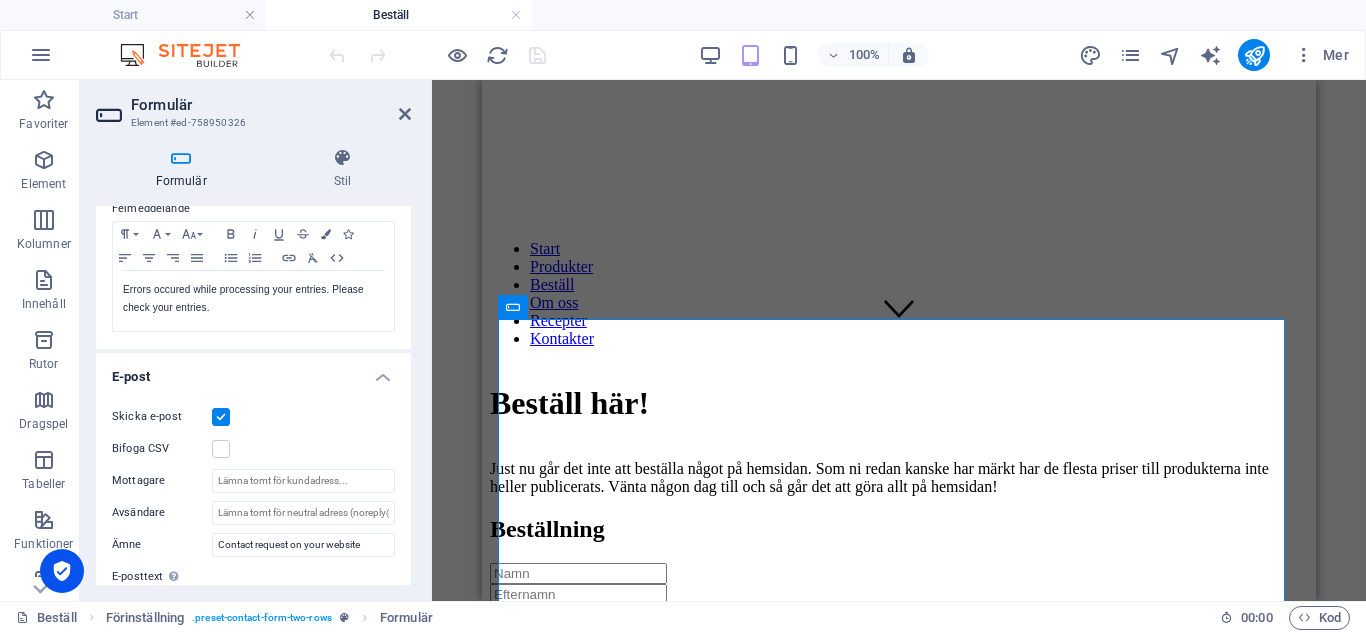 scroll, scrollTop: 373, scrollLeft: 0, axis: vertical 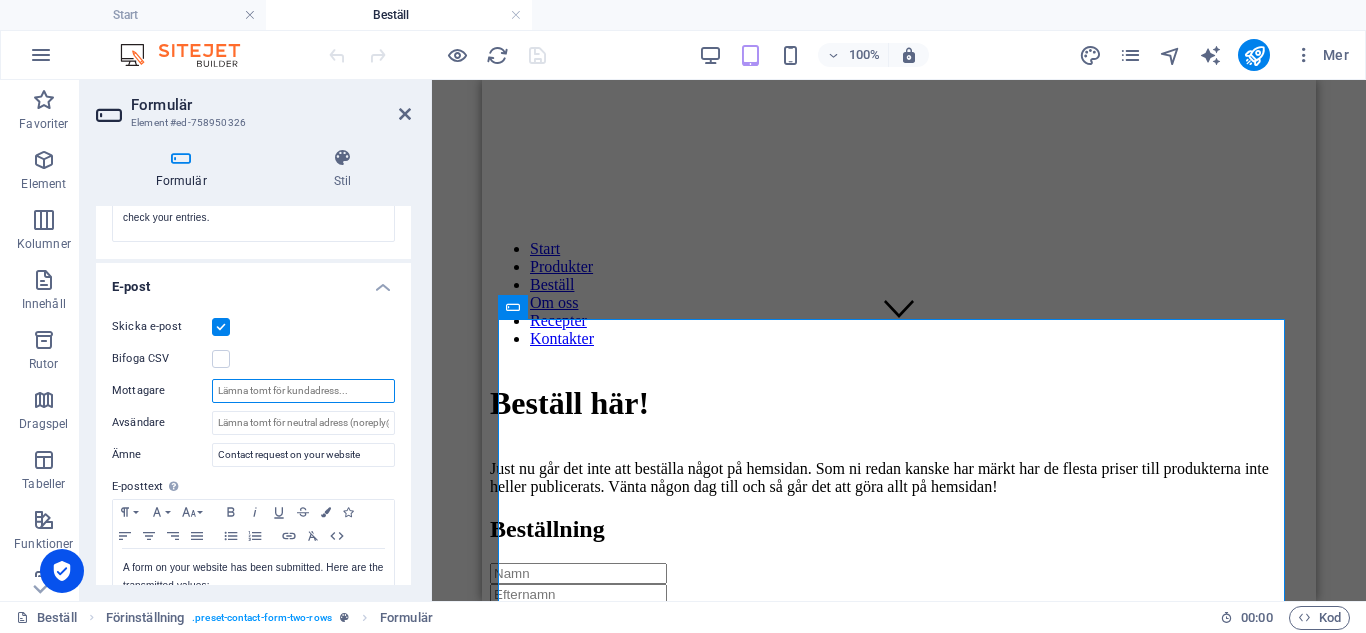 click on "Mottagare" at bounding box center (303, 391) 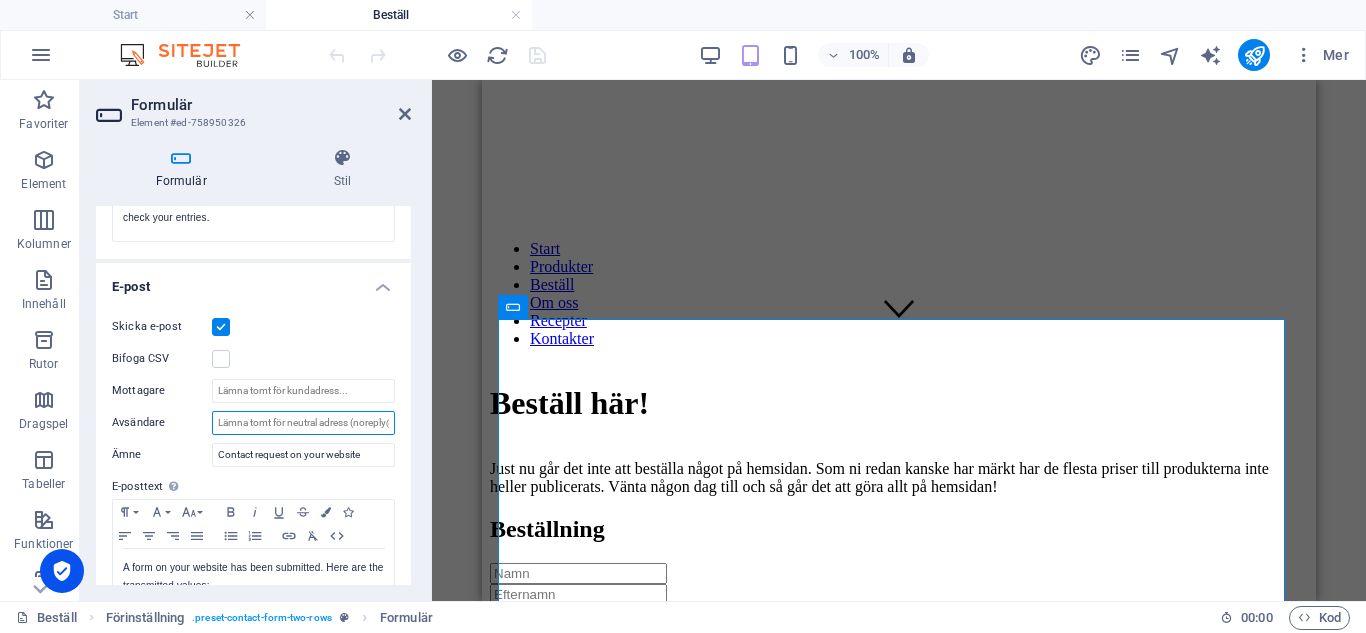 click on "Avsändare" at bounding box center [303, 423] 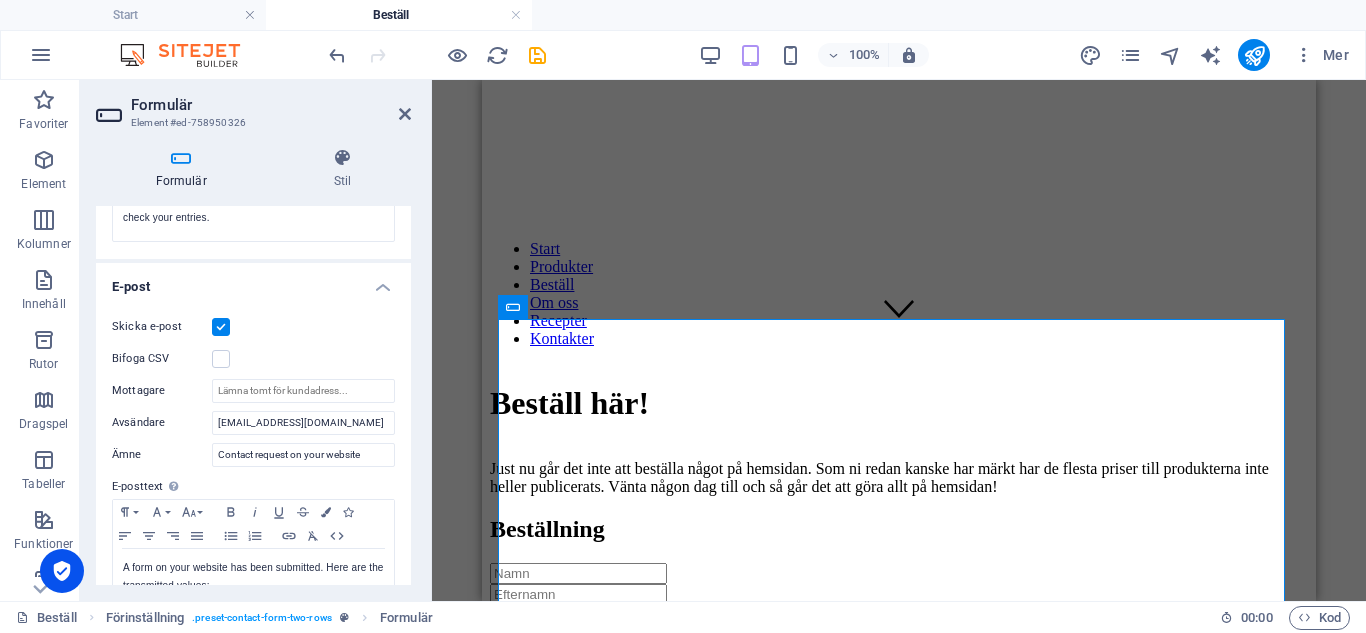 click on "Formulär Stil Översikt Titel Ange ett namn för förmuläret. General form Meddelanden Framgångsmeddelande Paragraph Format Normal Heading 1 Heading 2 Heading 3 Heading 4 Heading 5 Heading 6 Code Font Family Arial Georgia Impact Tahoma Times New Roman Verdana Font Size 8 9 10 11 12 14 18 24 30 36 48 60 72 96 Bold Italic Underline Strikethrough Colors Icons Align Left Align Center Align Right Align Justify Unordered List Ordered List Insert Link Clear Formatting HTML Thank you for your message. We will get in touch with you soon! Visas efter att formuläret framgångsrikt skickats in... Omdirigering Ange ett omdirigeringsmål när formulär skickas in; till exempel en framgångssida. /order-skickats Webhook En webhook är ett push-meddelande från detta formulär till en annan server. Varje gång någon skickar in detta formulär kommer datan att överföras till din server.  Felmeddelande Paragraph Format Normal Heading 1 Heading 2 Heading 3 Heading 4 Heading 5 Heading 6 Code Font Family Arial Georgia 8 9" at bounding box center [253, 366] 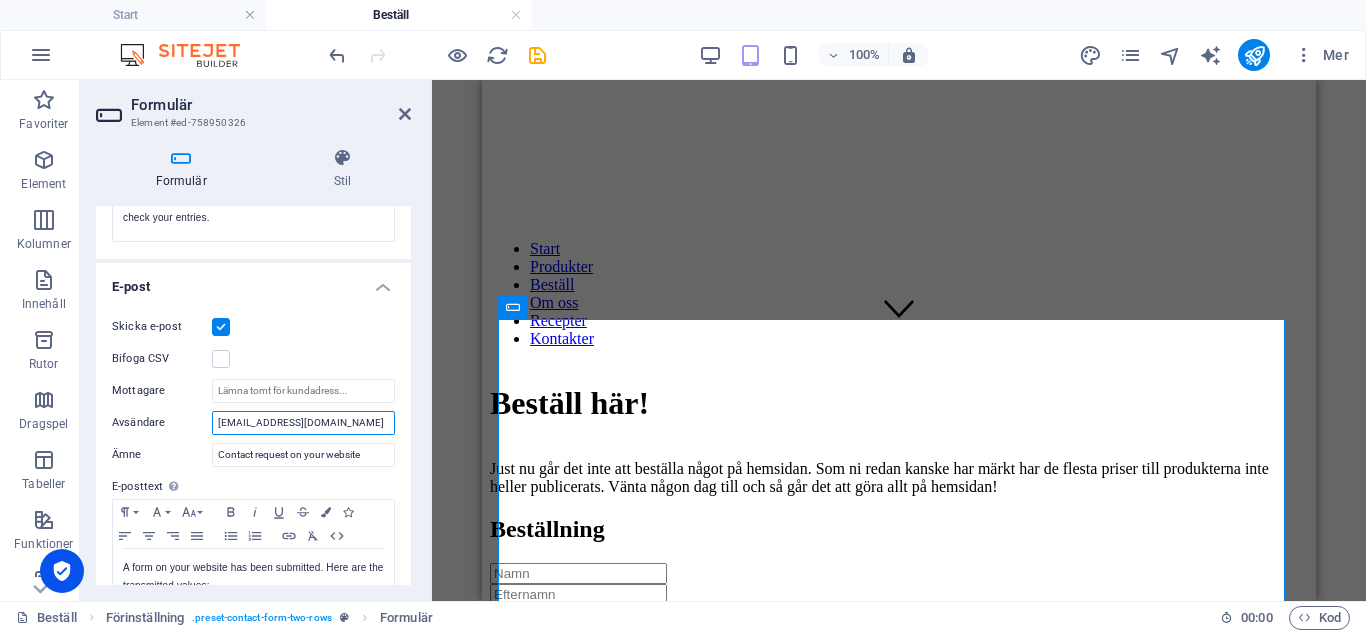 click on "order@sparmio.com" at bounding box center (303, 423) 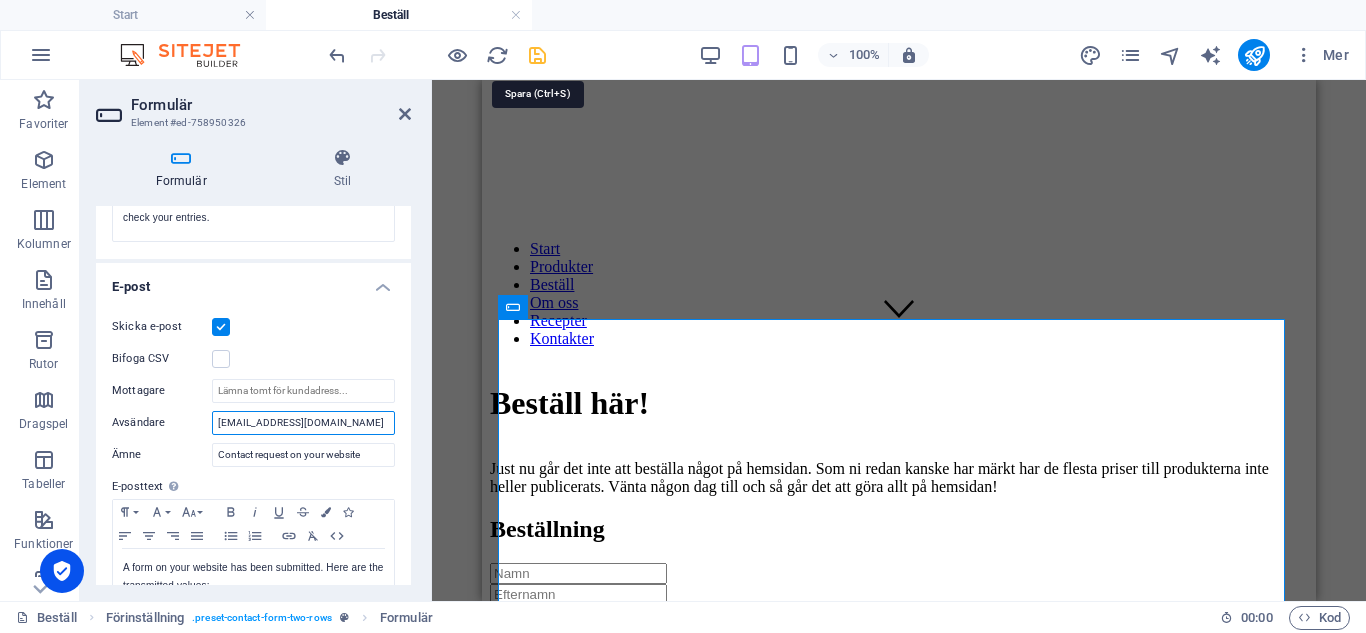 type on "[EMAIL_ADDRESS][DOMAIN_NAME]" 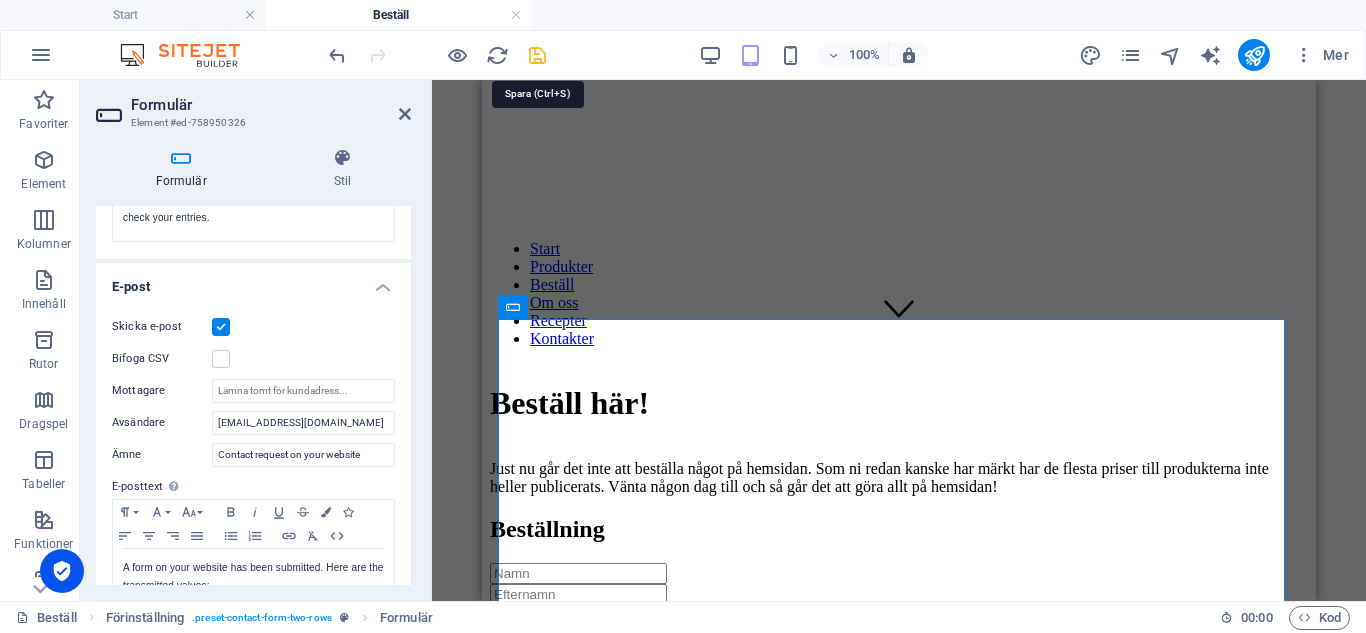 click at bounding box center [537, 55] 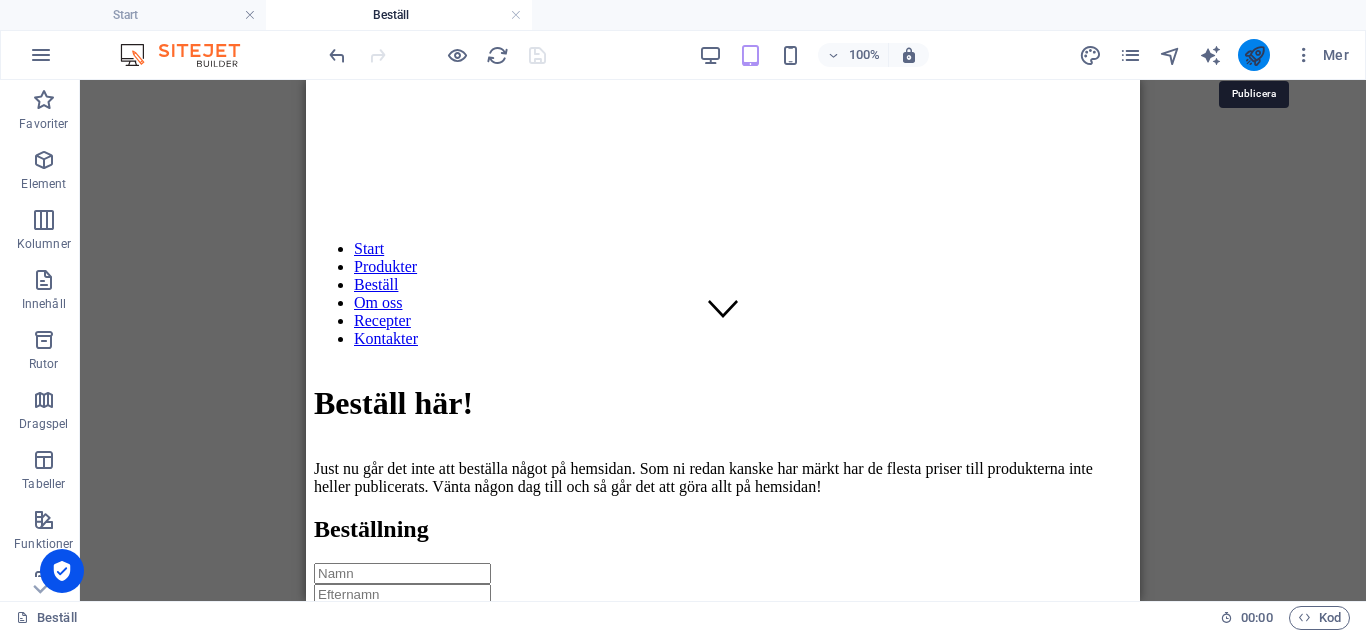 click at bounding box center [1254, 55] 